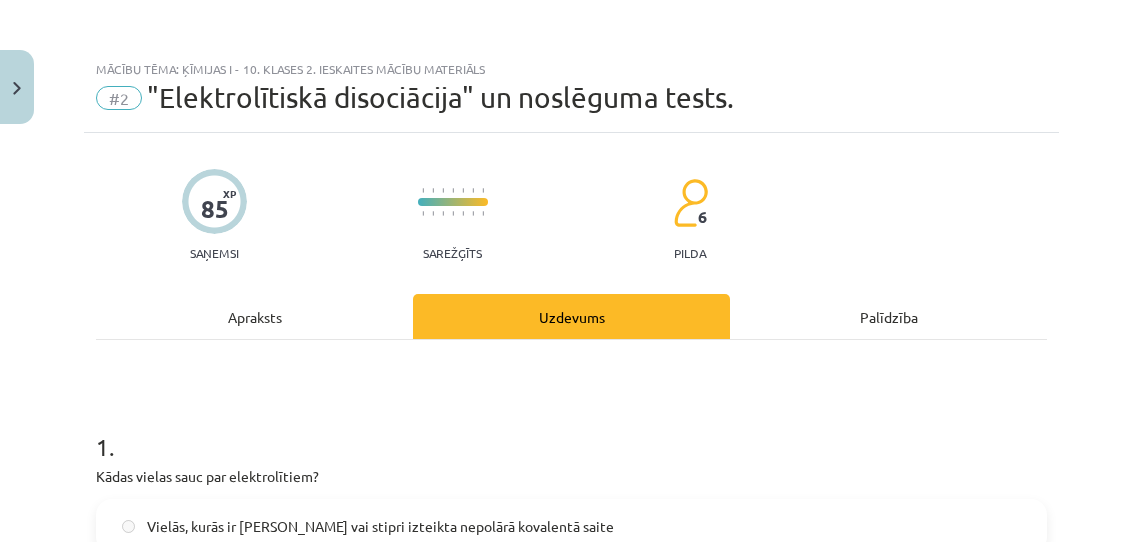 scroll, scrollTop: 621, scrollLeft: 0, axis: vertical 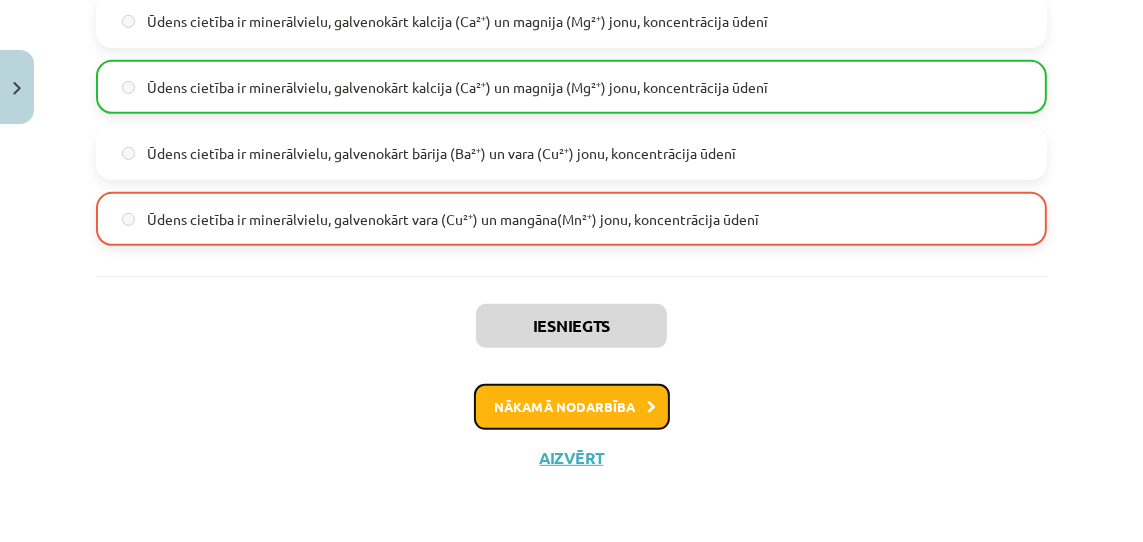 click on "Nākamā nodarbība" 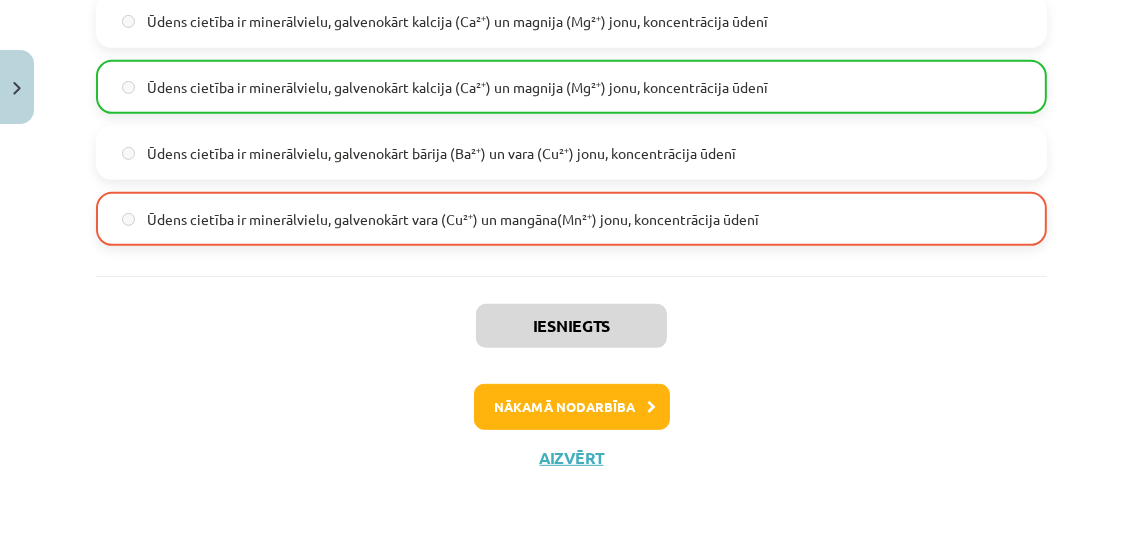 scroll, scrollTop: 50, scrollLeft: 0, axis: vertical 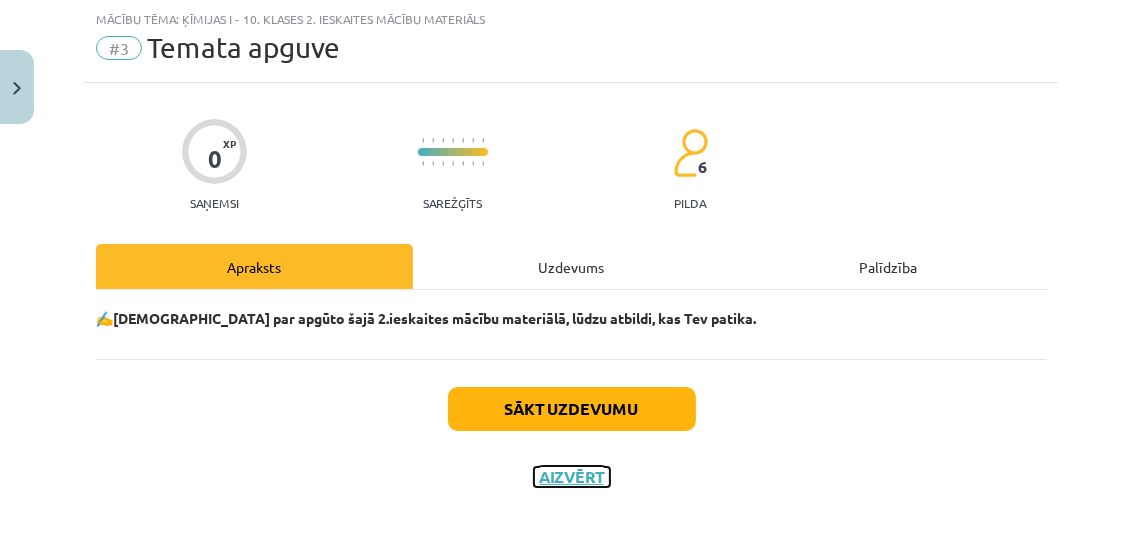 click on "Aizvērt" 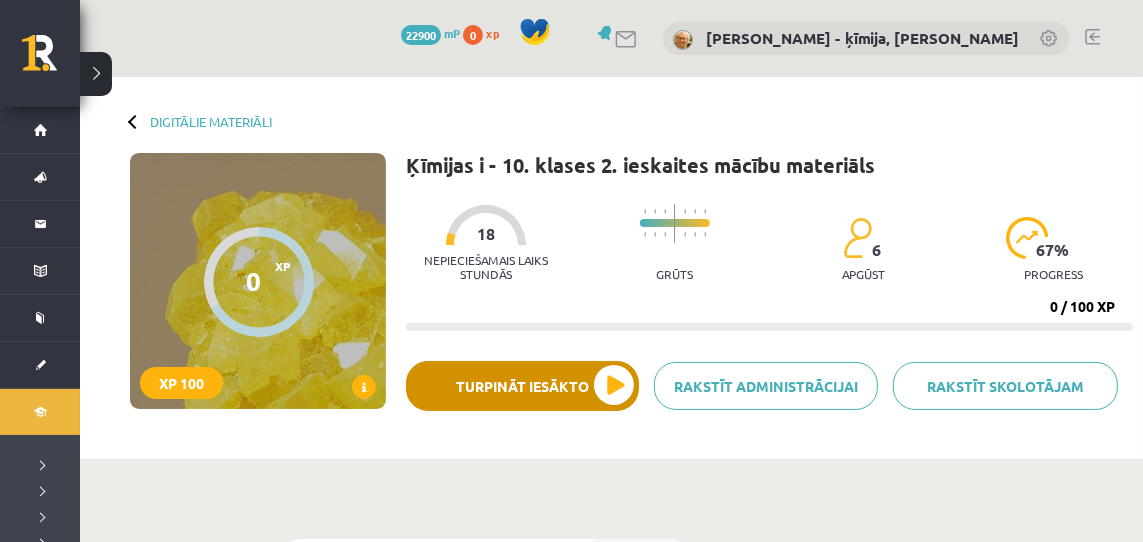 scroll, scrollTop: 1, scrollLeft: 0, axis: vertical 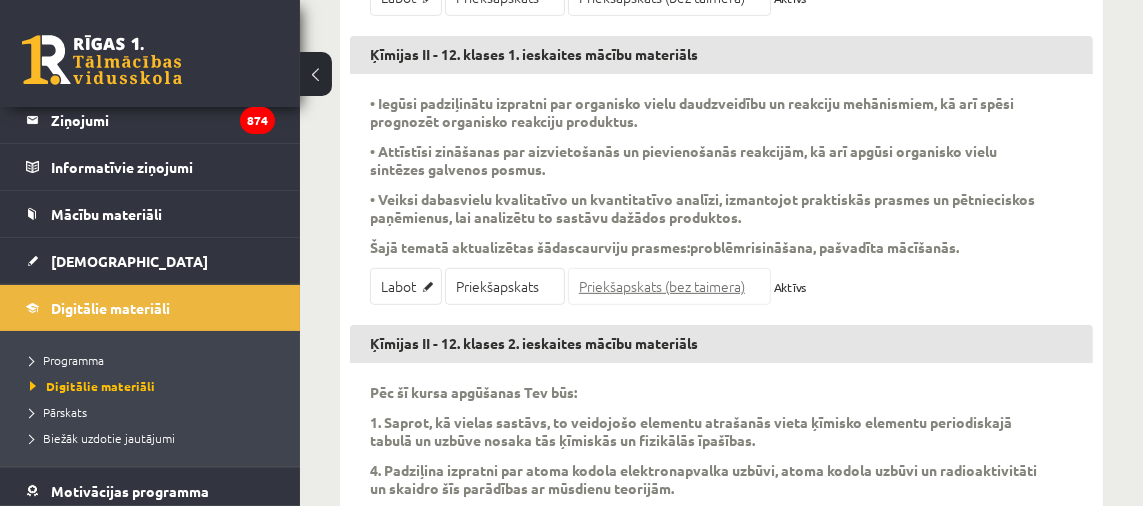 click on "Priekšapskats (bez taimera)" at bounding box center [669, 286] 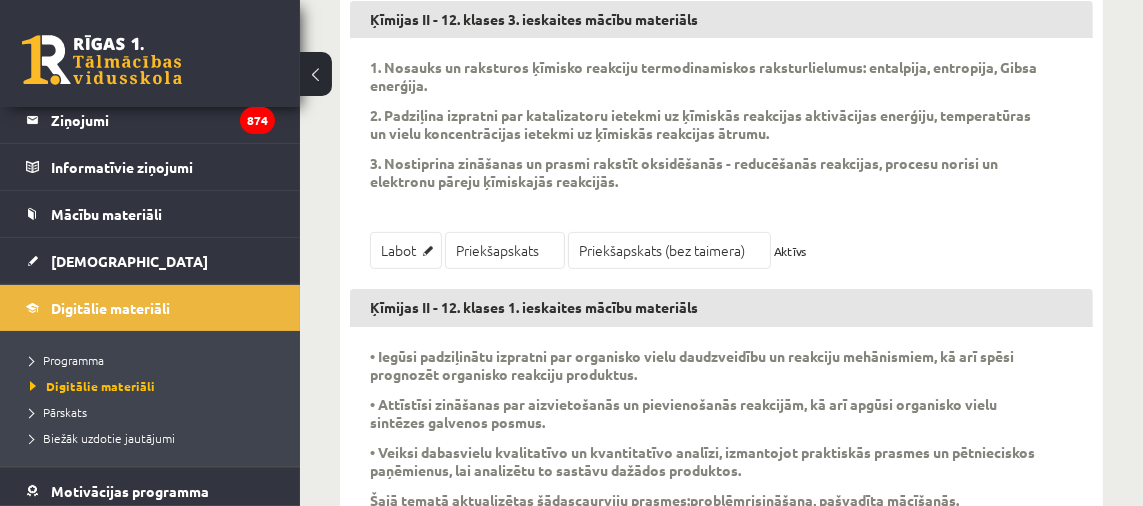 scroll, scrollTop: 0, scrollLeft: 0, axis: both 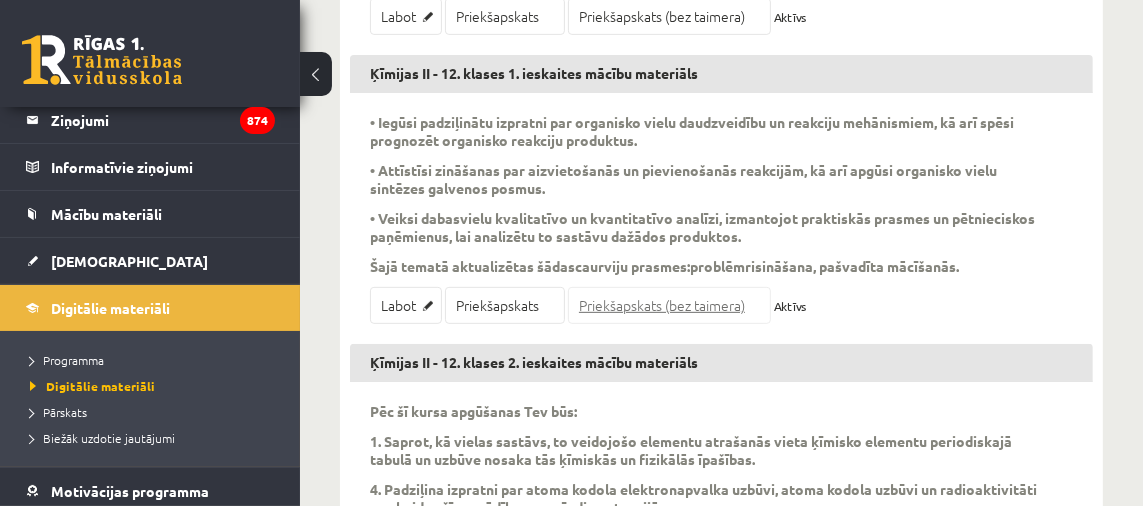 click on "Priekšapskats (bez taimera)" at bounding box center (669, 305) 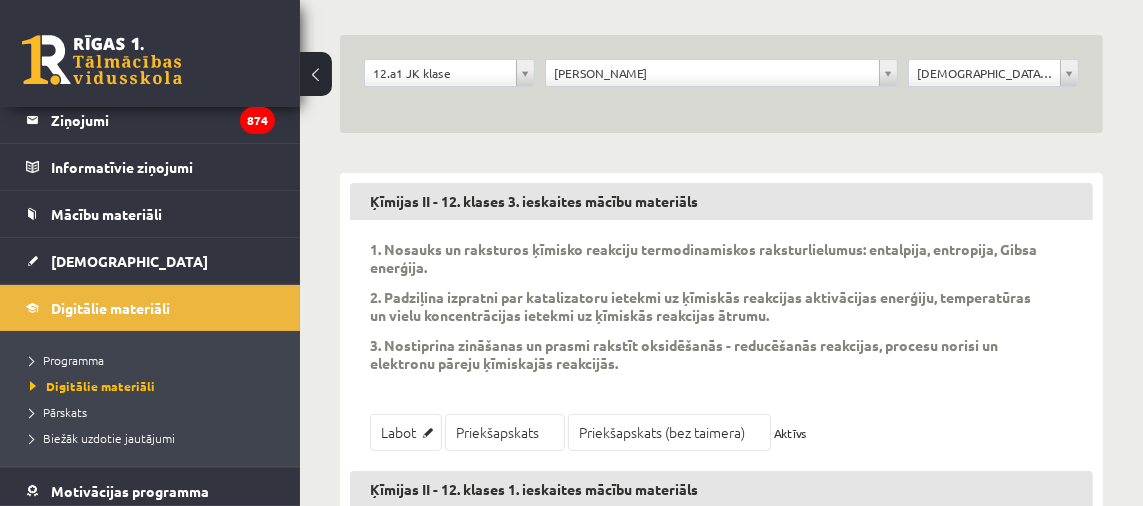 scroll, scrollTop: 0, scrollLeft: 0, axis: both 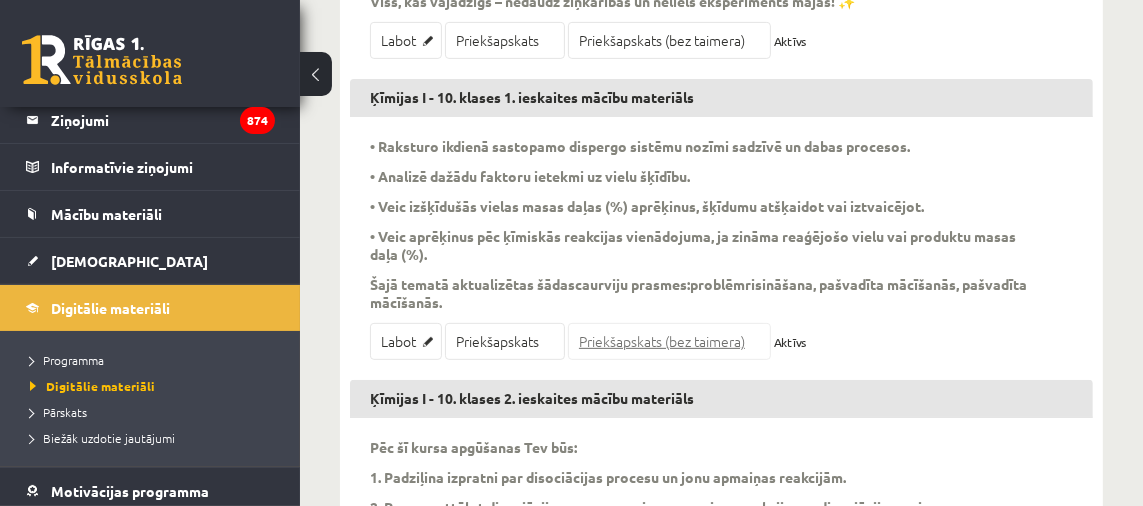 click on "Priekšapskats (bez taimera)" at bounding box center [669, 341] 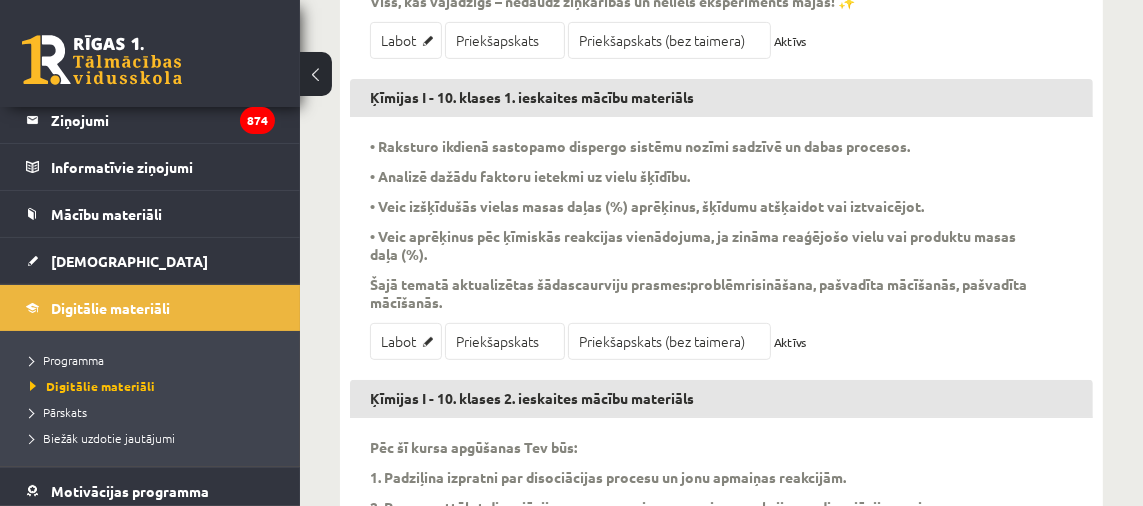 click on "• Veic aprēķinus pēc ķīmiskās reakcijas vienādojuma, ja zināma reaģējošo vielu vai produktu masas daļa (%)." at bounding box center (706, 245) 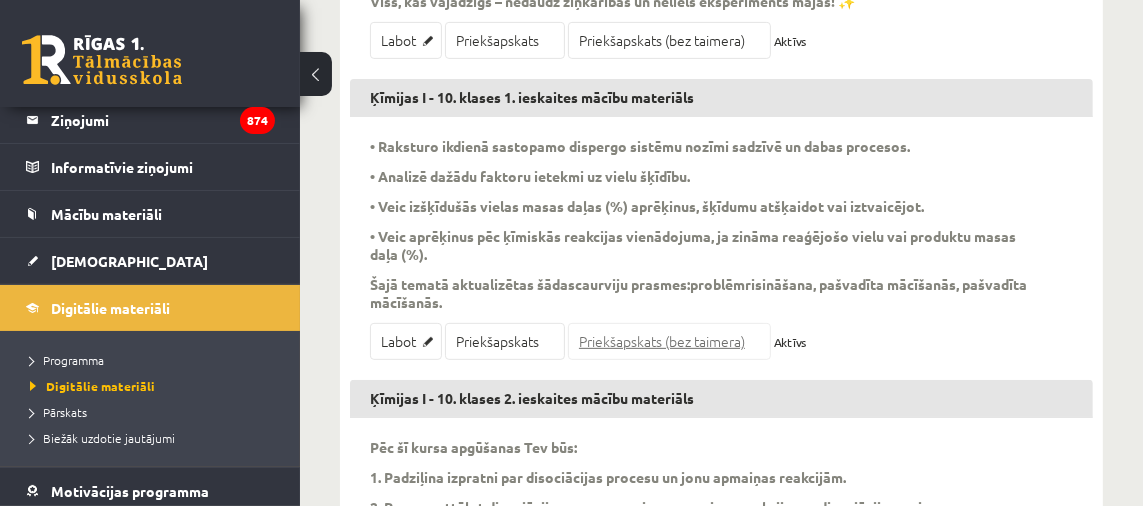 click on "Priekšapskats (bez taimera)" at bounding box center [669, 341] 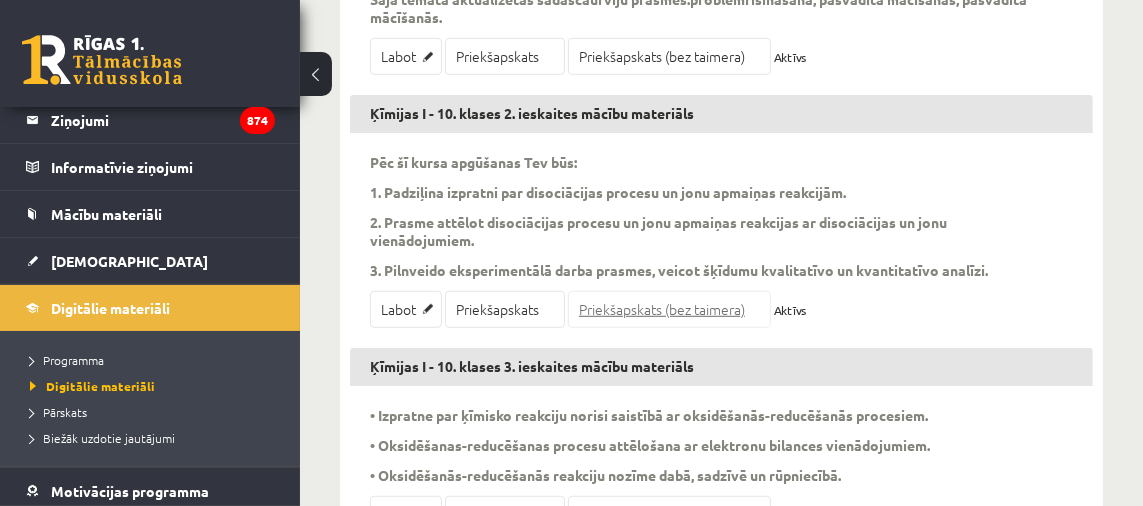 scroll, scrollTop: 840, scrollLeft: 0, axis: vertical 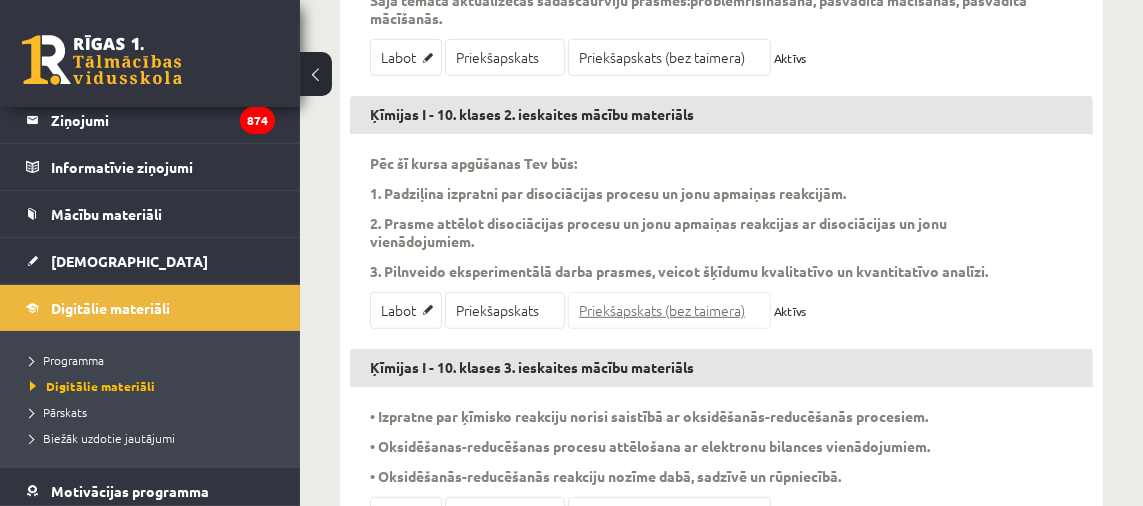 click on "Priekšapskats (bez taimera)" at bounding box center (669, 310) 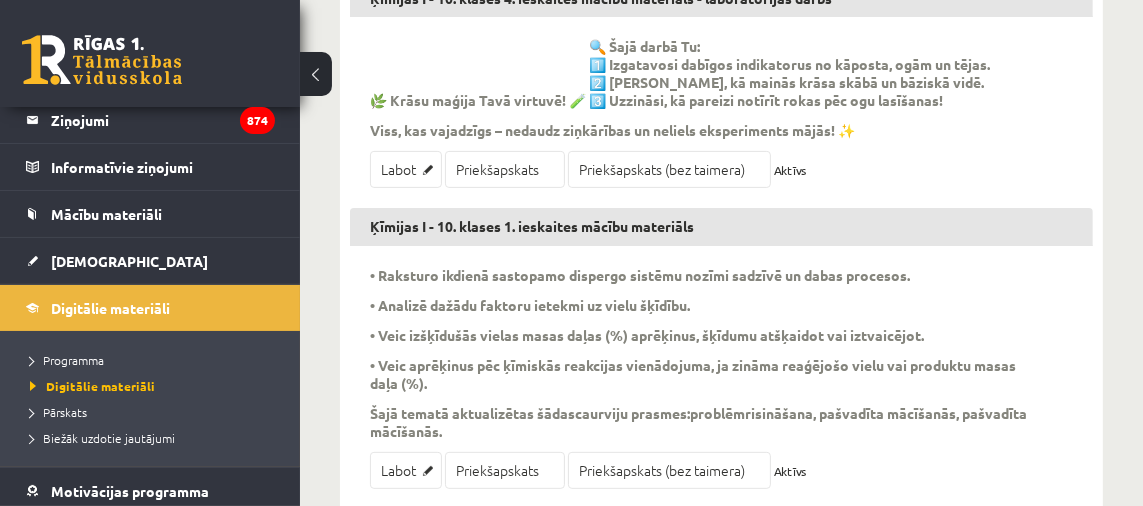 scroll, scrollTop: 0, scrollLeft: 0, axis: both 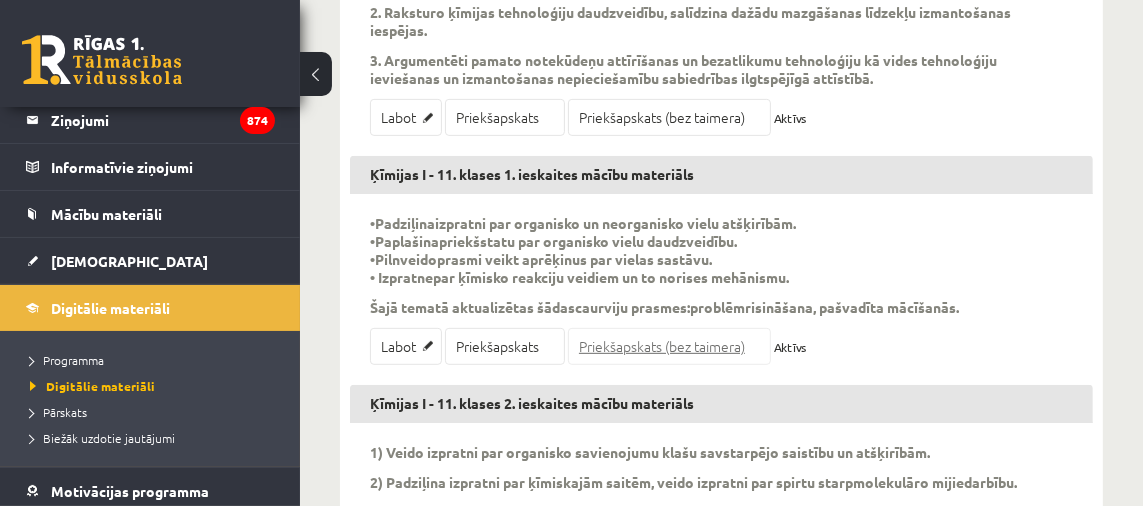 click on "Priekšapskats (bez taimera)" at bounding box center (669, 346) 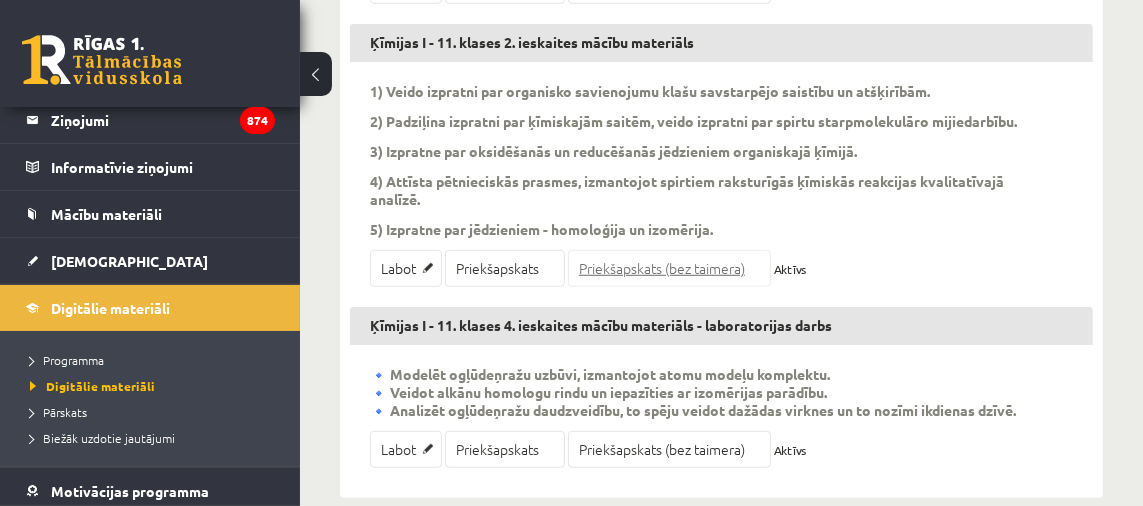 scroll, scrollTop: 984, scrollLeft: 0, axis: vertical 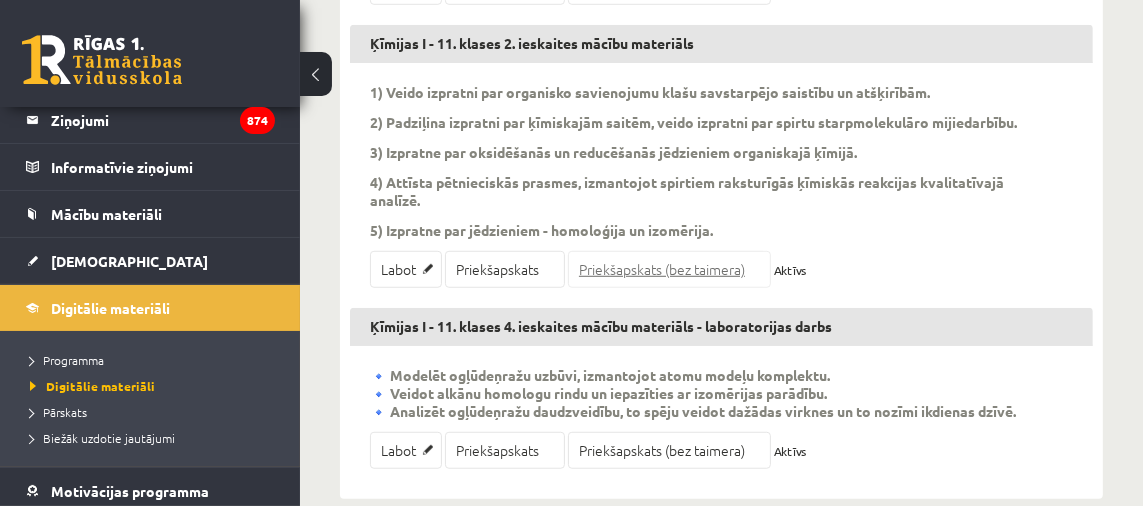 click on "Priekšapskats (bez taimera)" at bounding box center [669, 269] 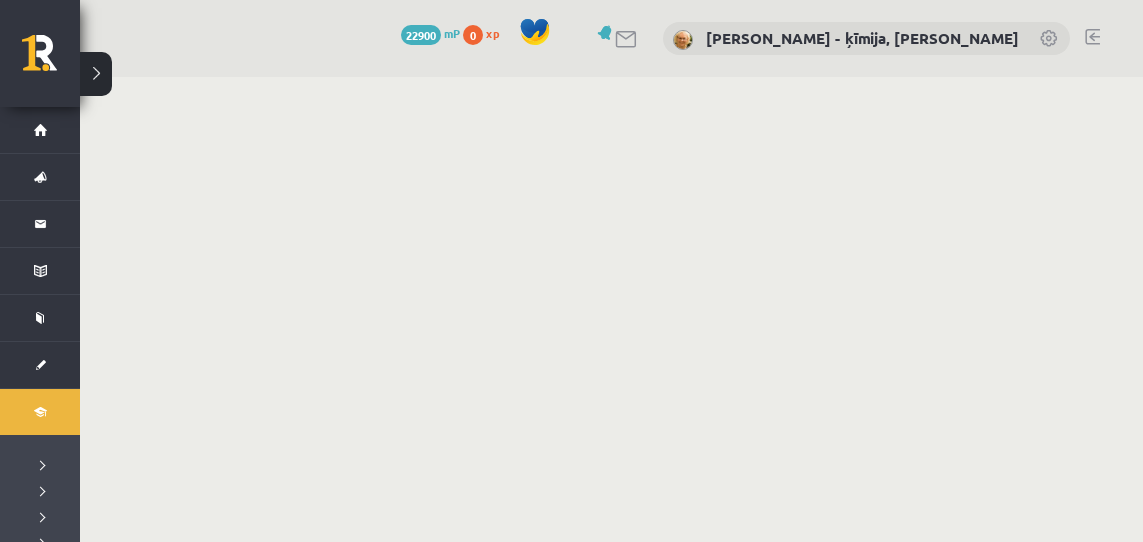 scroll, scrollTop: 0, scrollLeft: 0, axis: both 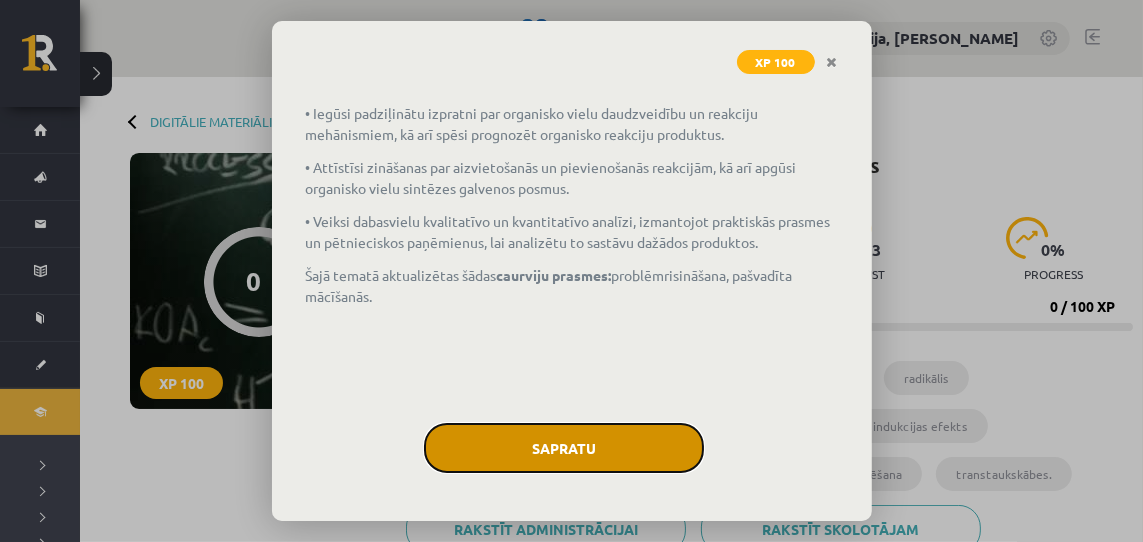 drag, startPoint x: 0, startPoint y: 0, endPoint x: 584, endPoint y: 440, distance: 731.2017 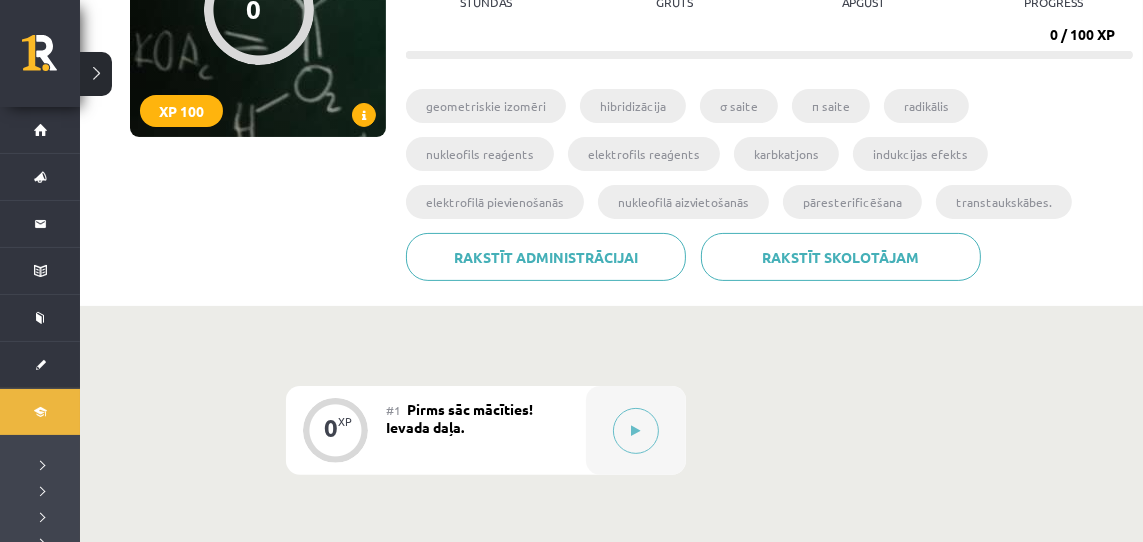 scroll, scrollTop: 0, scrollLeft: 0, axis: both 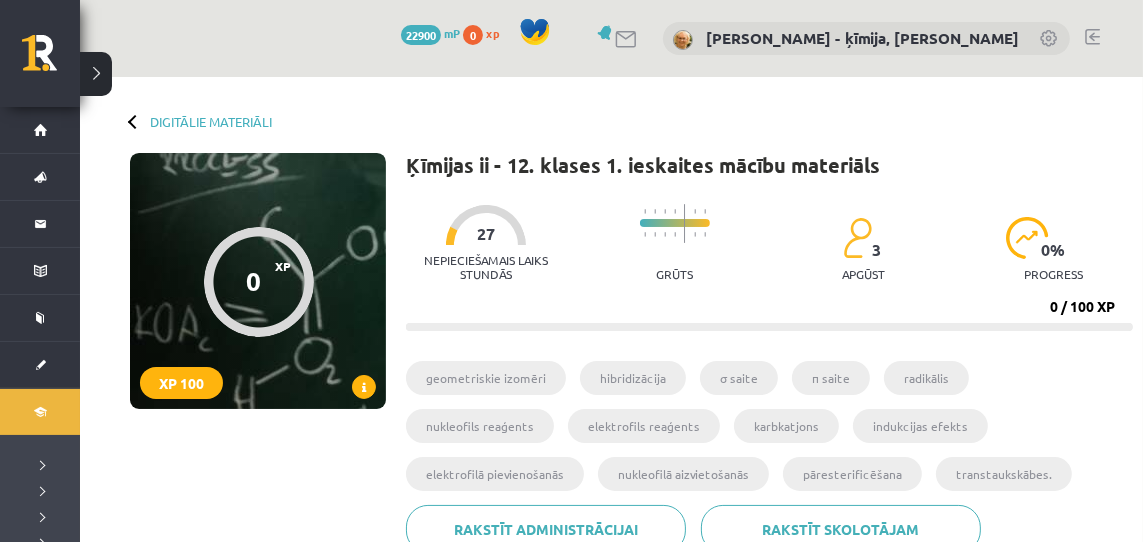 drag, startPoint x: 584, startPoint y: 440, endPoint x: 97, endPoint y: 76, distance: 608.0008 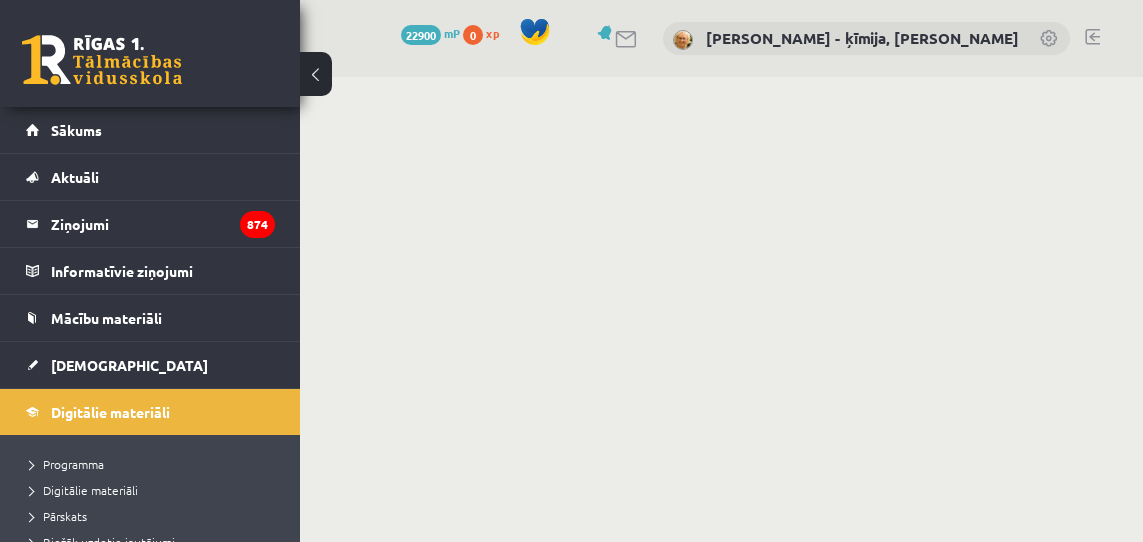 scroll, scrollTop: 0, scrollLeft: 0, axis: both 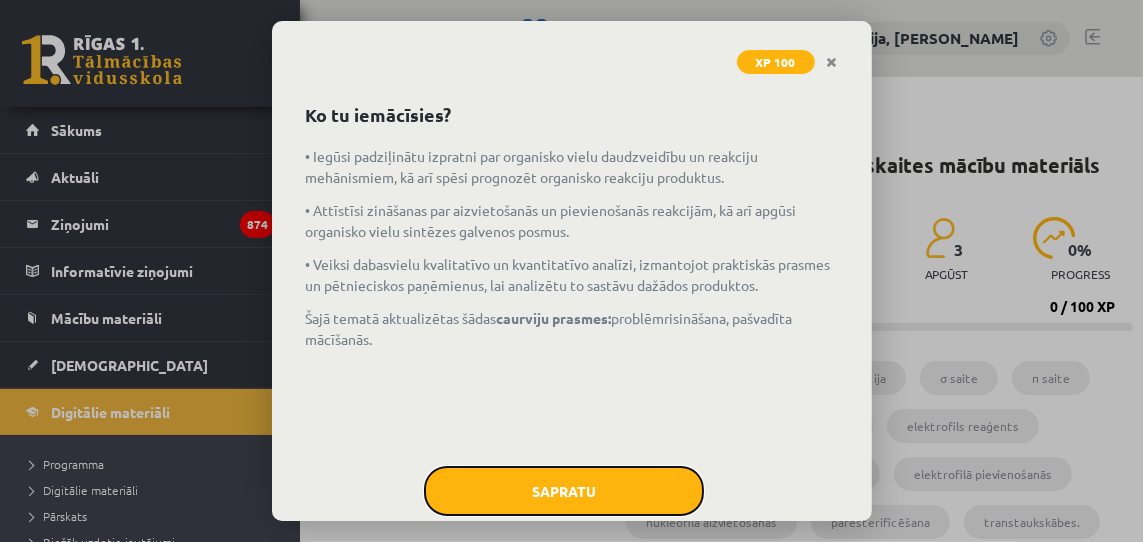 click on "Sapratu" 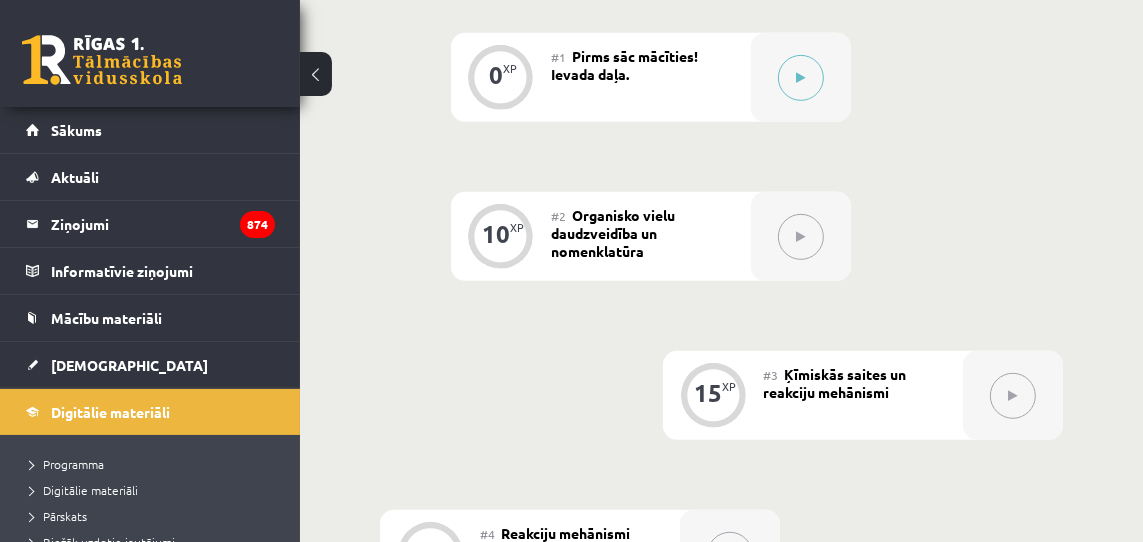 scroll, scrollTop: 738, scrollLeft: 0, axis: vertical 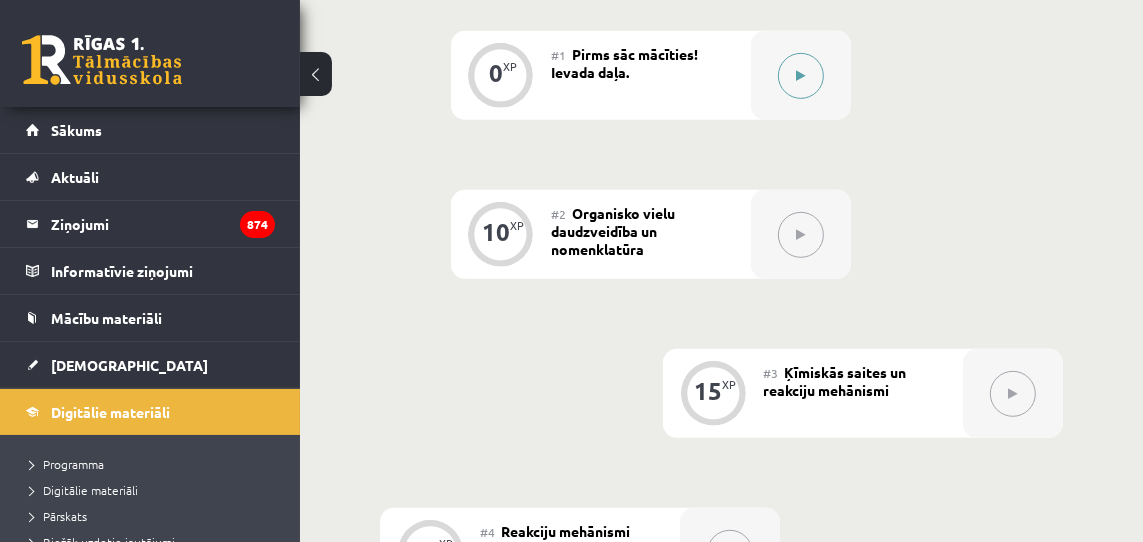 drag, startPoint x: 0, startPoint y: 0, endPoint x: 801, endPoint y: 71, distance: 804.14056 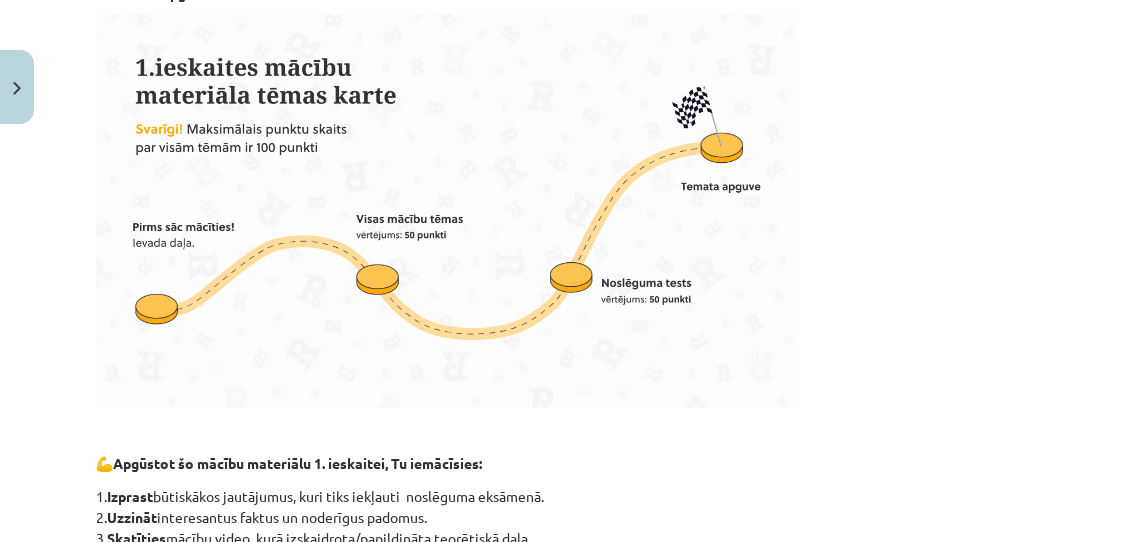 scroll, scrollTop: 1106, scrollLeft: 0, axis: vertical 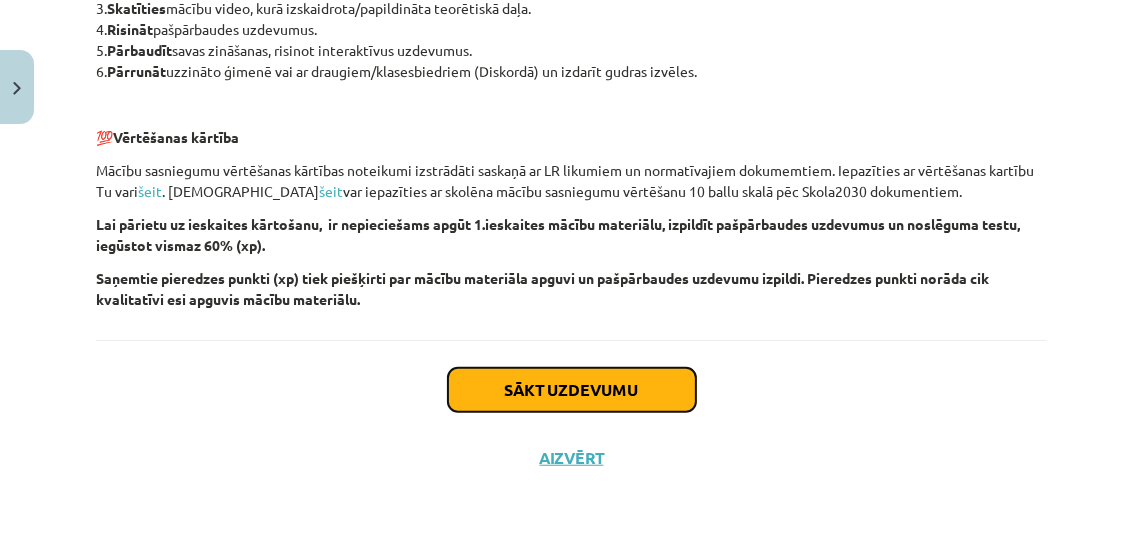 click on "Sākt uzdevumu" 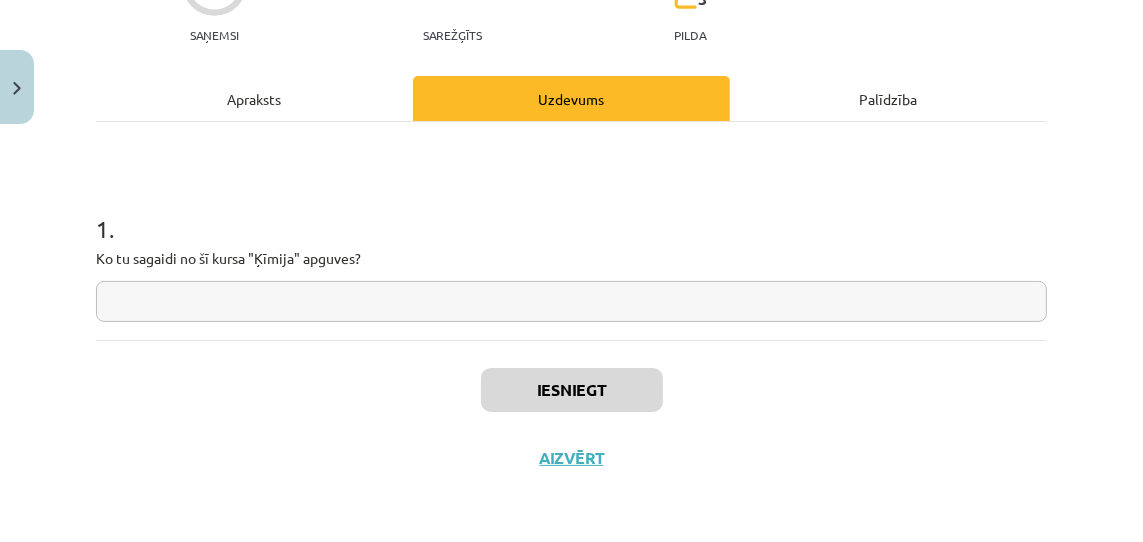 scroll, scrollTop: 164, scrollLeft: 0, axis: vertical 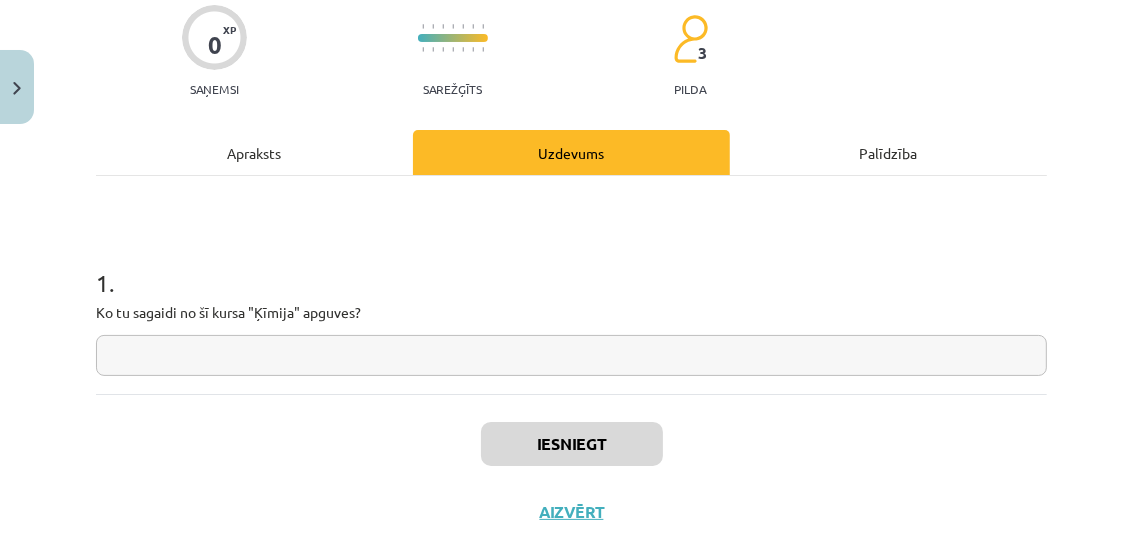 click 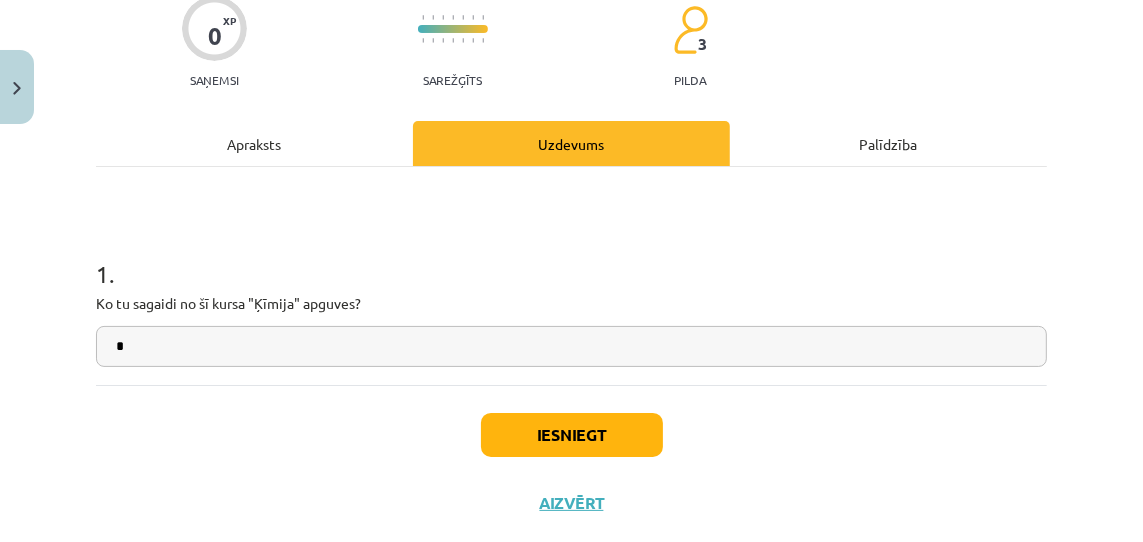 type on "*" 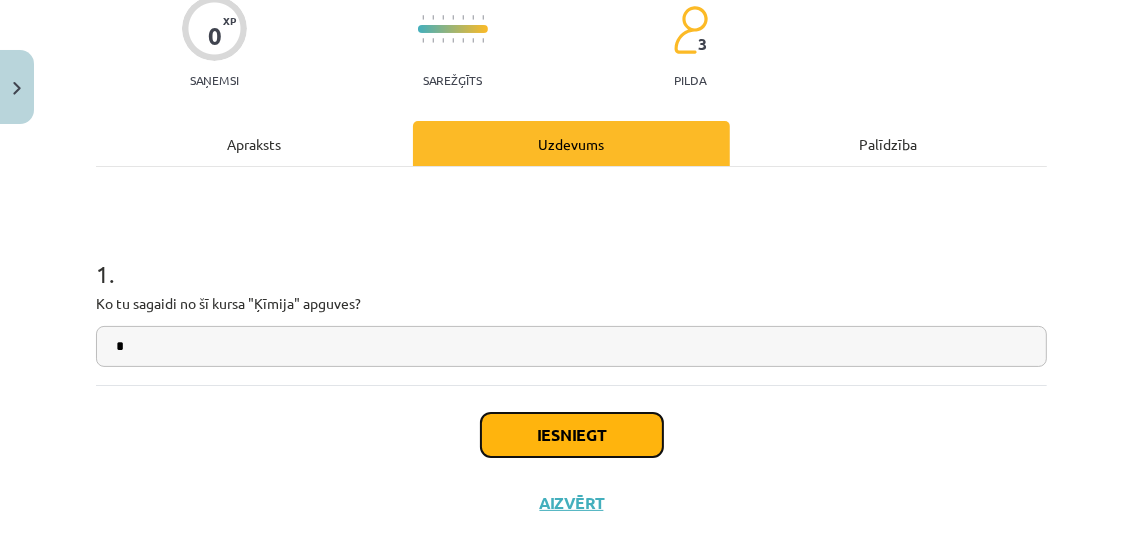 scroll, scrollTop: 174, scrollLeft: 0, axis: vertical 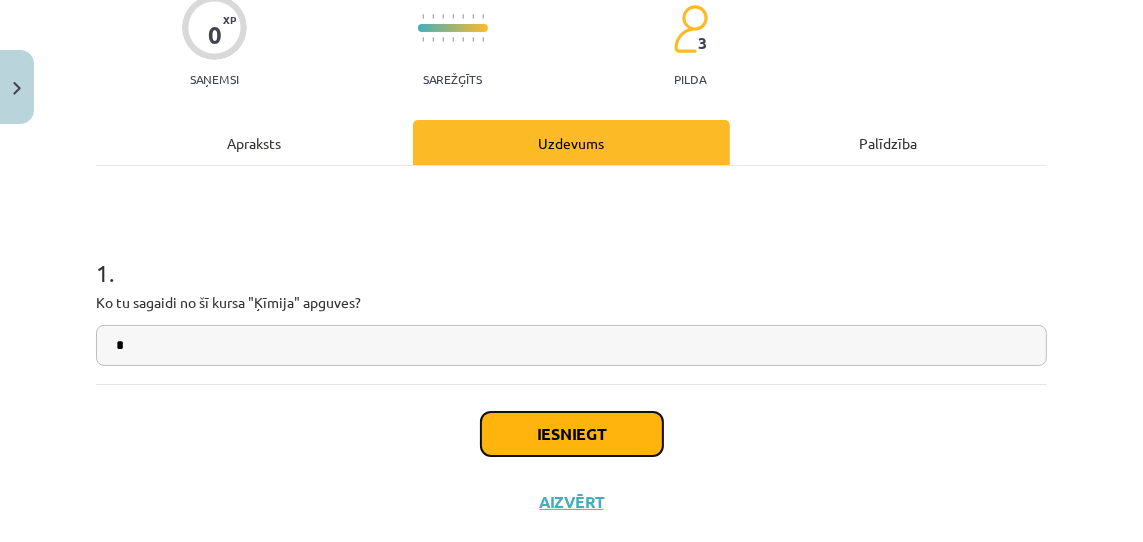 drag, startPoint x: 801, startPoint y: 71, endPoint x: 558, endPoint y: 422, distance: 426.90747 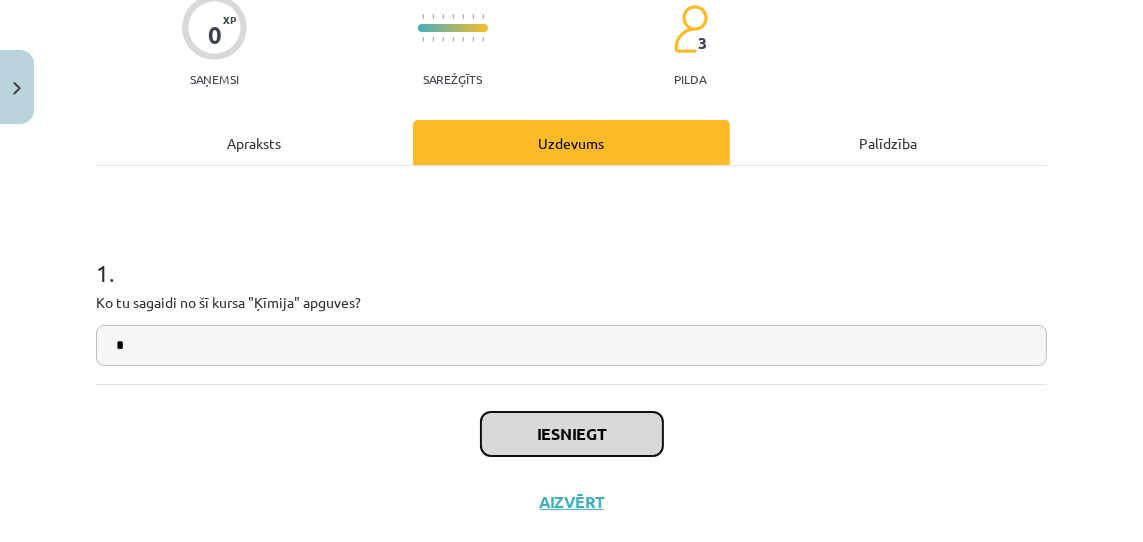 scroll, scrollTop: 218, scrollLeft: 0, axis: vertical 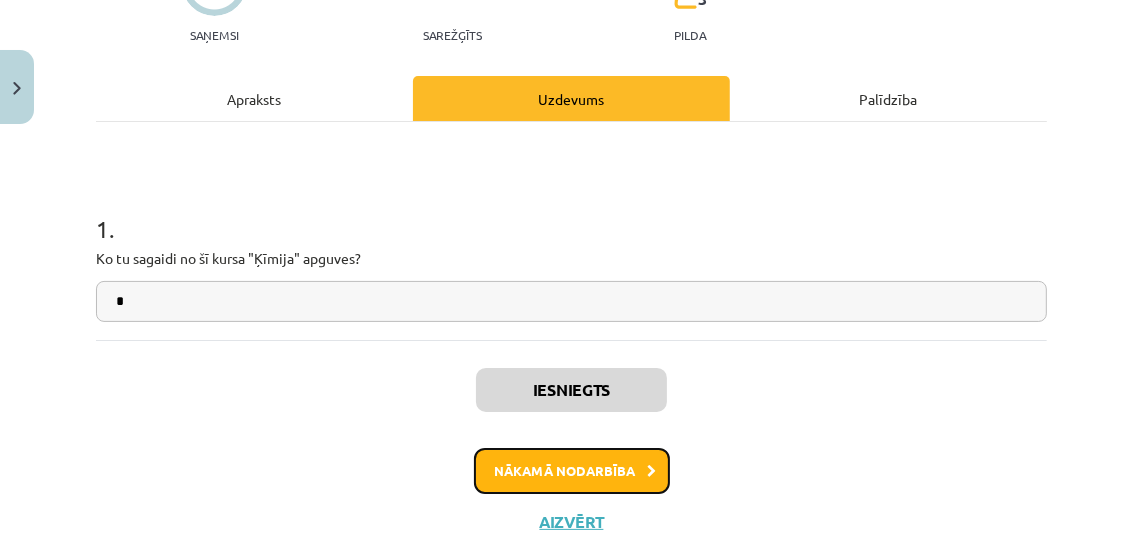 drag, startPoint x: 558, startPoint y: 422, endPoint x: 581, endPoint y: 474, distance: 56.859474 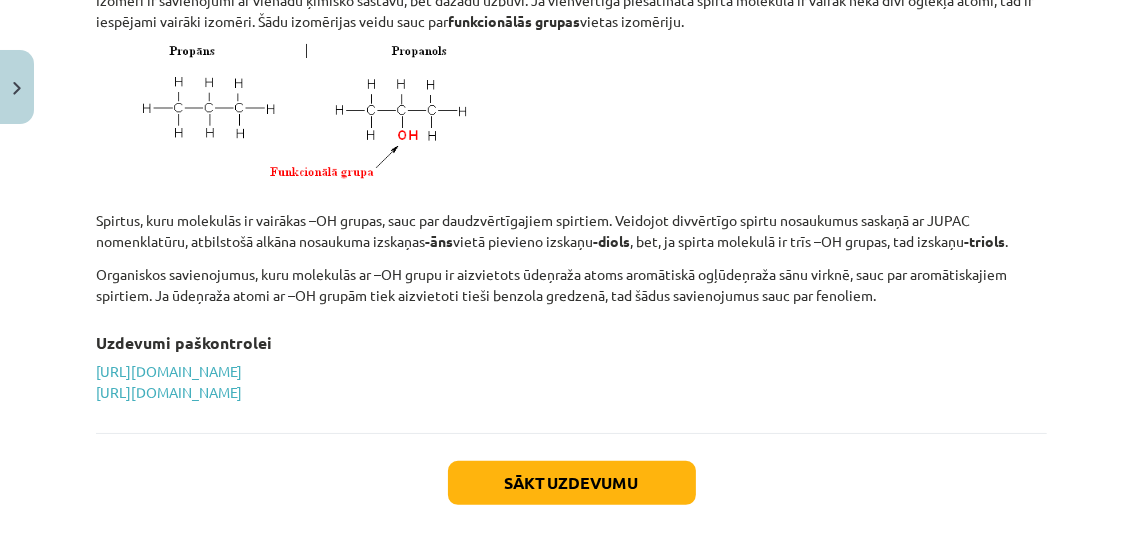 scroll, scrollTop: 6128, scrollLeft: 0, axis: vertical 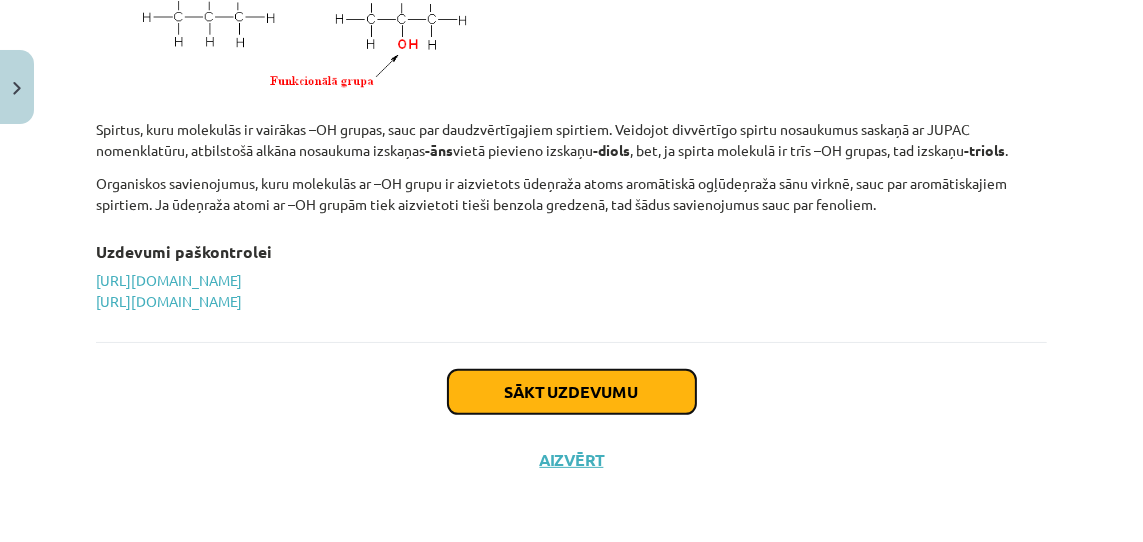 click on "Sākt uzdevumu" 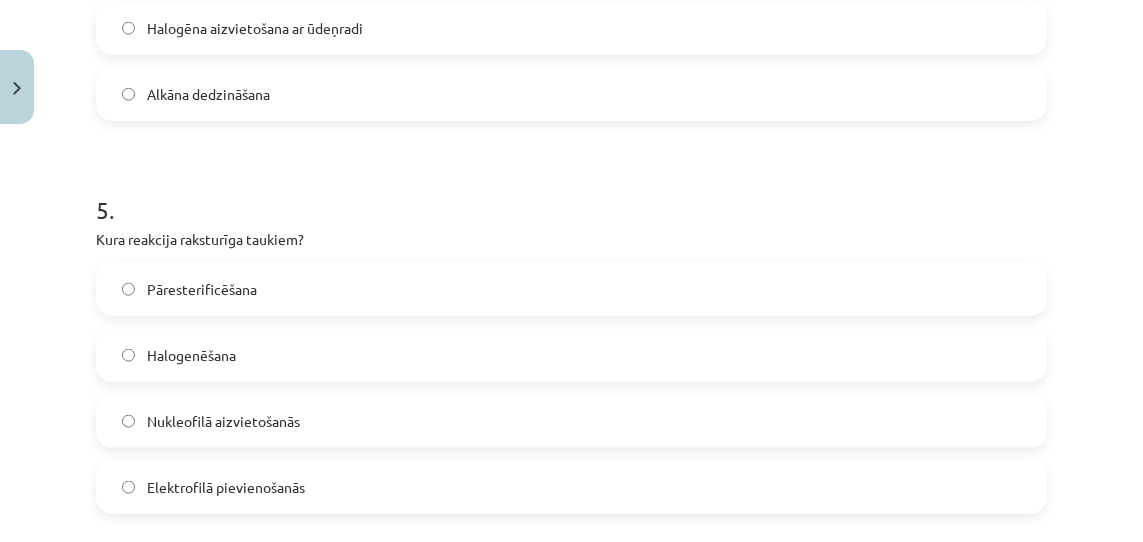 scroll, scrollTop: 2013, scrollLeft: 0, axis: vertical 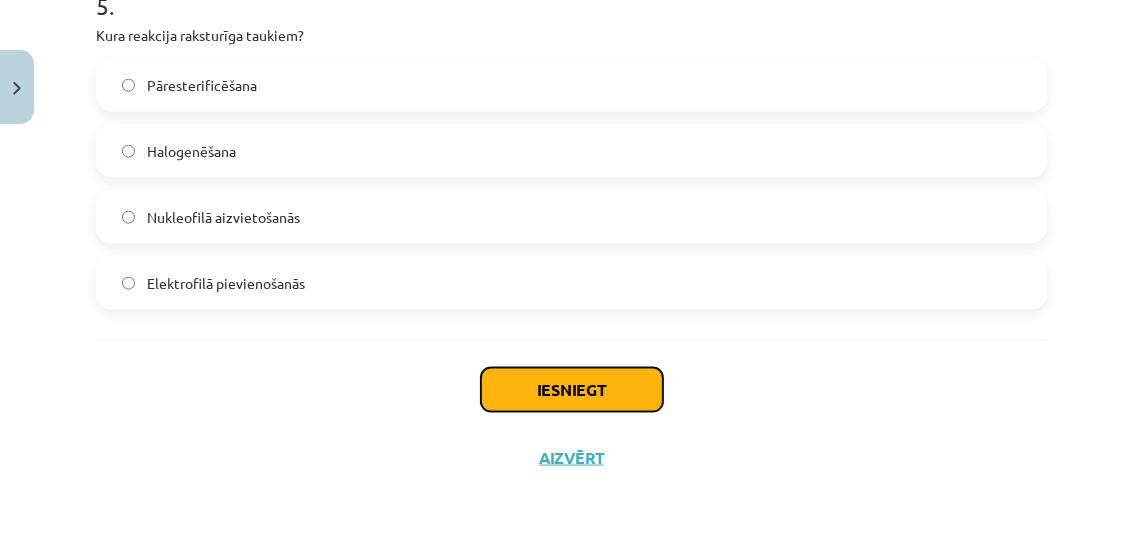 drag, startPoint x: 581, startPoint y: 474, endPoint x: 556, endPoint y: 390, distance: 87.64131 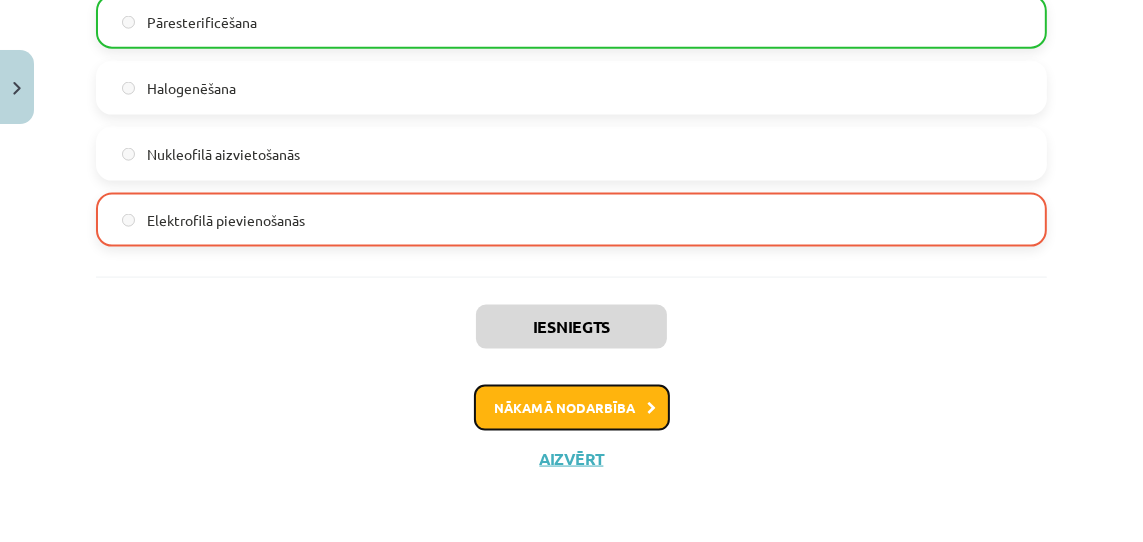 click on "Nākamā nodarbība" 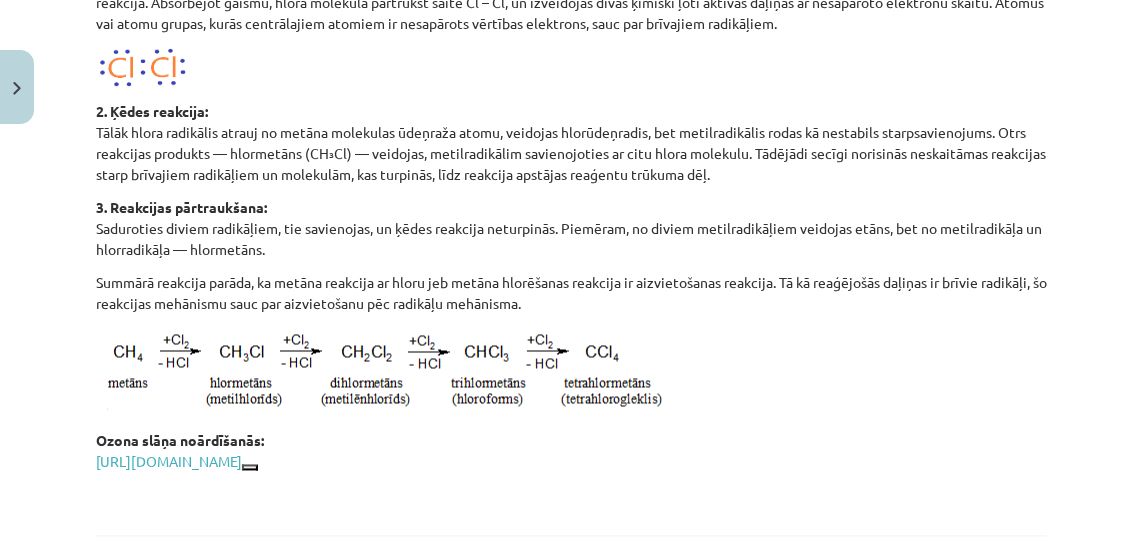 scroll, scrollTop: 2980, scrollLeft: 0, axis: vertical 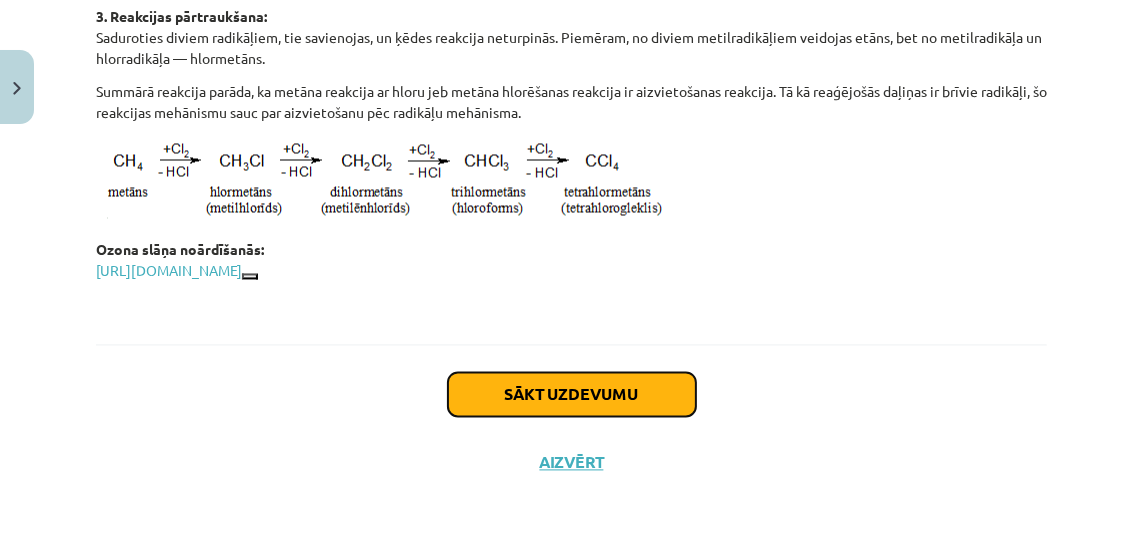 click on "Sākt uzdevumu" 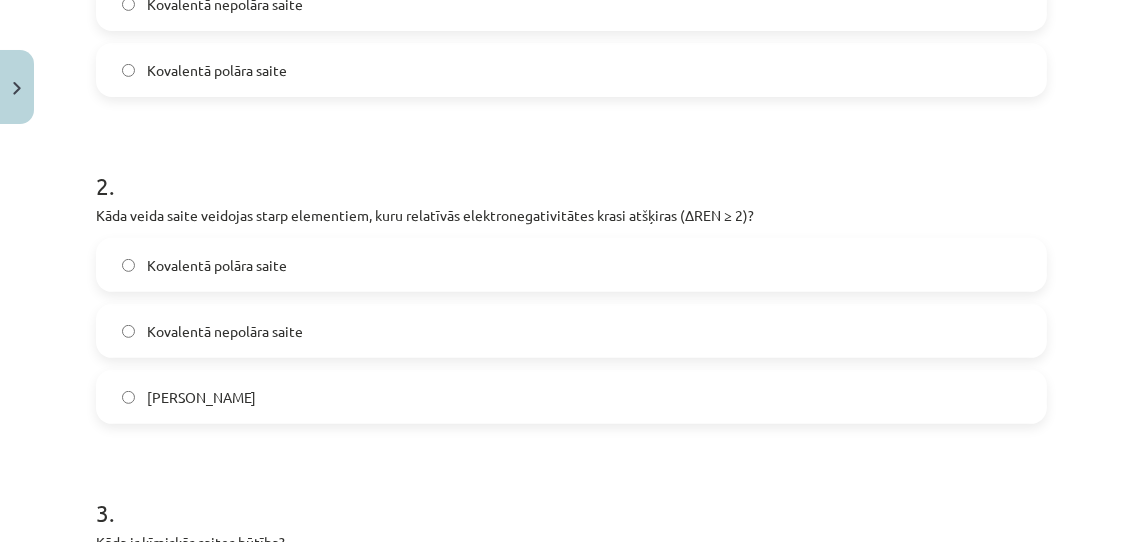 scroll, scrollTop: 1029, scrollLeft: 0, axis: vertical 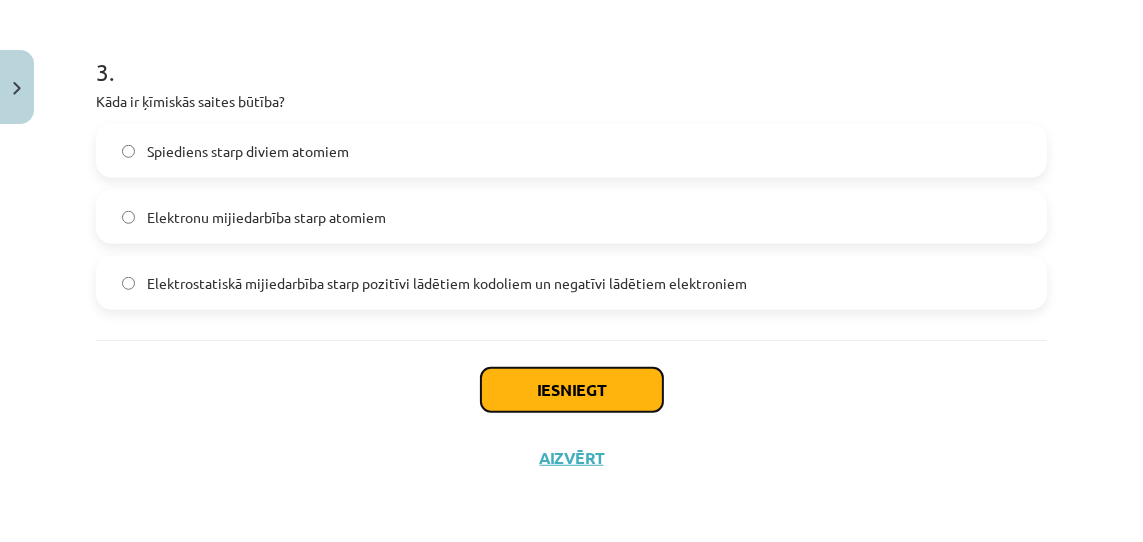 drag, startPoint x: 556, startPoint y: 390, endPoint x: 546, endPoint y: 394, distance: 10.770329 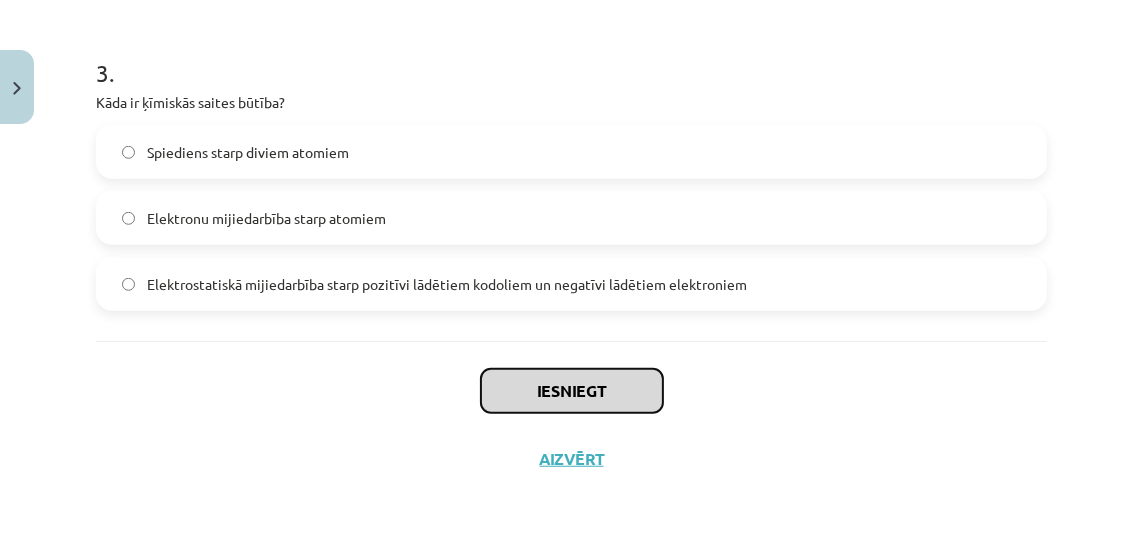 scroll, scrollTop: 1029, scrollLeft: 0, axis: vertical 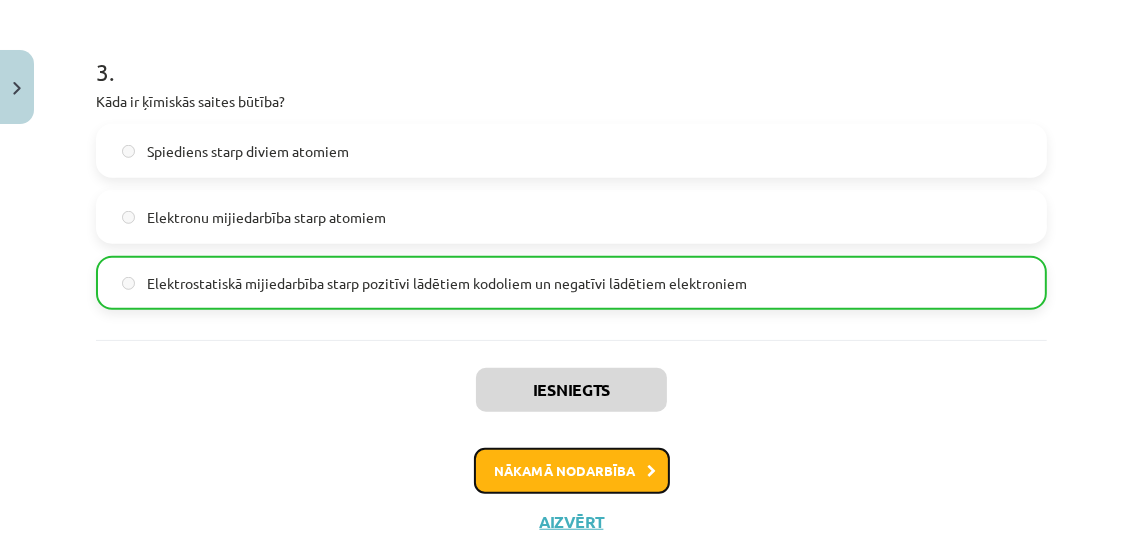 drag, startPoint x: 546, startPoint y: 394, endPoint x: 562, endPoint y: 466, distance: 73.756355 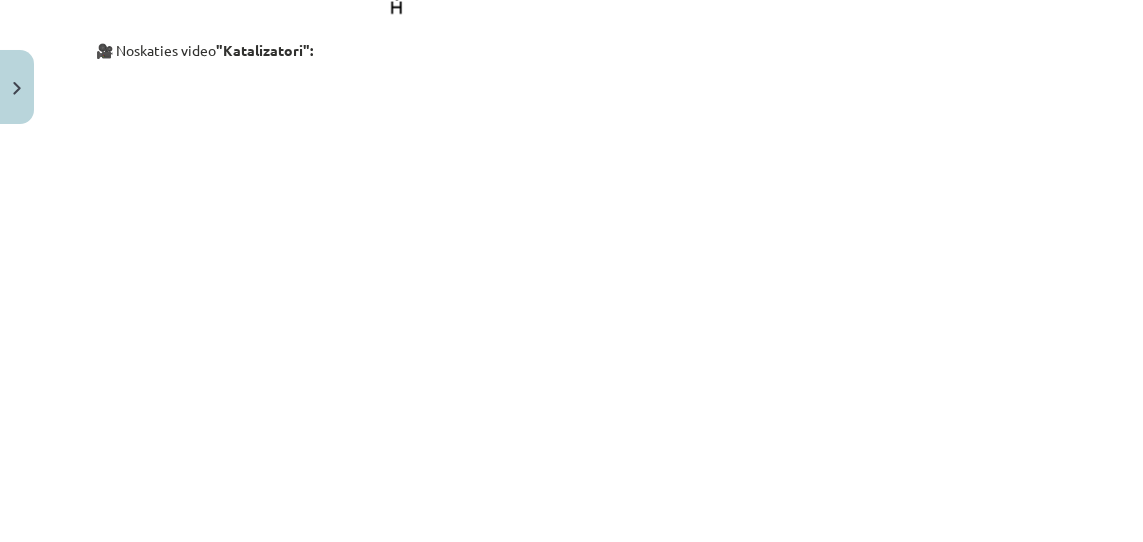 scroll, scrollTop: 2408, scrollLeft: 0, axis: vertical 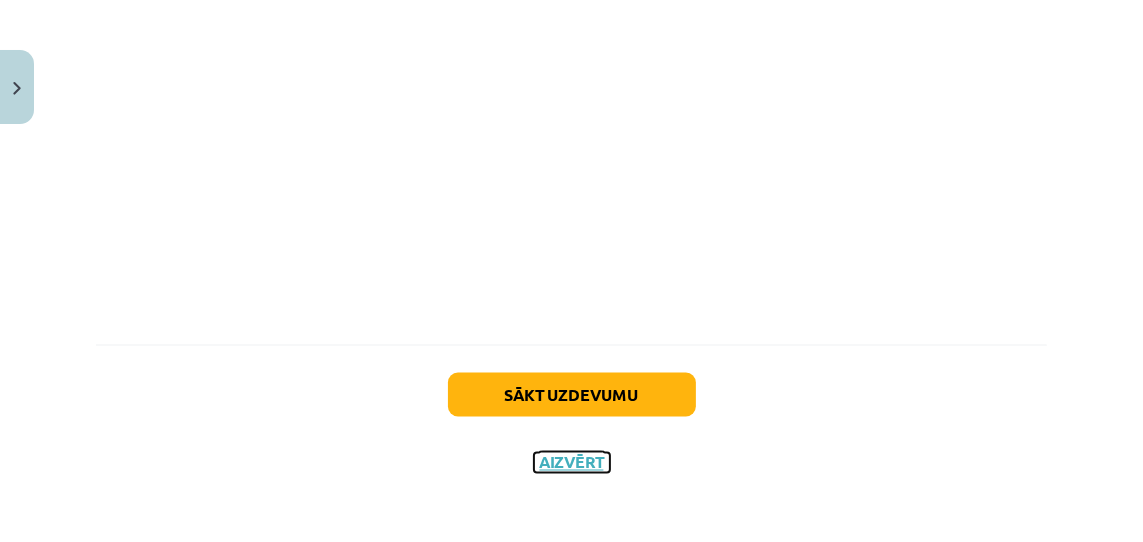 click on "Aizvērt" 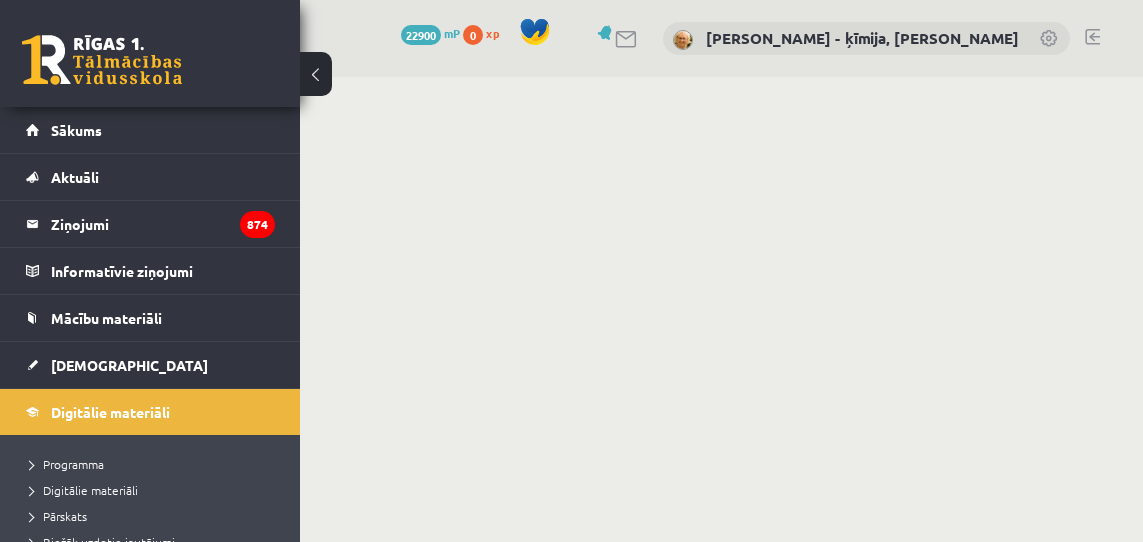 scroll, scrollTop: 0, scrollLeft: 0, axis: both 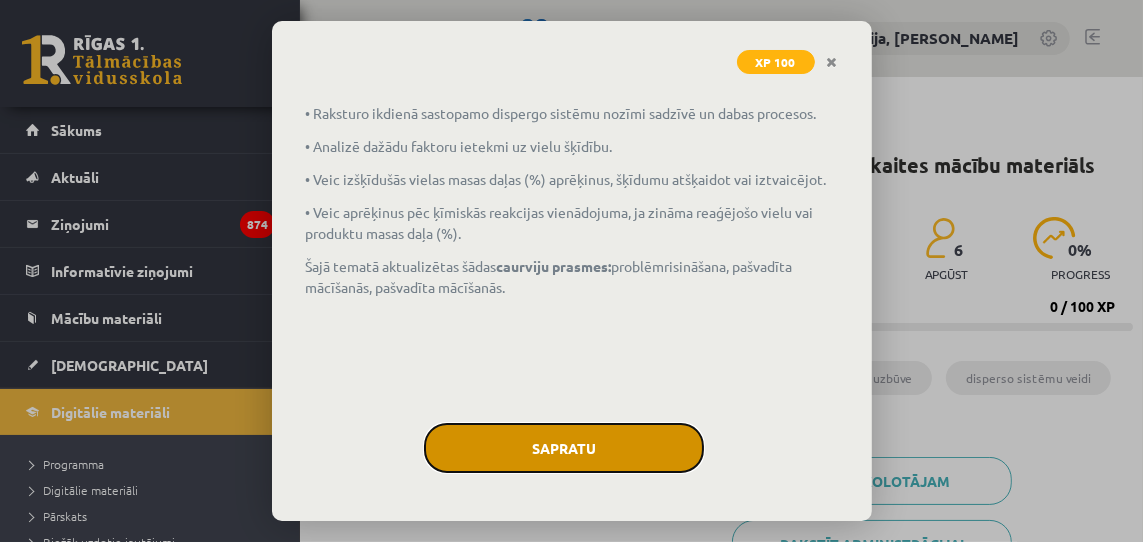 drag, startPoint x: 0, startPoint y: 0, endPoint x: 579, endPoint y: 452, distance: 734.5373 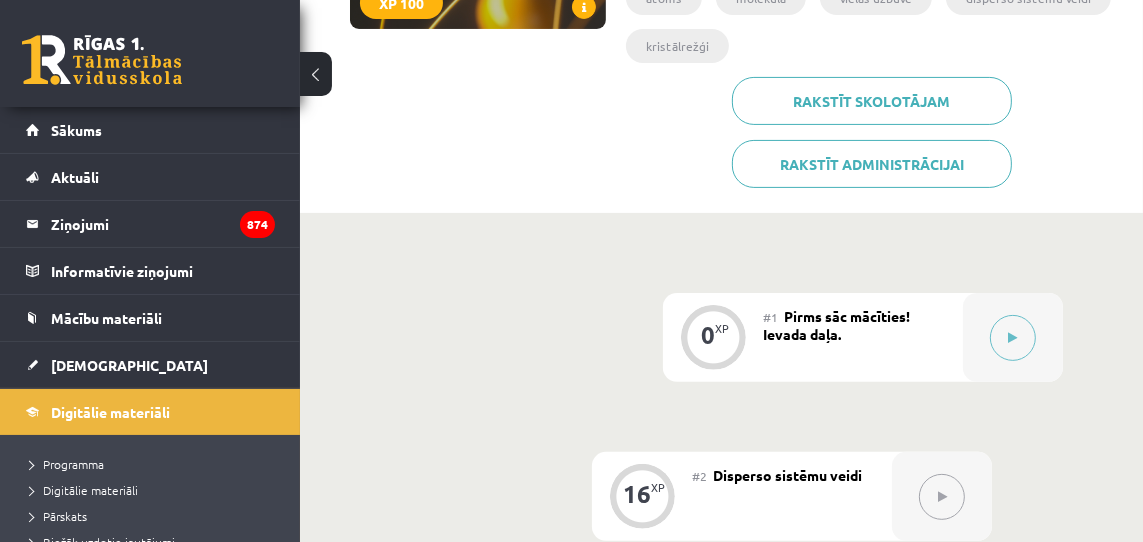 scroll, scrollTop: 391, scrollLeft: 0, axis: vertical 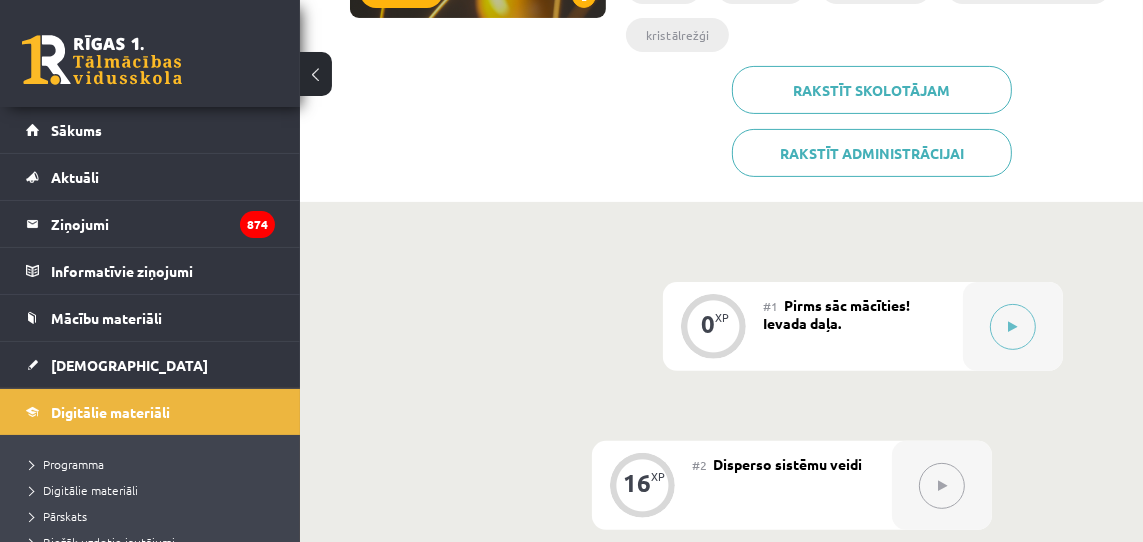 click 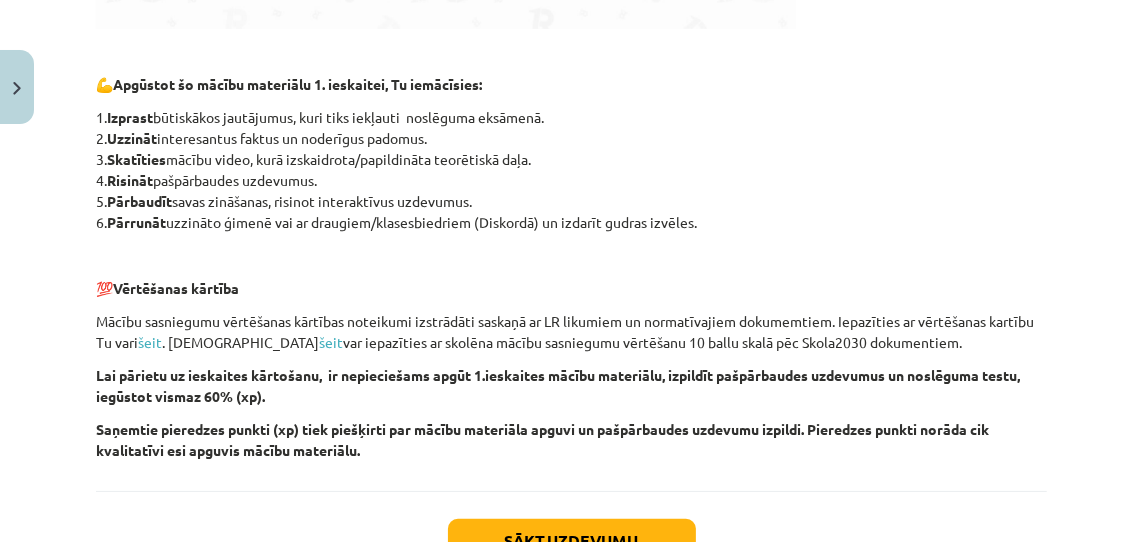 scroll, scrollTop: 1085, scrollLeft: 0, axis: vertical 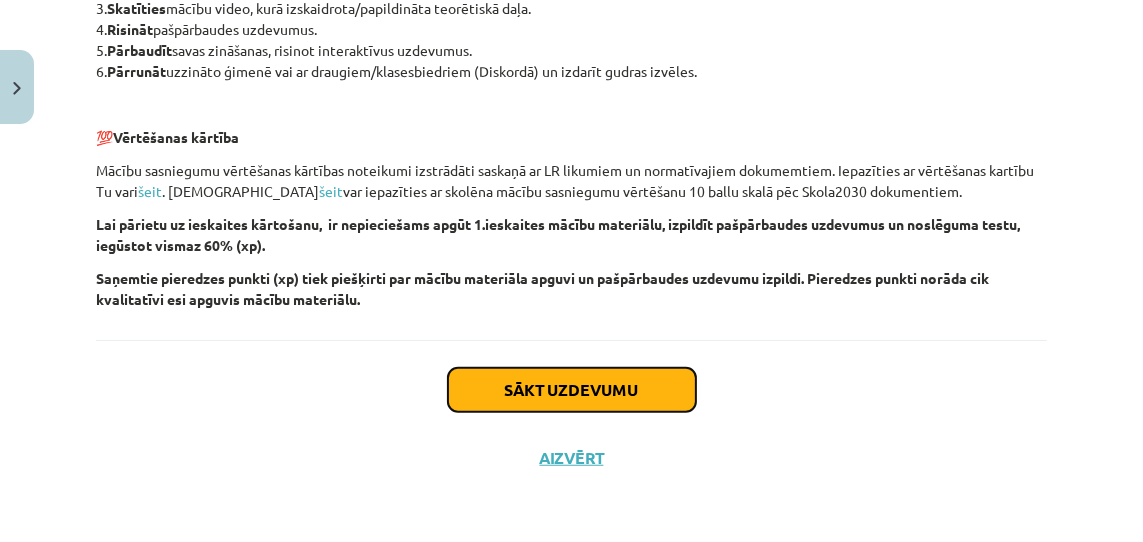 drag, startPoint x: 579, startPoint y: 452, endPoint x: 570, endPoint y: 400, distance: 52.773098 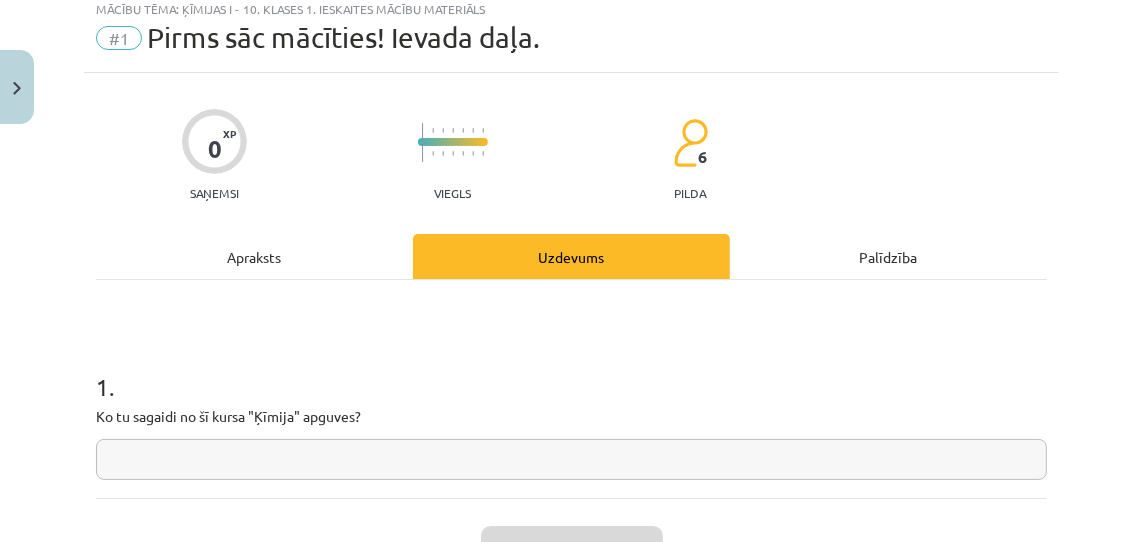 scroll, scrollTop: 50, scrollLeft: 0, axis: vertical 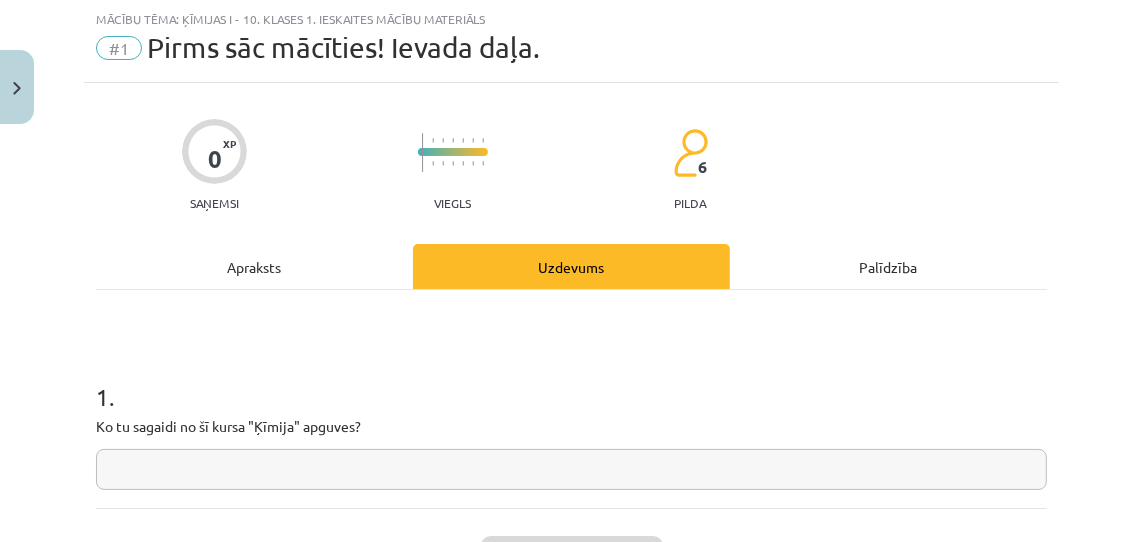 drag, startPoint x: 570, startPoint y: 400, endPoint x: 540, endPoint y: 467, distance: 73.409805 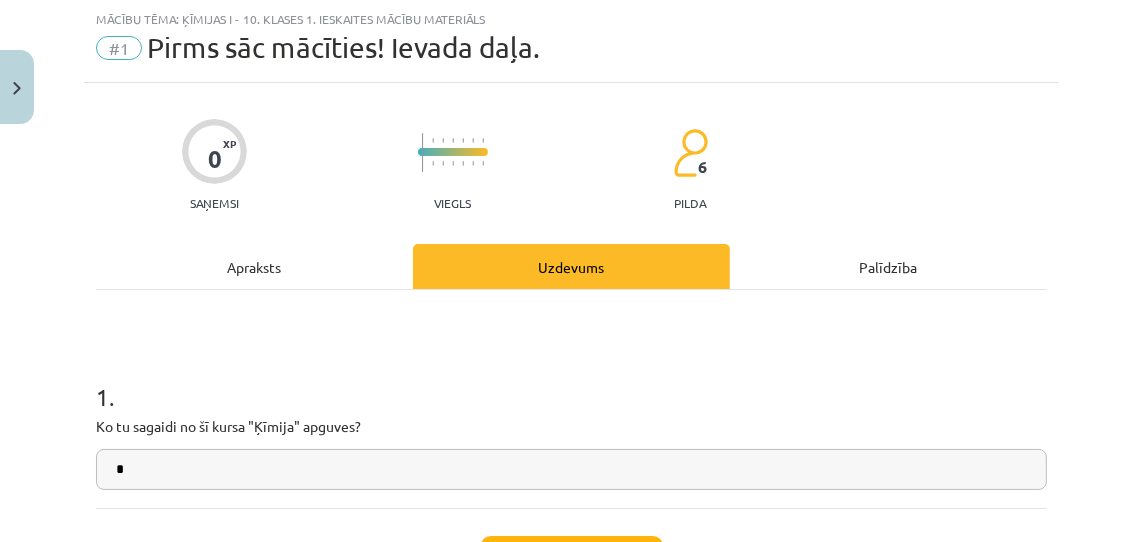 scroll, scrollTop: 218, scrollLeft: 0, axis: vertical 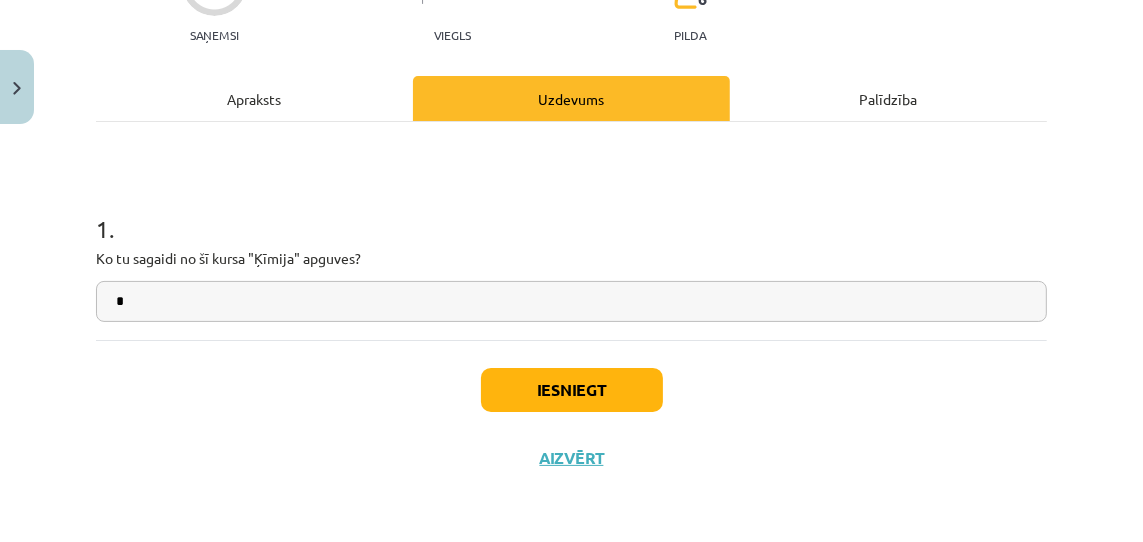 type on "*" 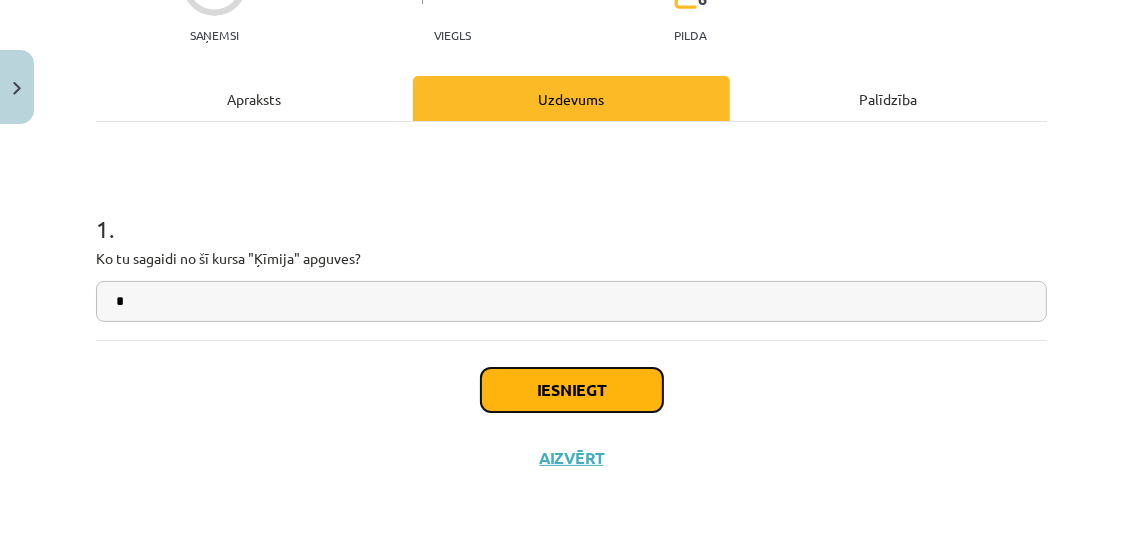 click on "Iesniegt" 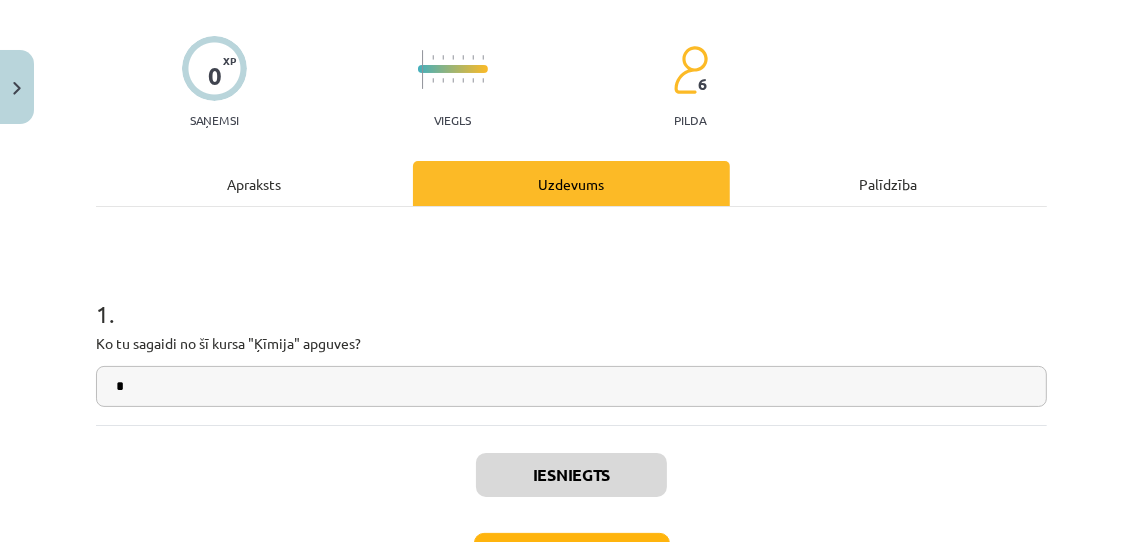 scroll, scrollTop: 281, scrollLeft: 0, axis: vertical 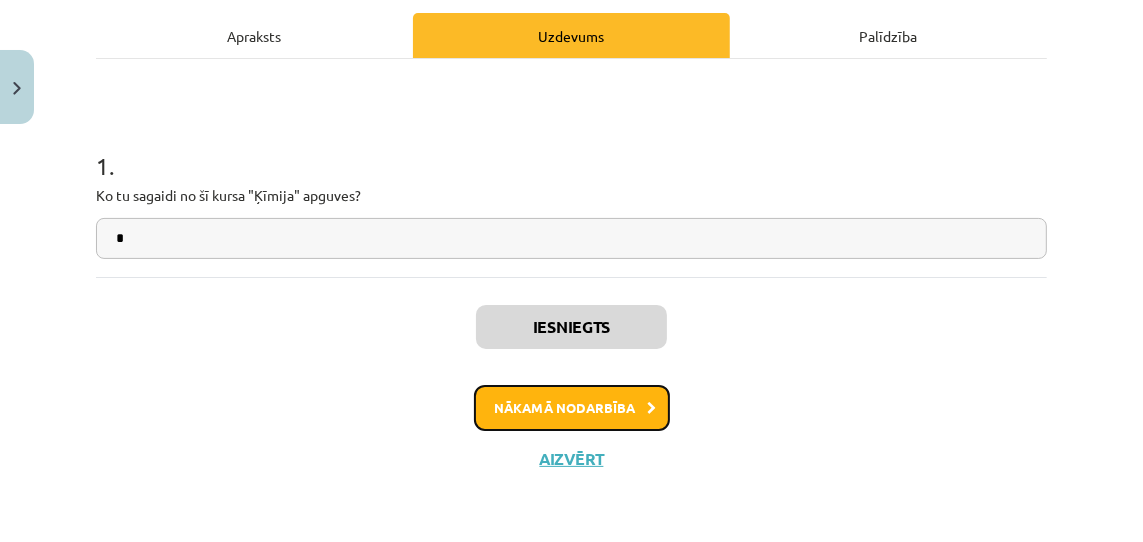 click on "Nākamā nodarbība" 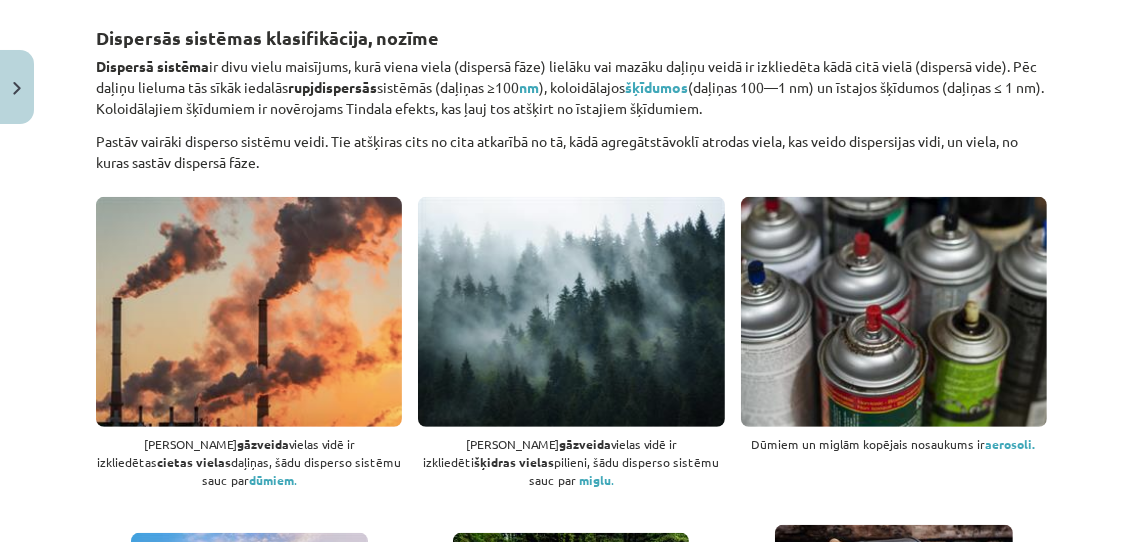 scroll, scrollTop: 562, scrollLeft: 0, axis: vertical 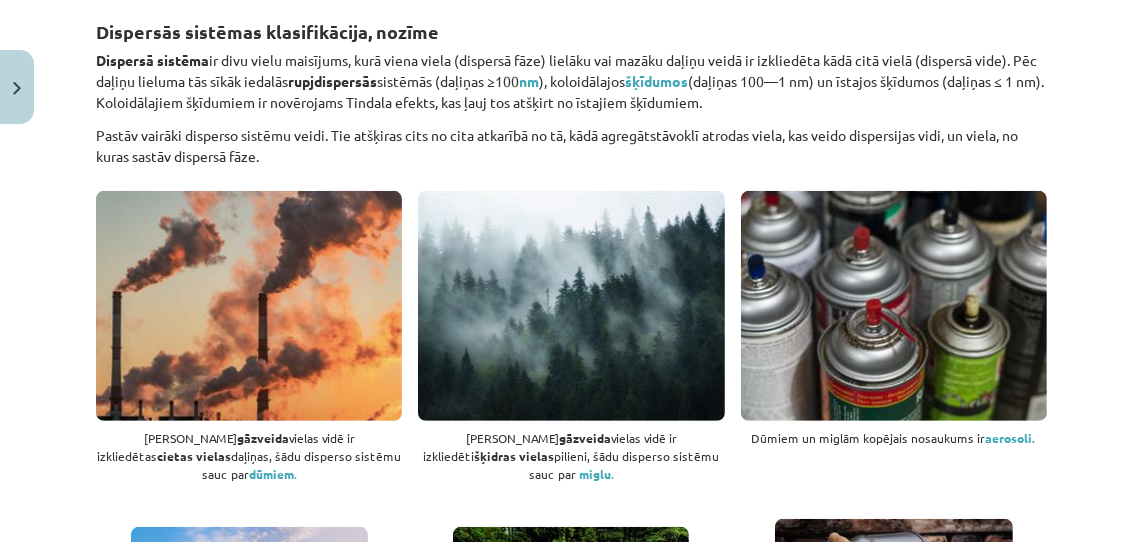 drag, startPoint x: 540, startPoint y: 467, endPoint x: 352, endPoint y: 457, distance: 188.26576 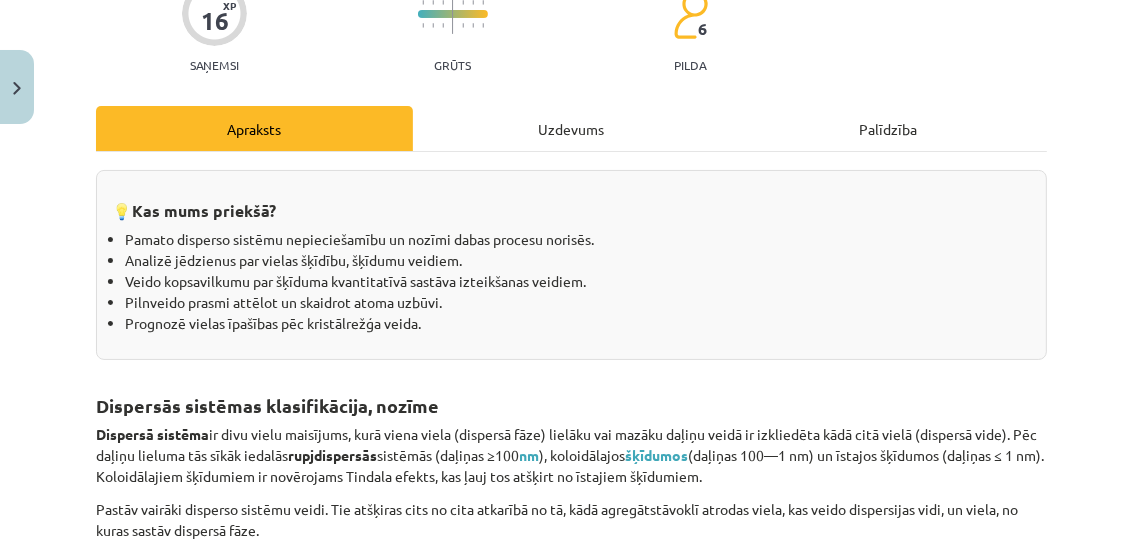 scroll, scrollTop: 0, scrollLeft: 0, axis: both 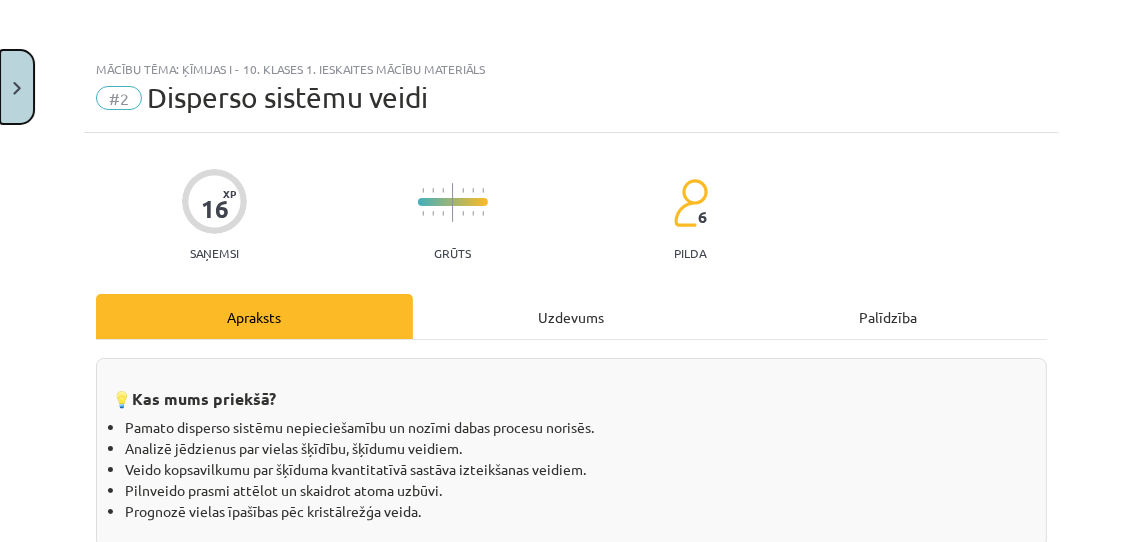 drag, startPoint x: 237, startPoint y: 264, endPoint x: 14, endPoint y: 86, distance: 285.32962 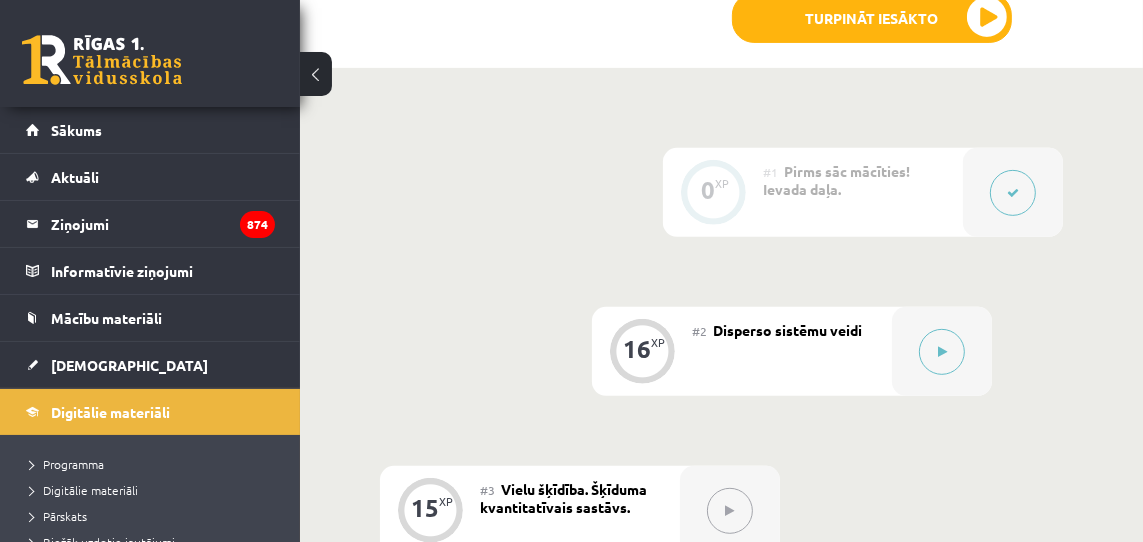 scroll, scrollTop: 591, scrollLeft: 0, axis: vertical 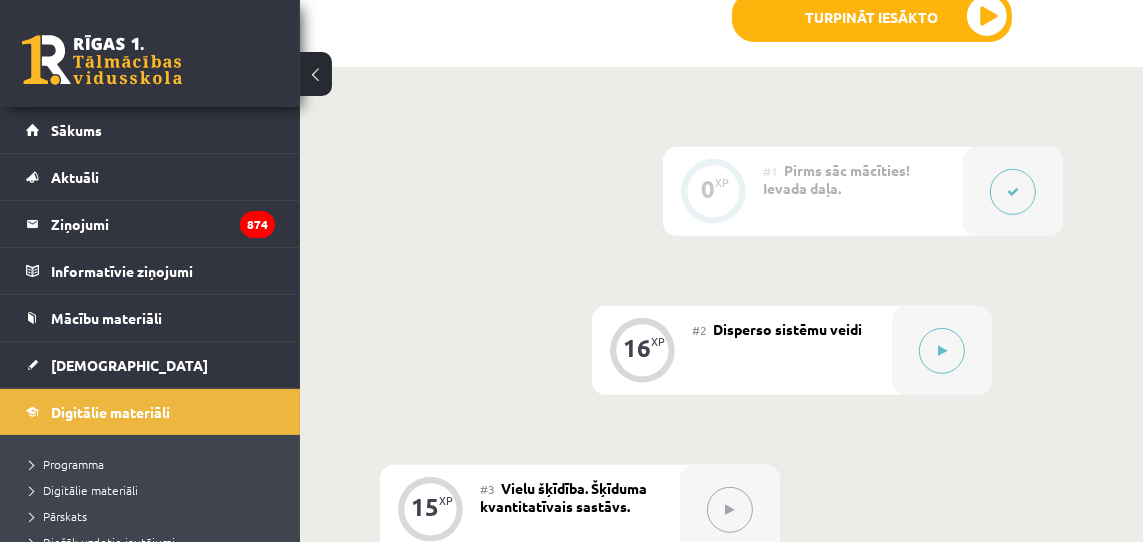 click 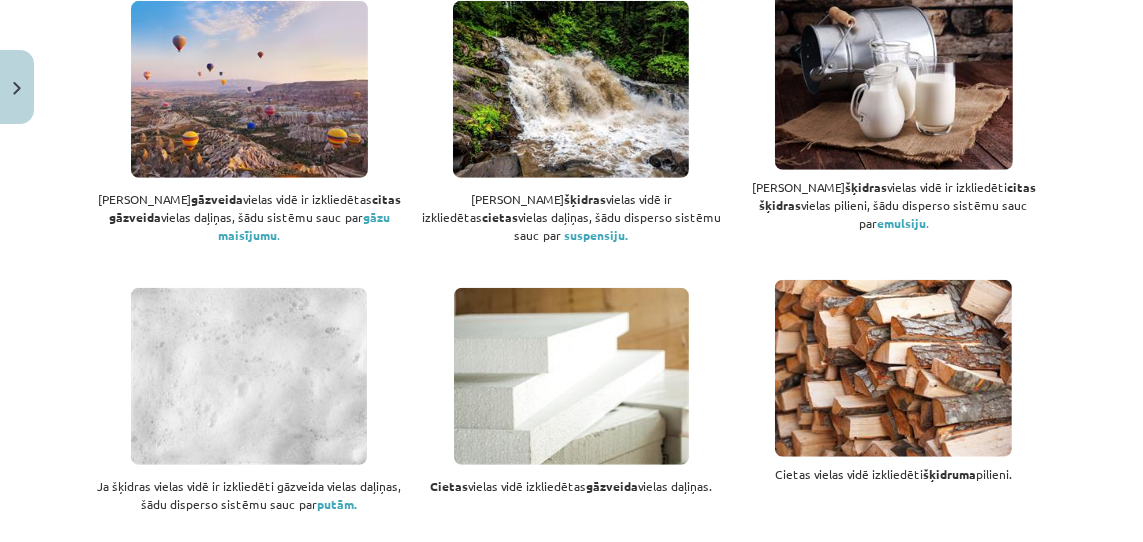 scroll, scrollTop: 1099, scrollLeft: 0, axis: vertical 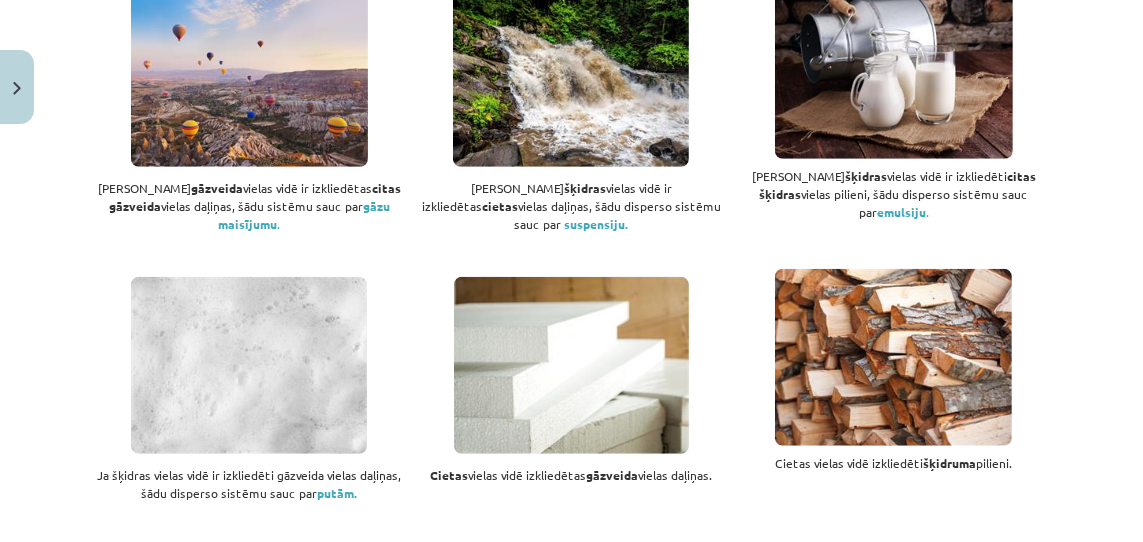 drag, startPoint x: 14, startPoint y: 86, endPoint x: 399, endPoint y: 326, distance: 453.6794 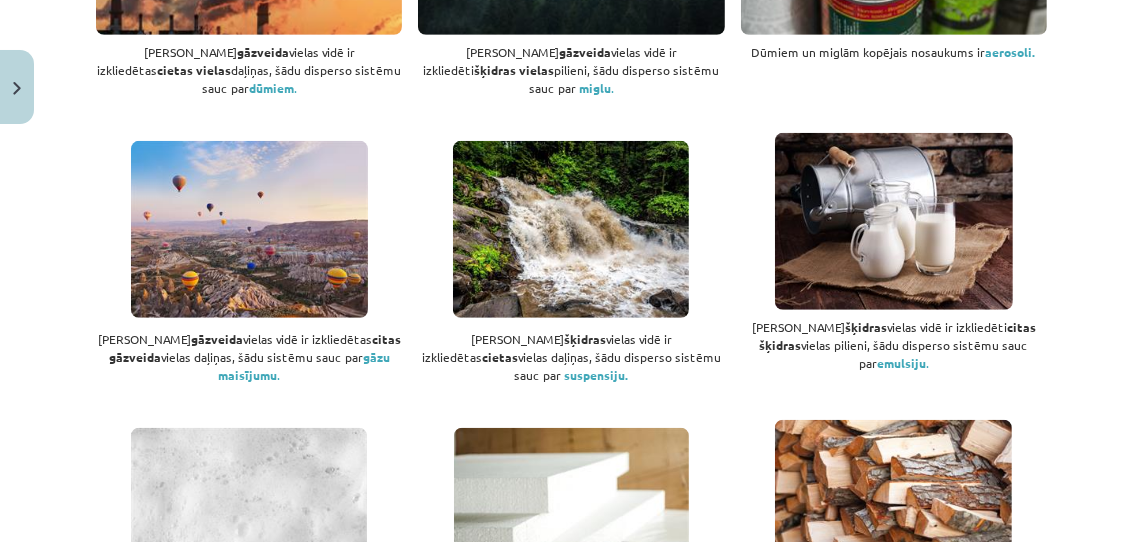 scroll, scrollTop: 948, scrollLeft: 0, axis: vertical 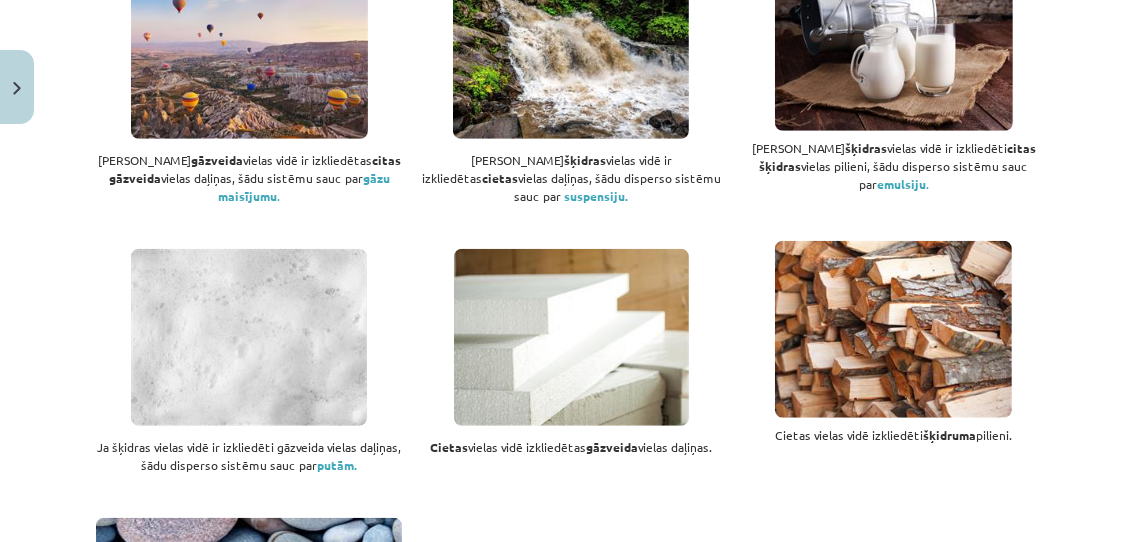 click on "putām." 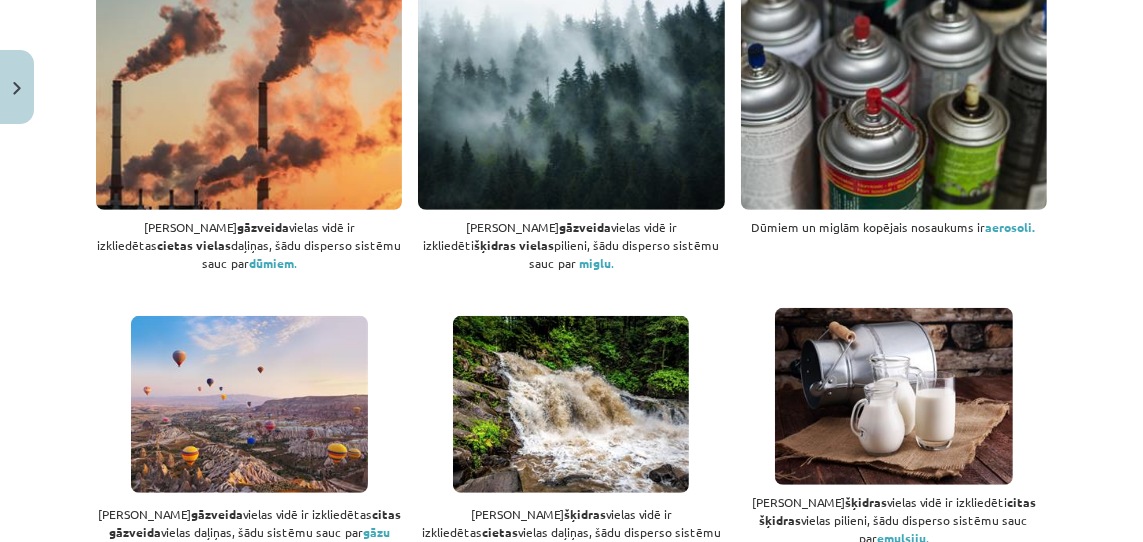 scroll, scrollTop: 754, scrollLeft: 0, axis: vertical 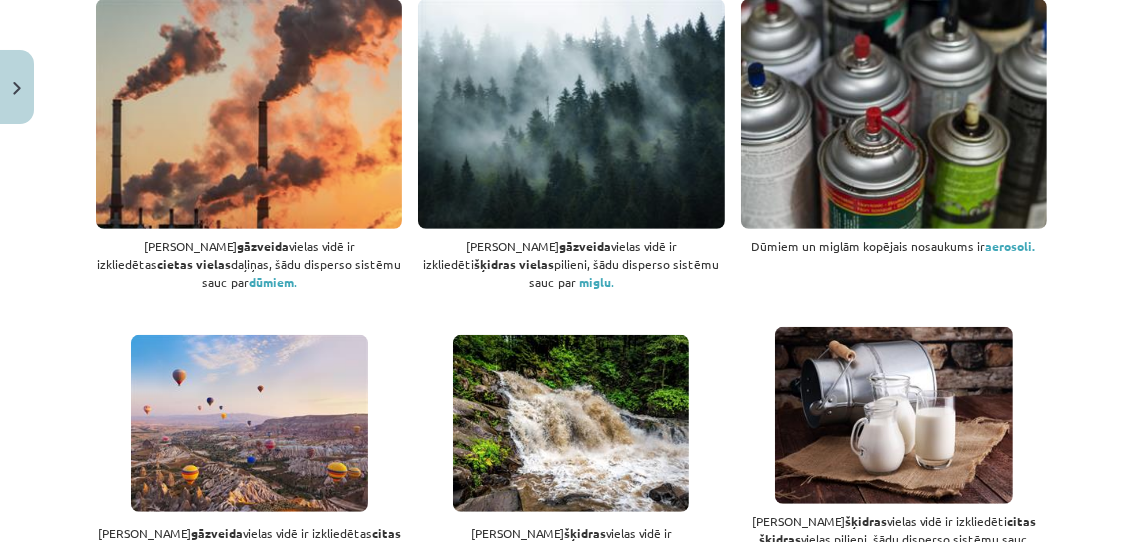 click on "dūmiem" 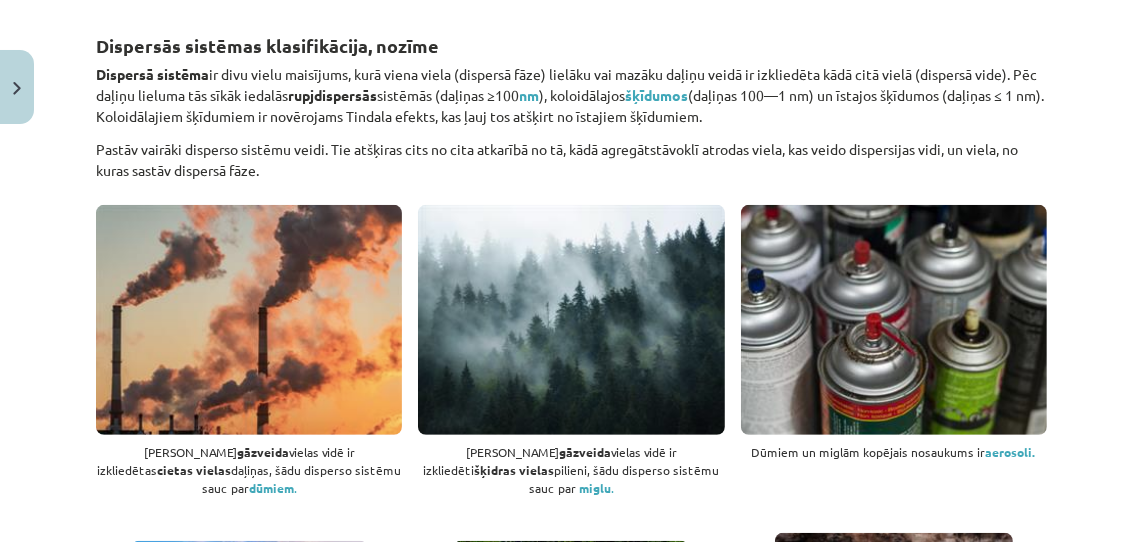 scroll, scrollTop: 556, scrollLeft: 0, axis: vertical 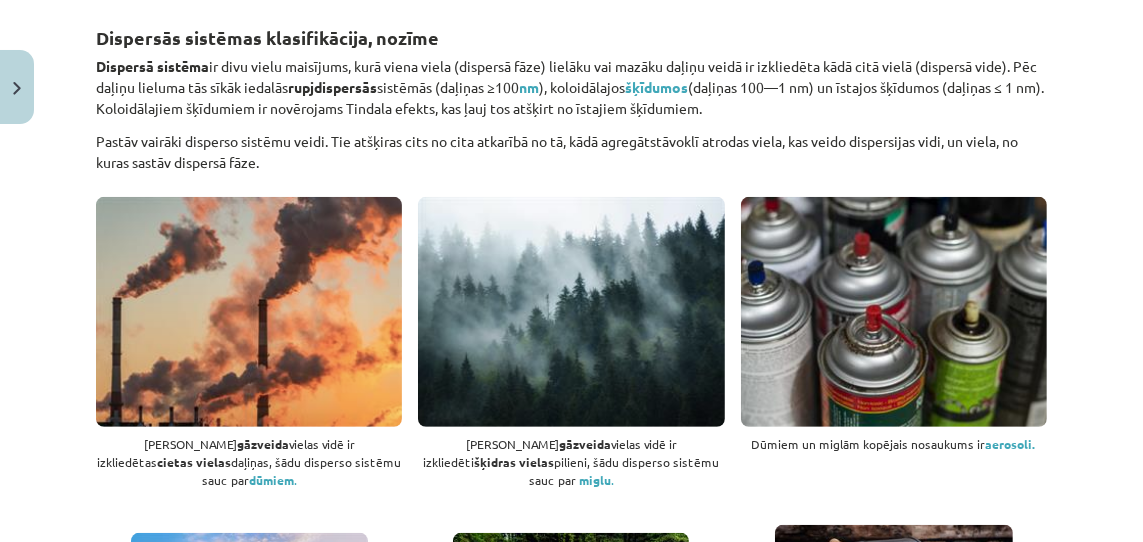 drag, startPoint x: 270, startPoint y: 323, endPoint x: 344, endPoint y: 260, distance: 97.18539 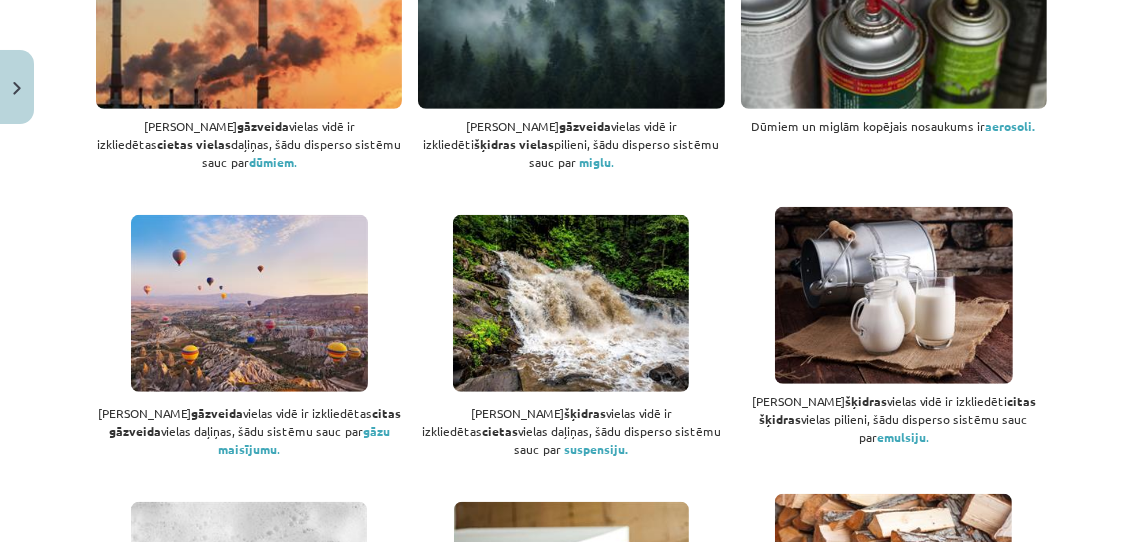 scroll, scrollTop: 882, scrollLeft: 0, axis: vertical 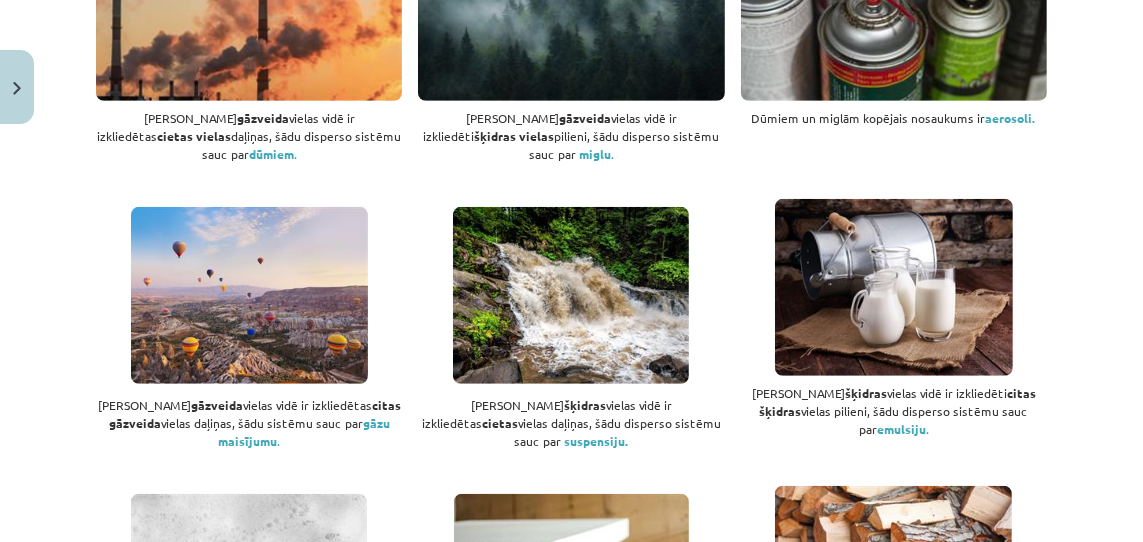 click on "suspensiju." 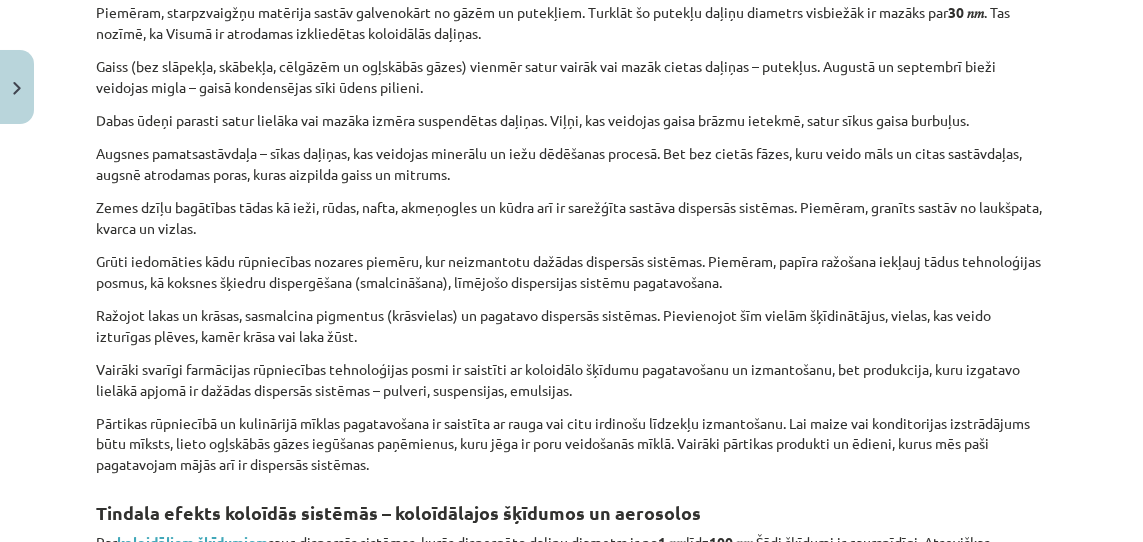 scroll, scrollTop: 2429, scrollLeft: 0, axis: vertical 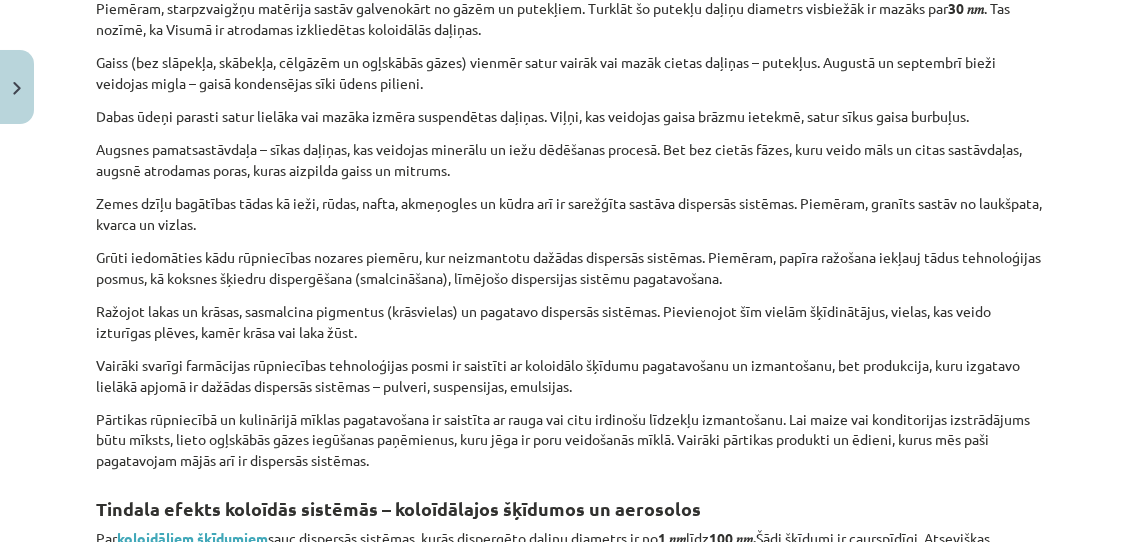 click 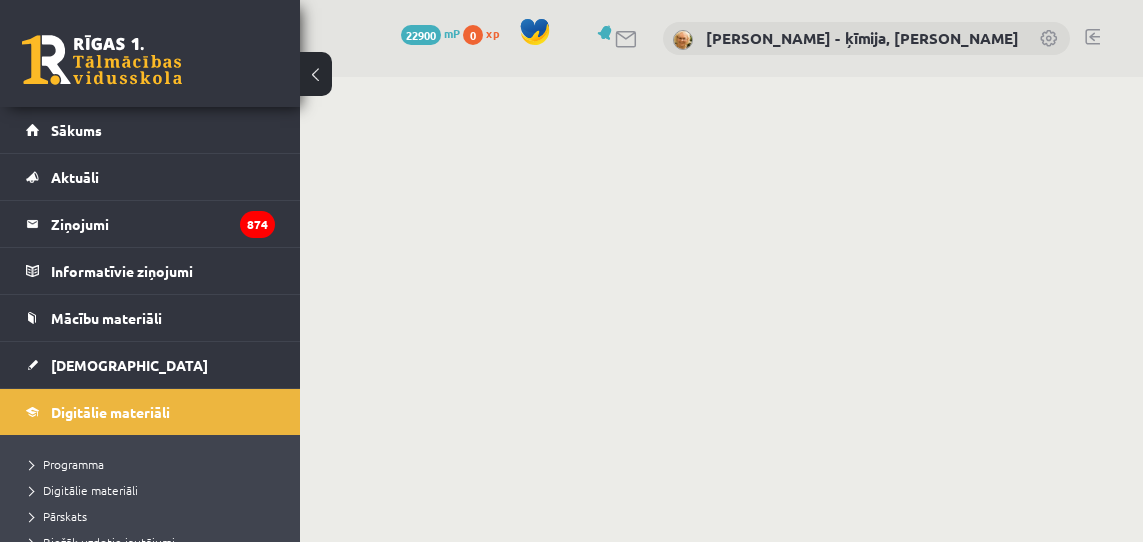 scroll, scrollTop: 0, scrollLeft: 0, axis: both 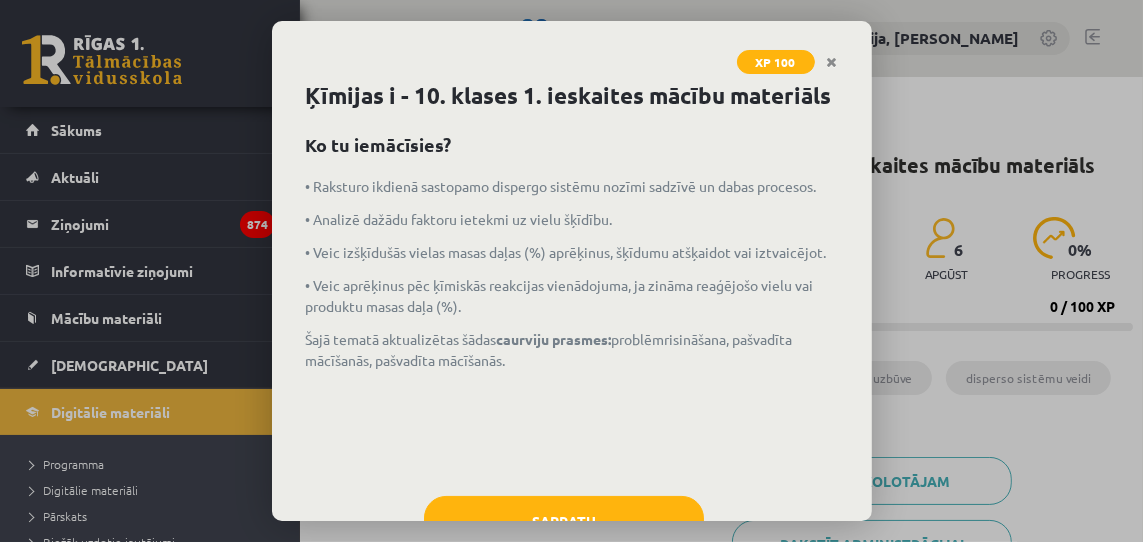 click on "• Veic aprēķinus pēc ķīmiskās reakcijas vienādojuma, ja zināma reaģējošo vielu vai produktu masas daļa (%)." 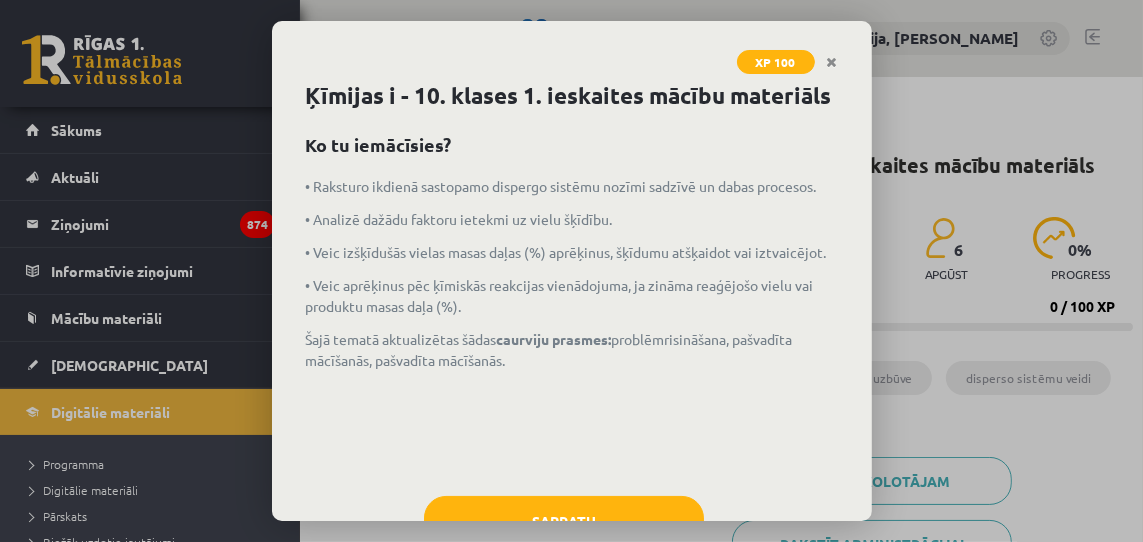 scroll, scrollTop: 73, scrollLeft: 0, axis: vertical 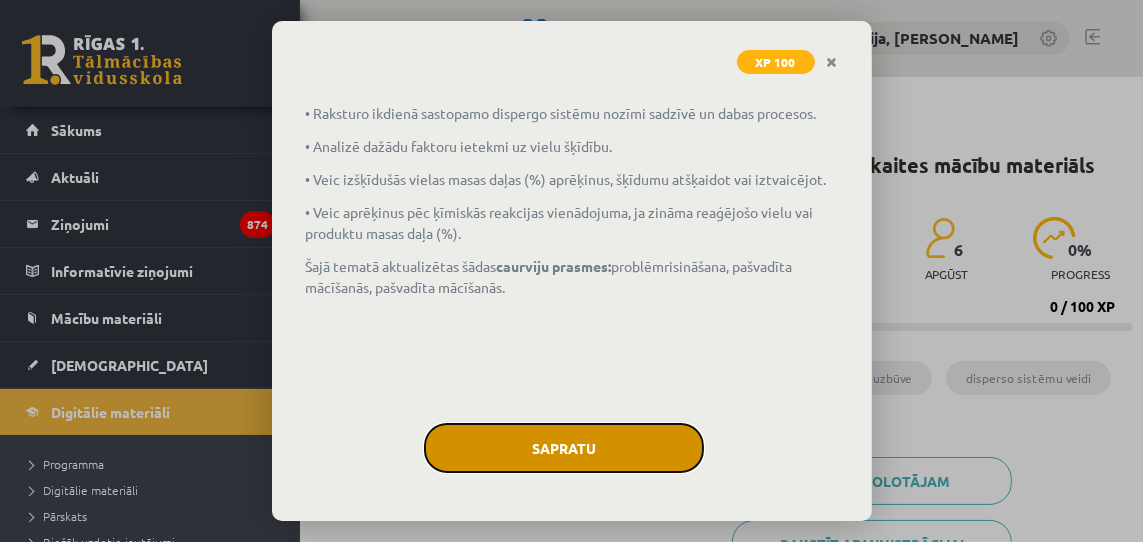 drag, startPoint x: 0, startPoint y: 0, endPoint x: 594, endPoint y: 445, distance: 742.20013 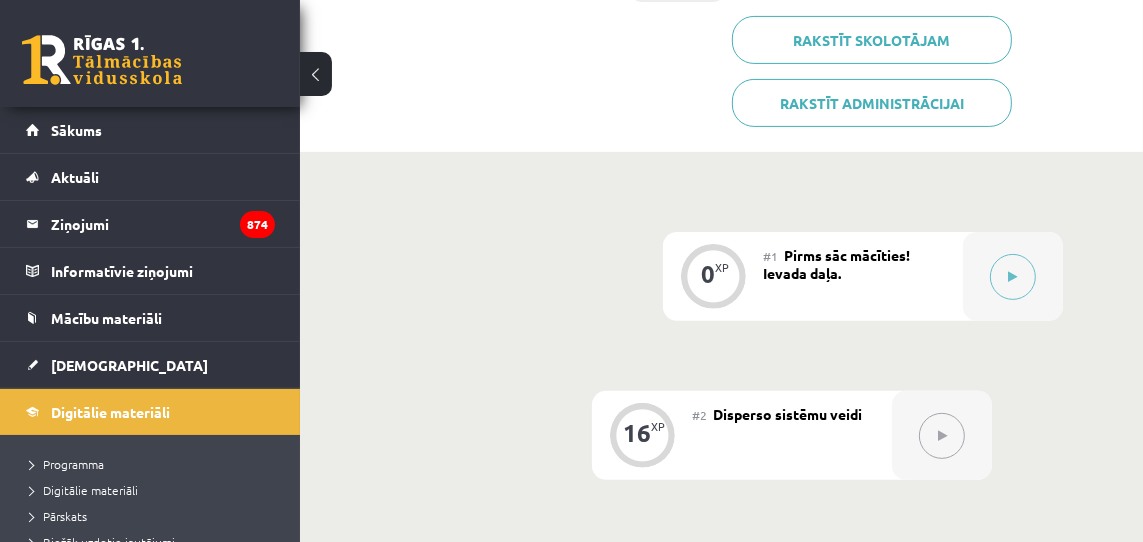 scroll, scrollTop: 445, scrollLeft: 0, axis: vertical 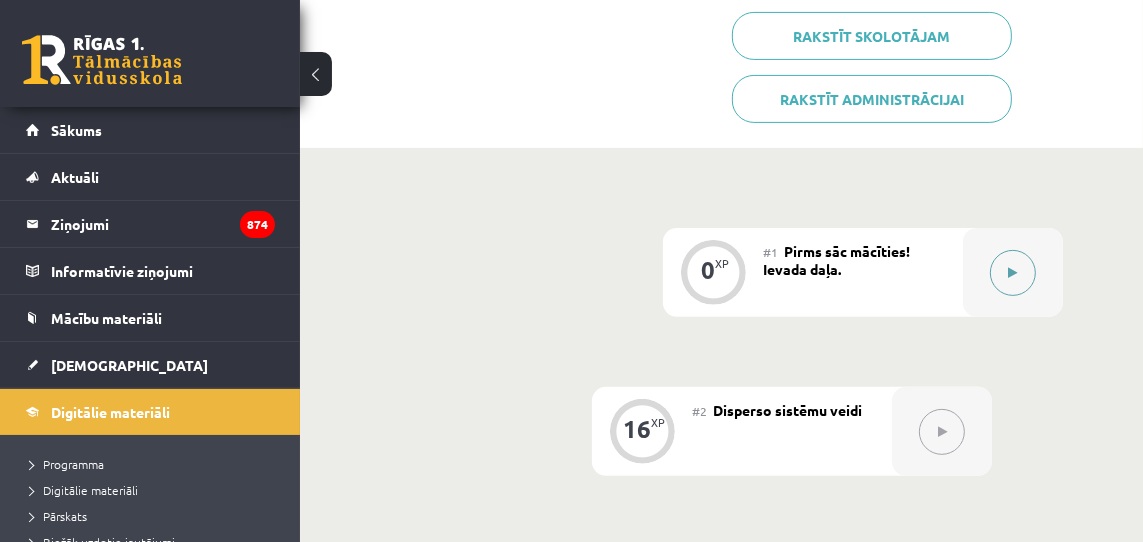 click 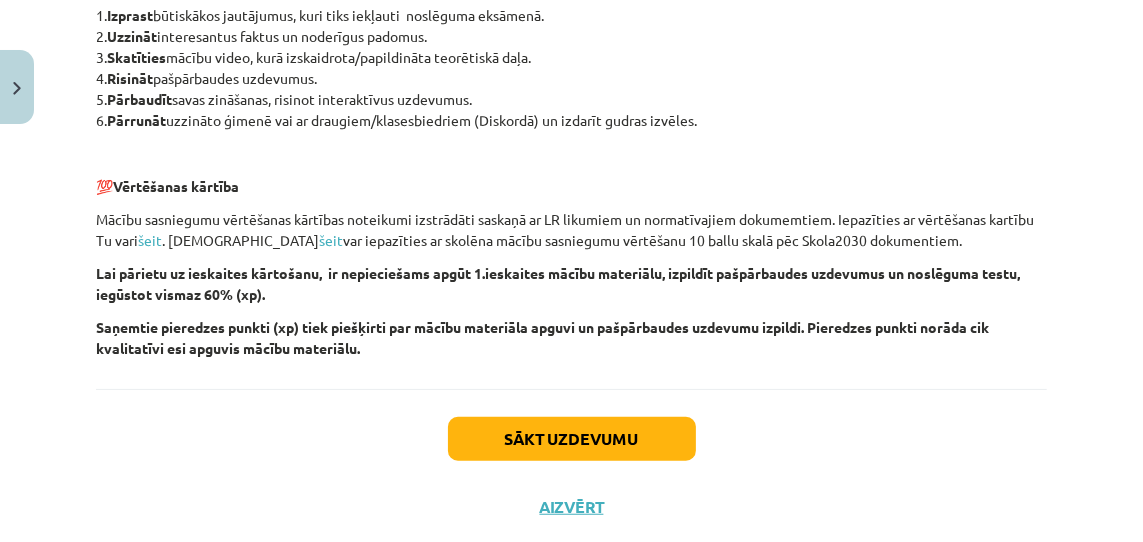 scroll, scrollTop: 1085, scrollLeft: 0, axis: vertical 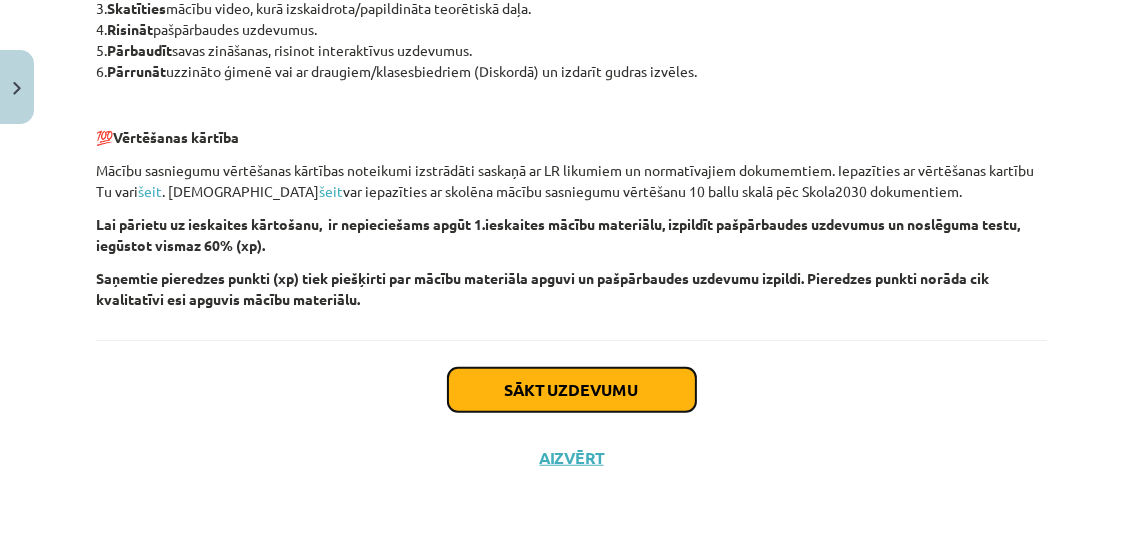 click on "Sākt uzdevumu" 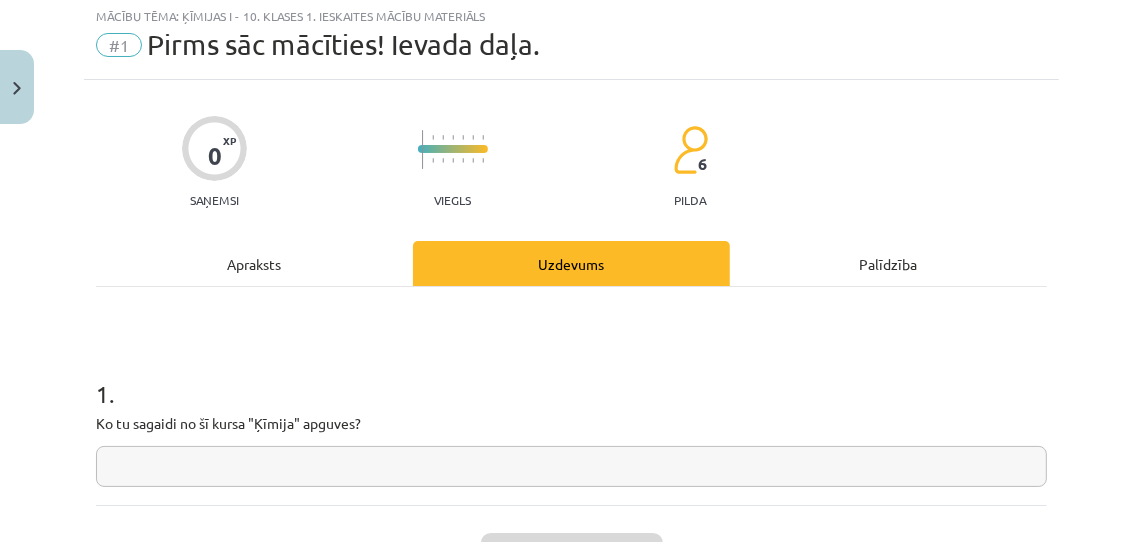scroll, scrollTop: 50, scrollLeft: 0, axis: vertical 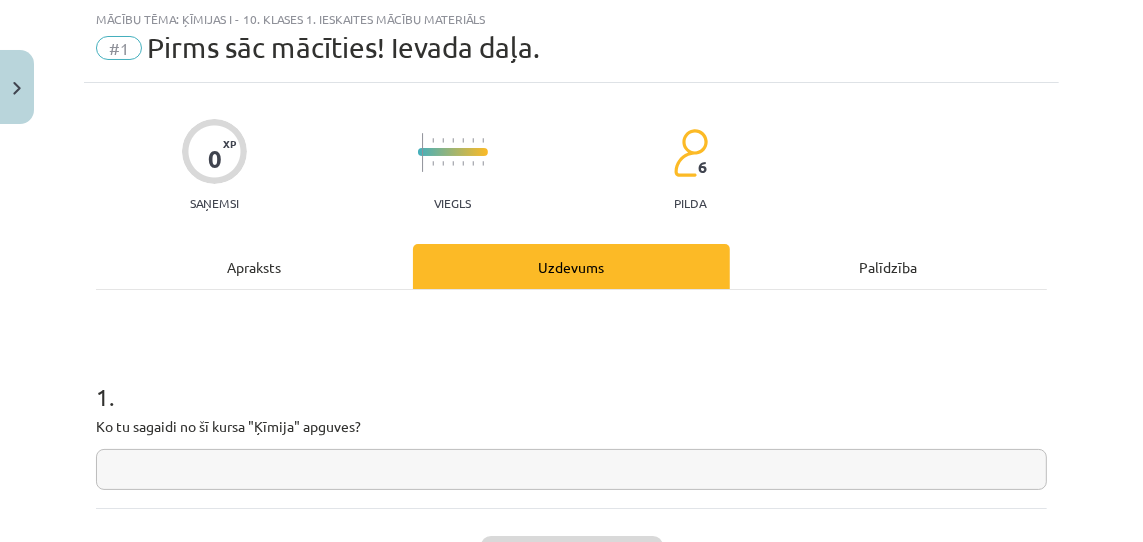 click 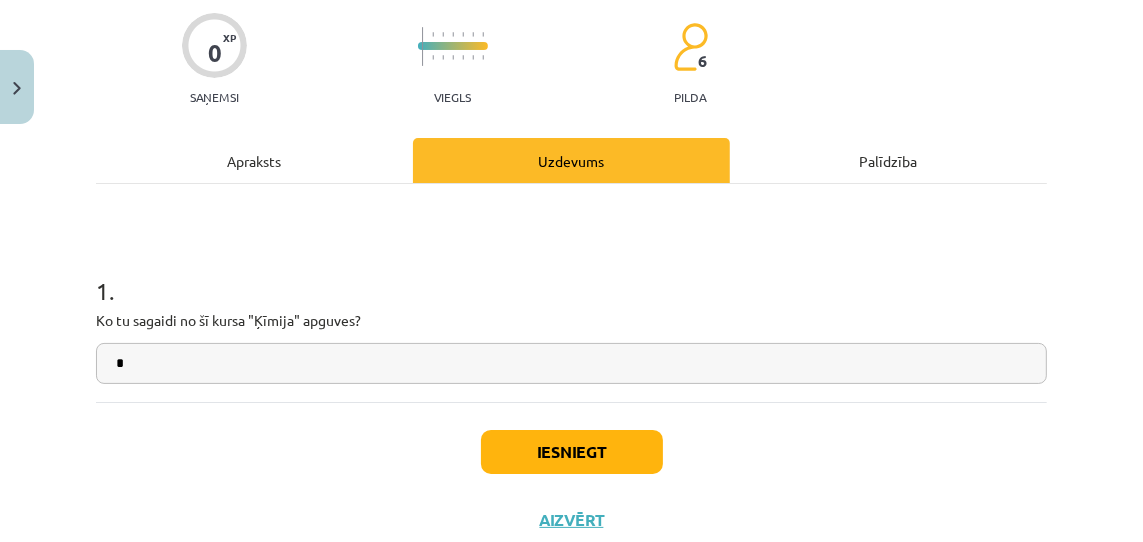 scroll, scrollTop: 218, scrollLeft: 0, axis: vertical 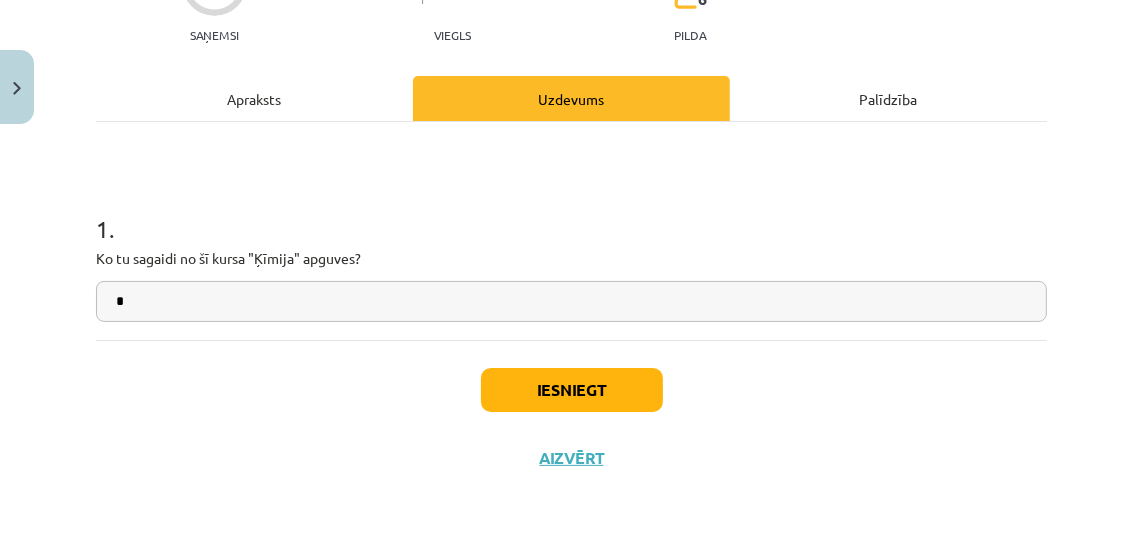 type on "*" 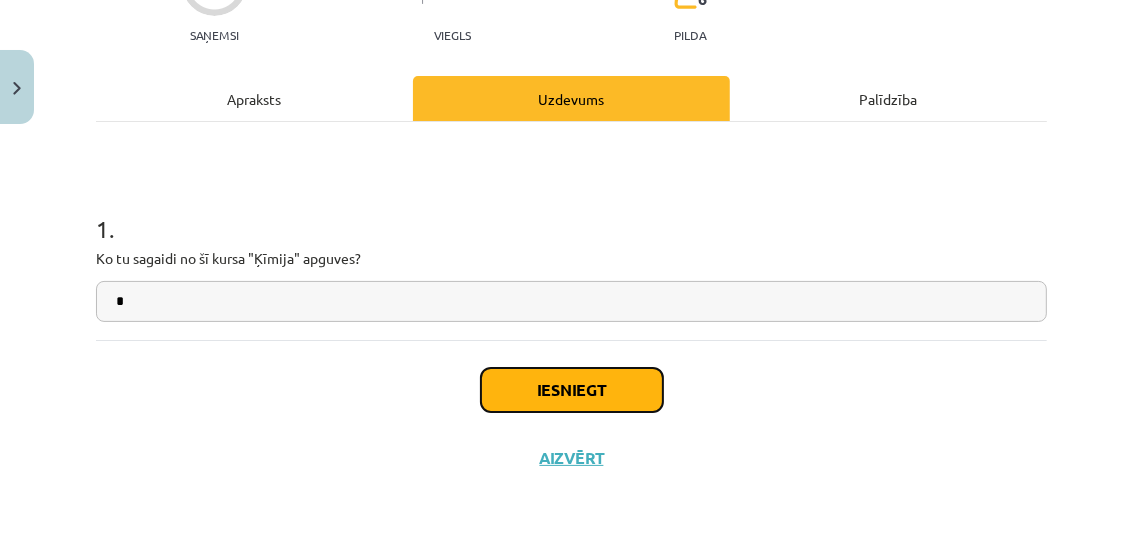 click on "Iesniegt" 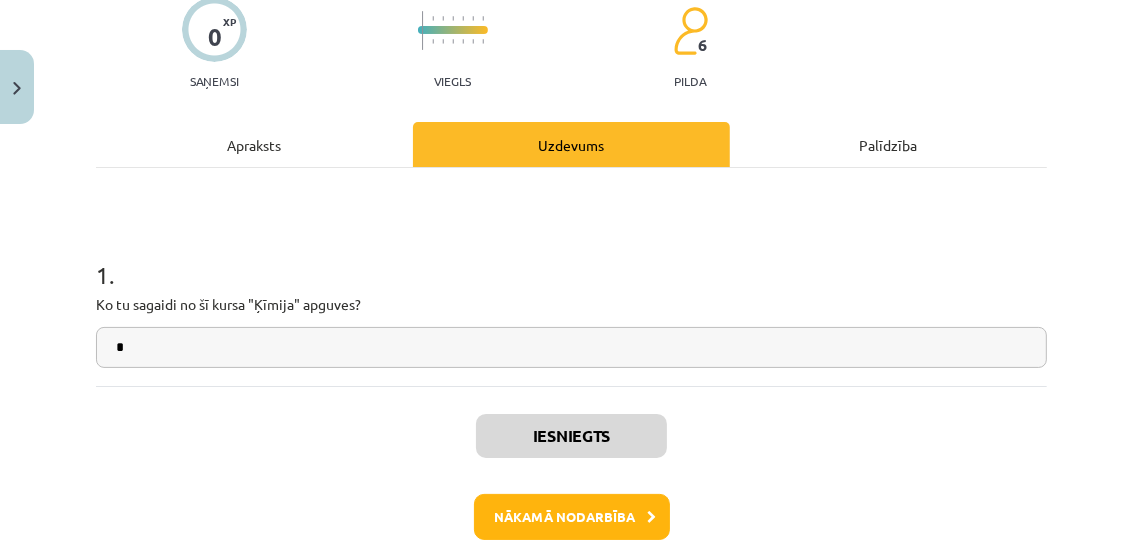 scroll, scrollTop: 281, scrollLeft: 0, axis: vertical 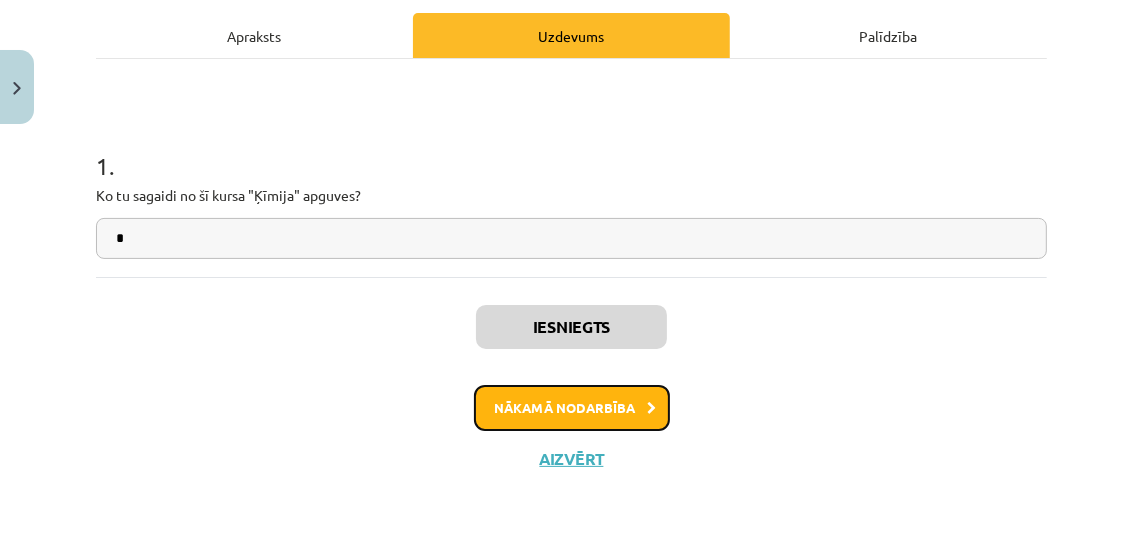 click on "Nākamā nodarbība" 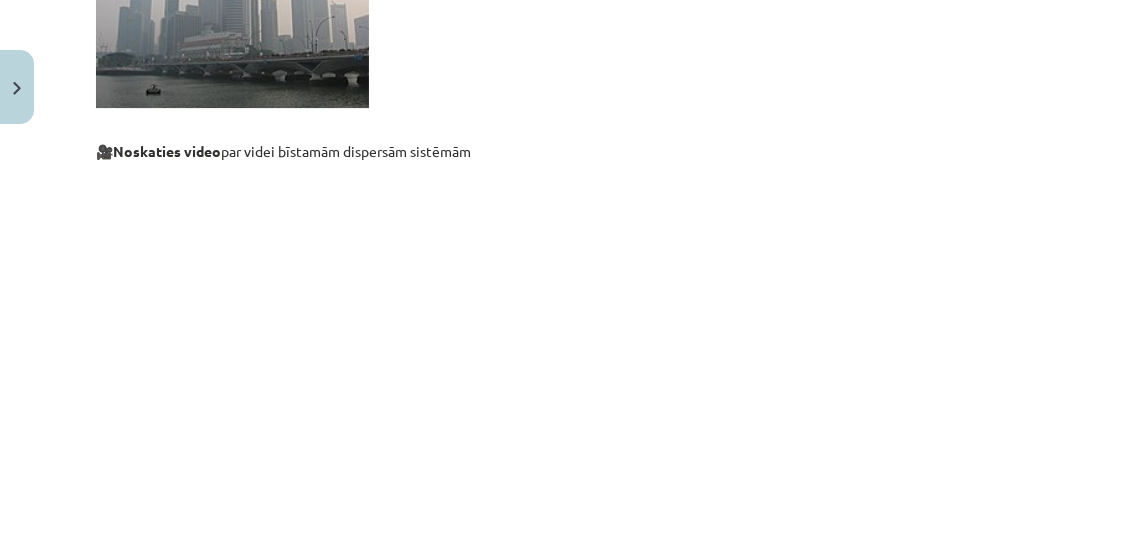 scroll, scrollTop: 5340, scrollLeft: 0, axis: vertical 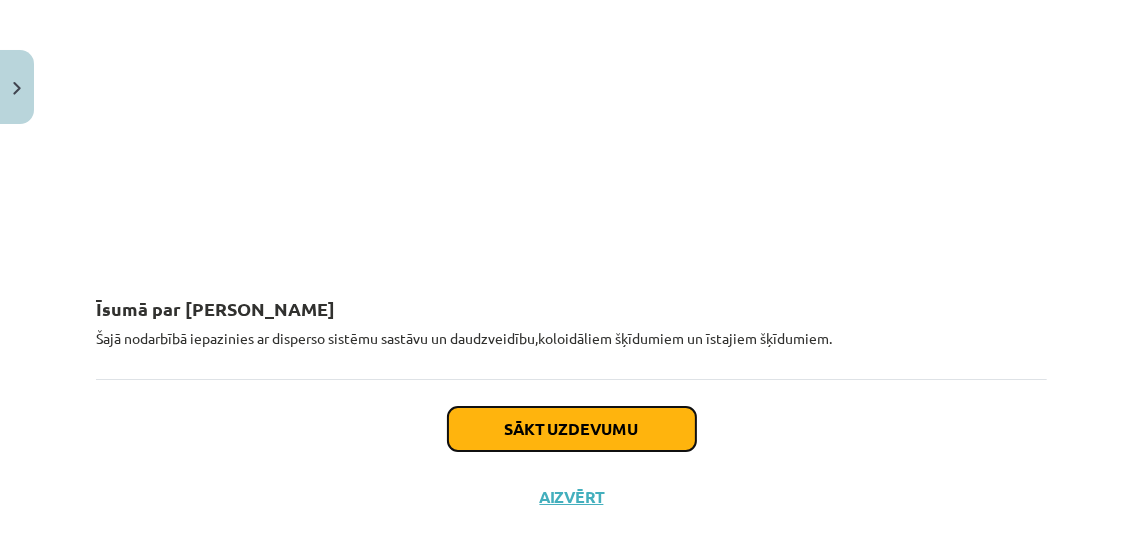 click on "Sākt uzdevumu" 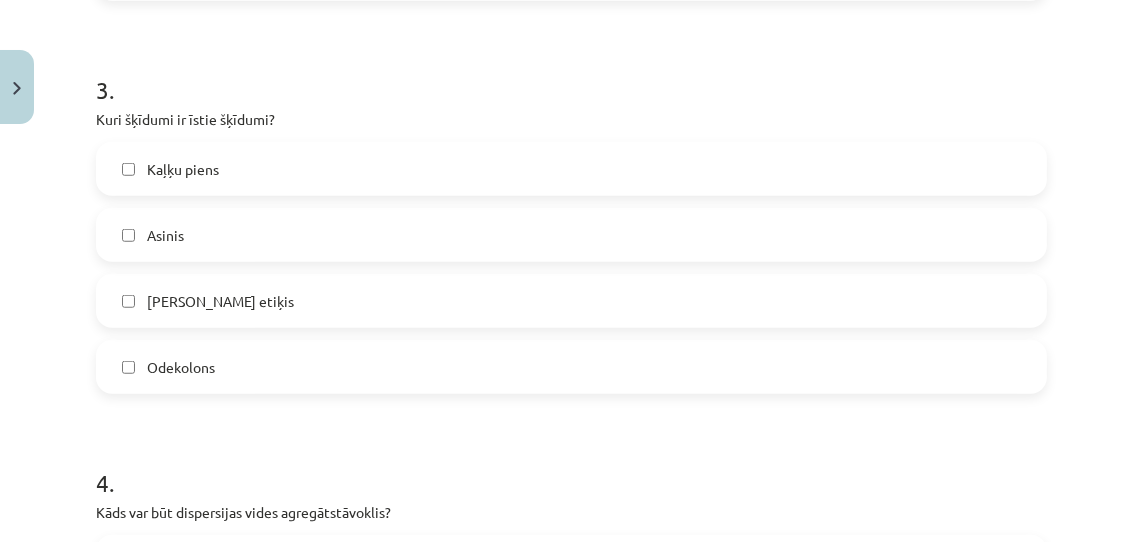 scroll, scrollTop: 1620, scrollLeft: 0, axis: vertical 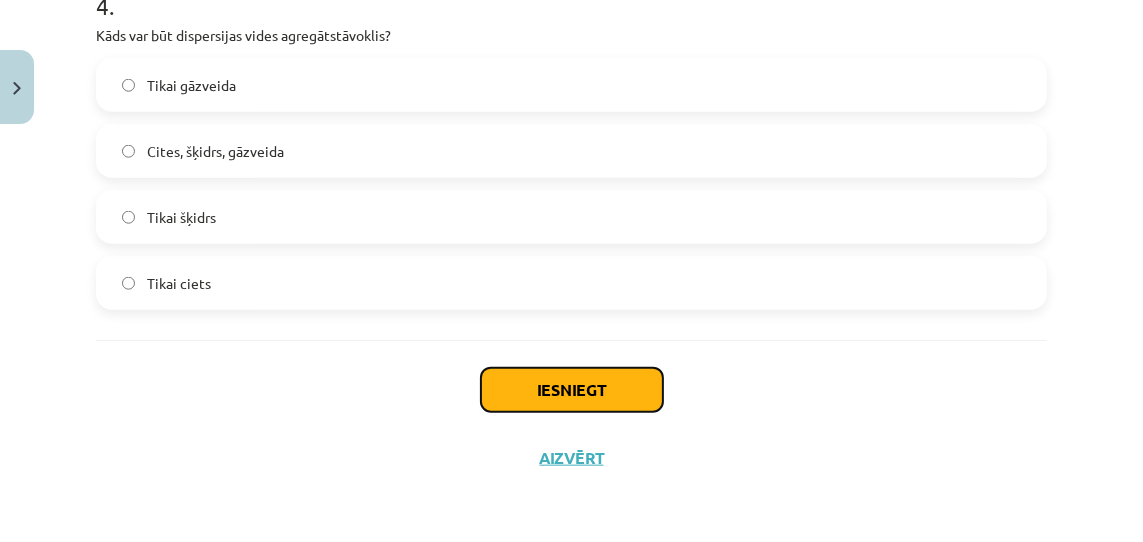 click on "Iesniegt" 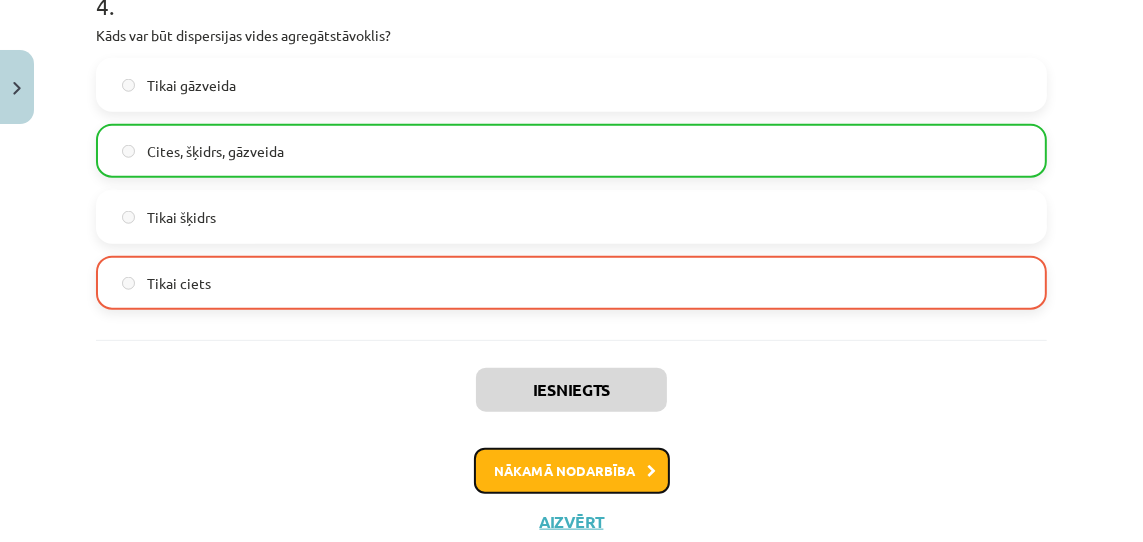 click on "Nākamā nodarbība" 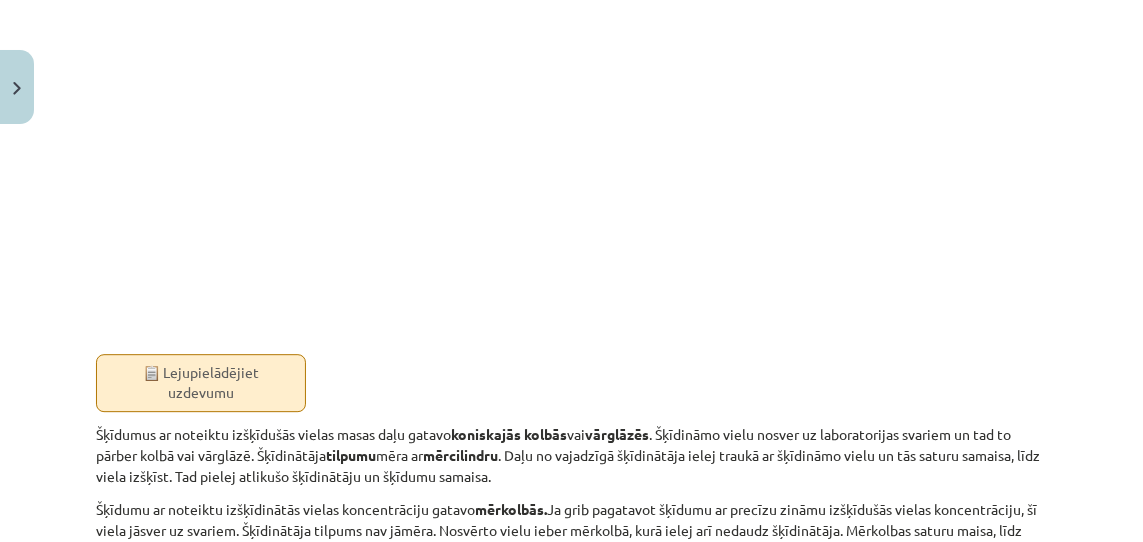 scroll, scrollTop: 4368, scrollLeft: 0, axis: vertical 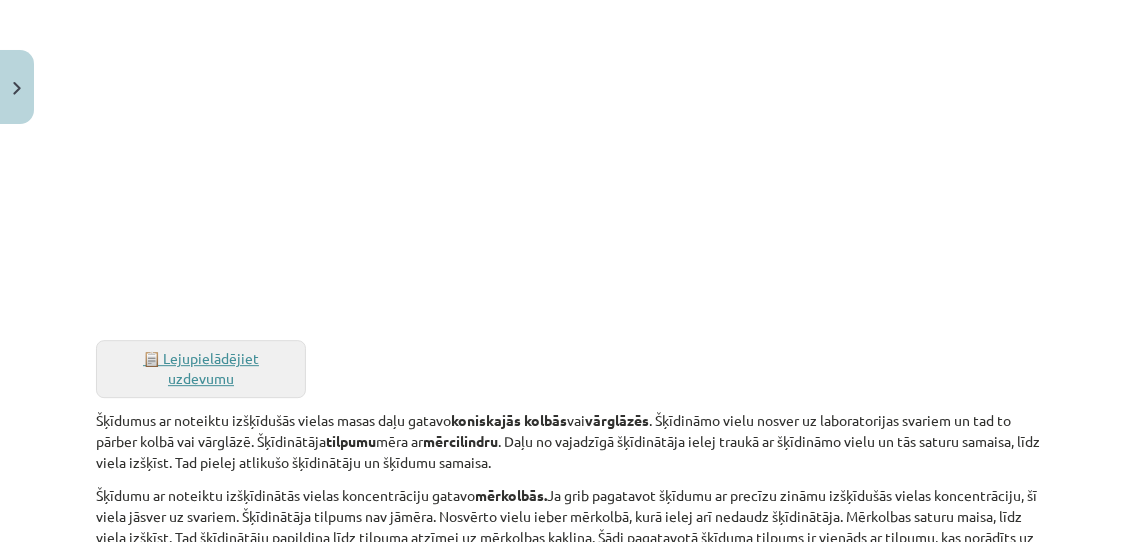 click on "📋 Lejupielādējiet uzdevumu" 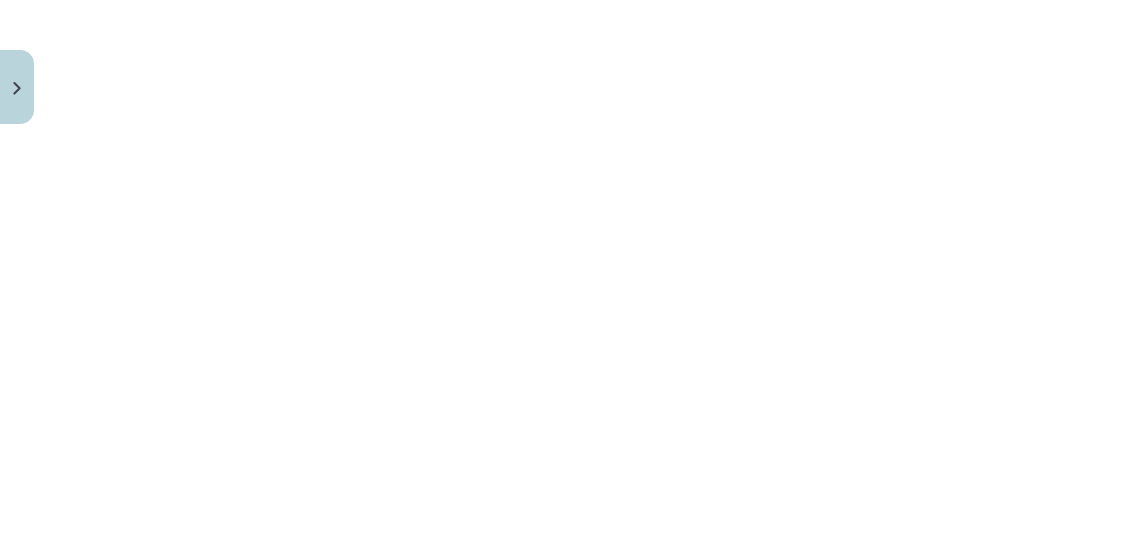 scroll, scrollTop: 6736, scrollLeft: 0, axis: vertical 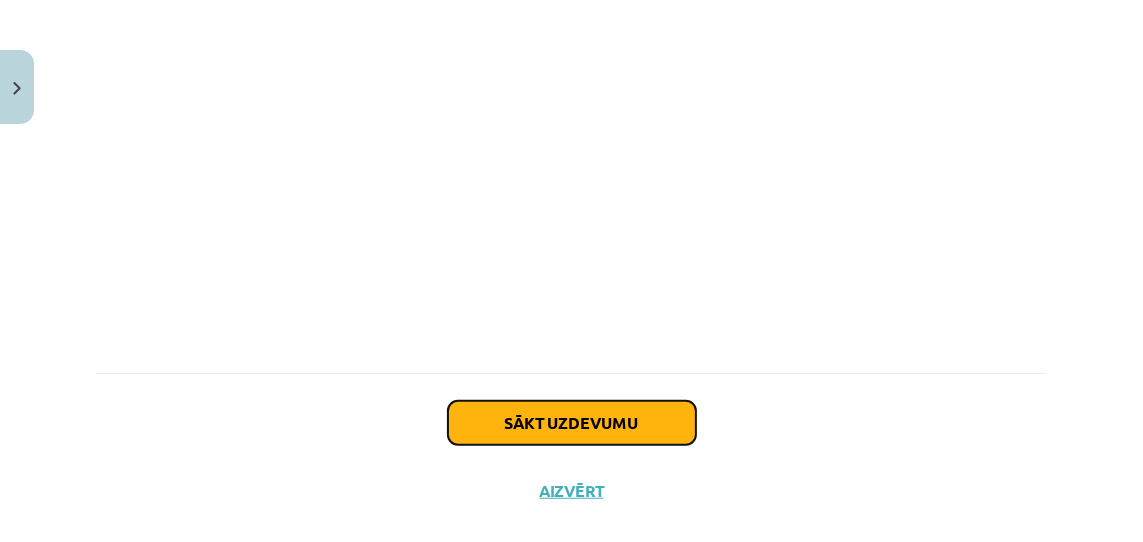 click on "Sākt uzdevumu" 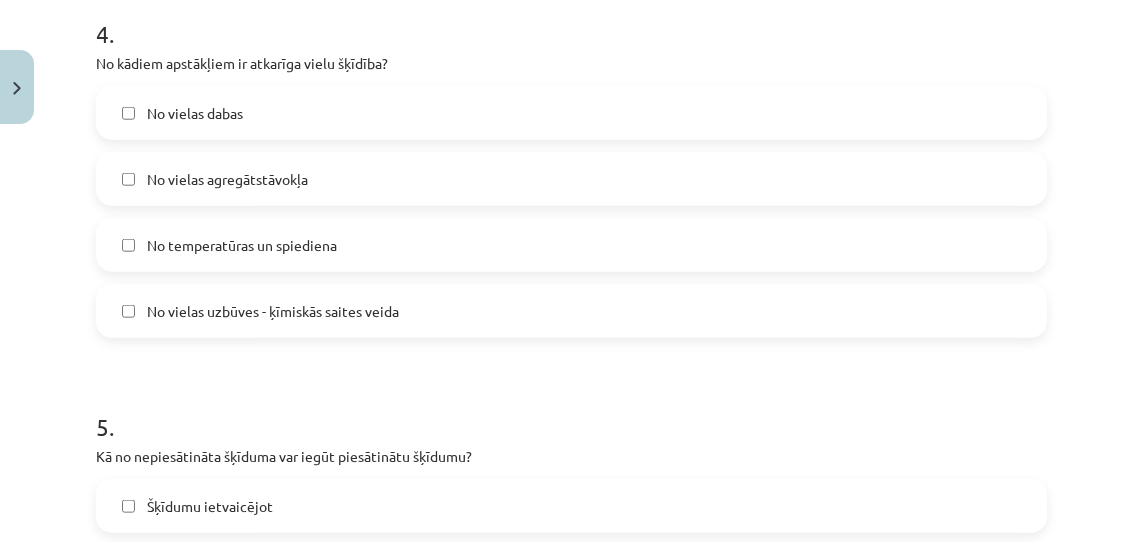 scroll, scrollTop: 1947, scrollLeft: 0, axis: vertical 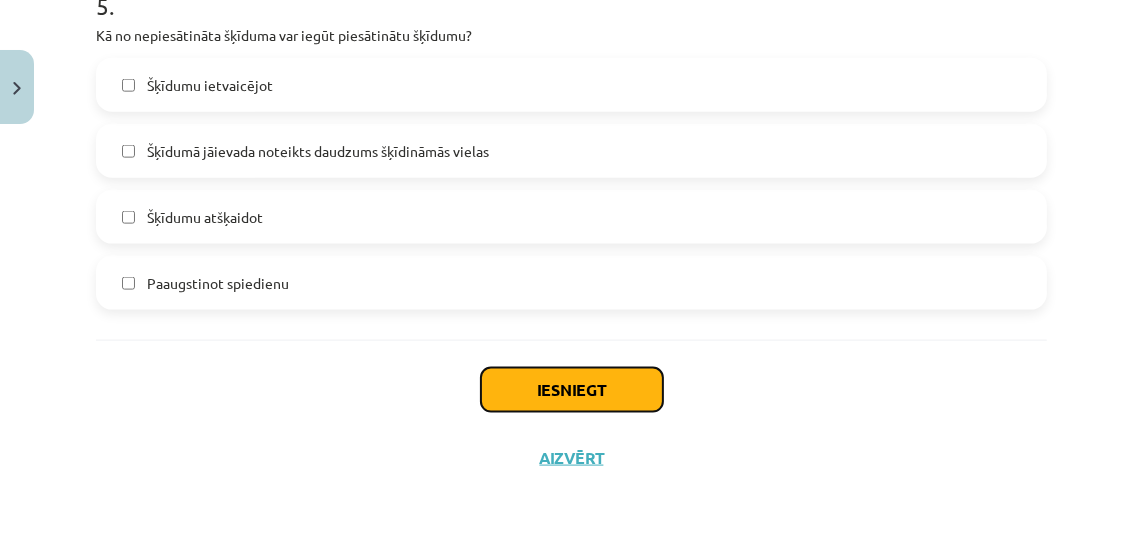click on "Iesniegt" 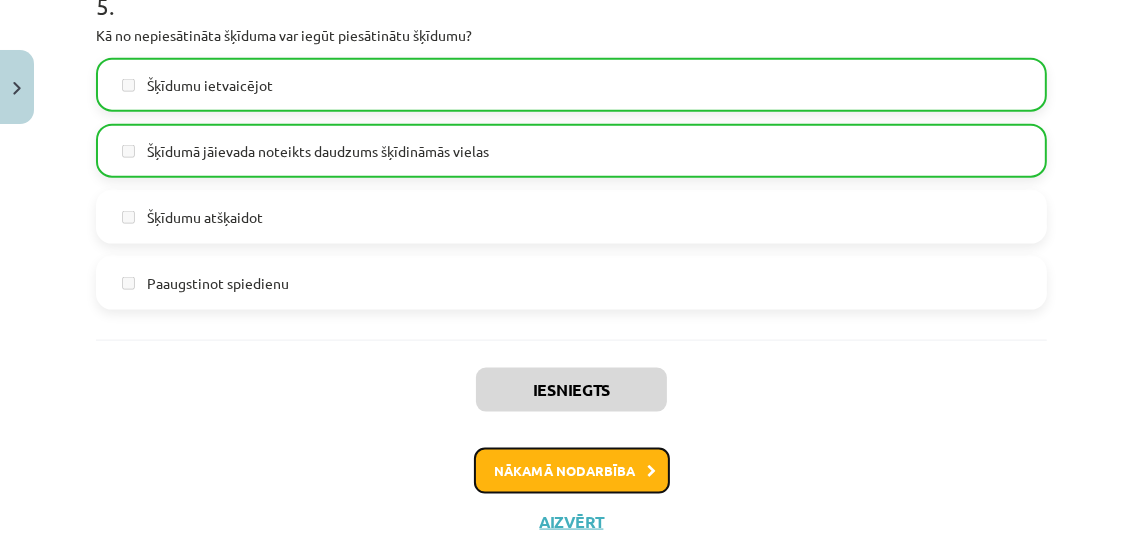 click on "Nākamā nodarbība" 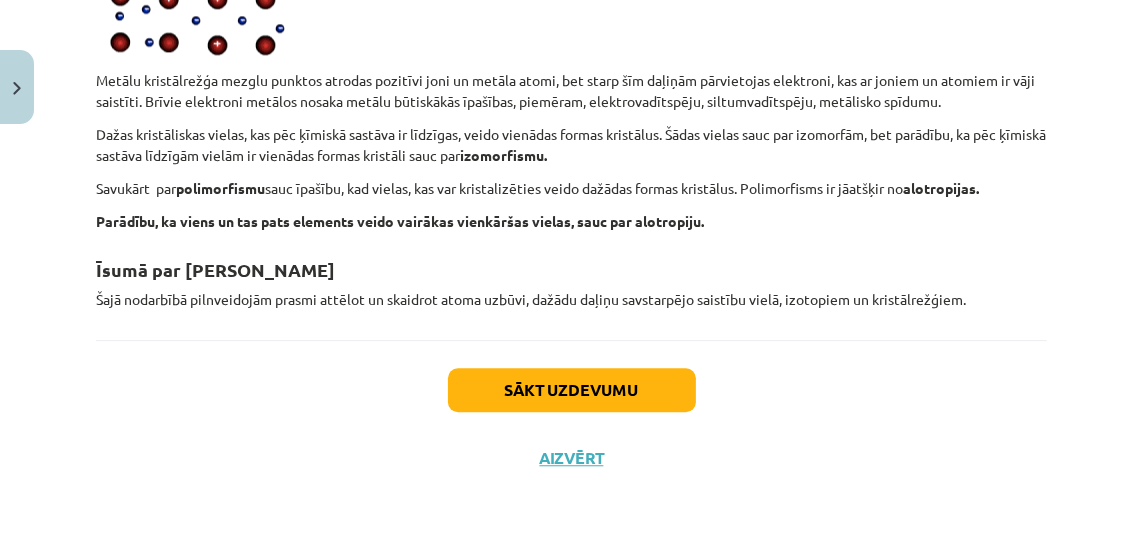 scroll, scrollTop: 9454, scrollLeft: 0, axis: vertical 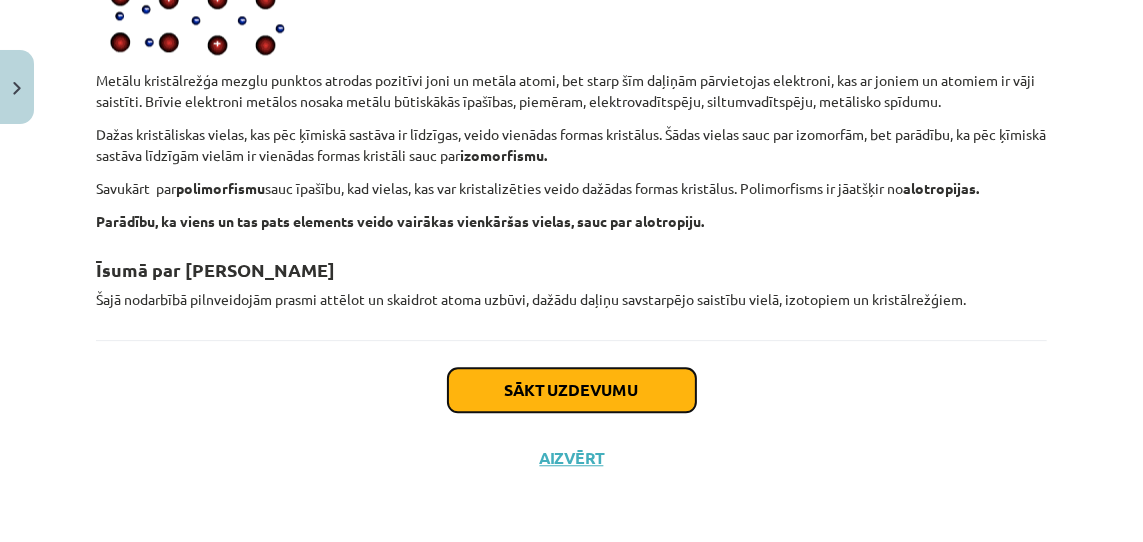 click on "Sākt uzdevumu" 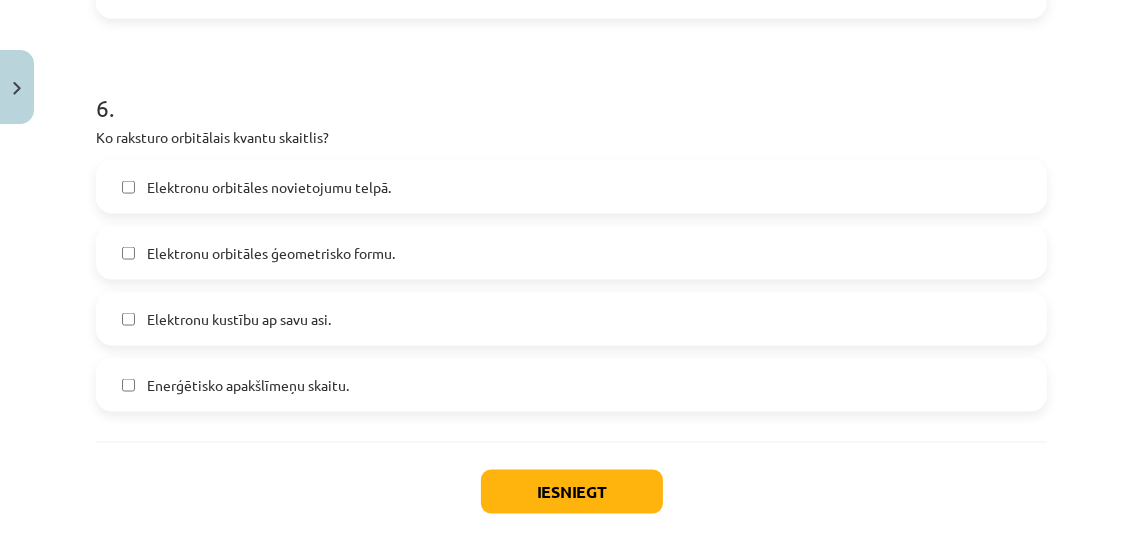 scroll, scrollTop: 2406, scrollLeft: 0, axis: vertical 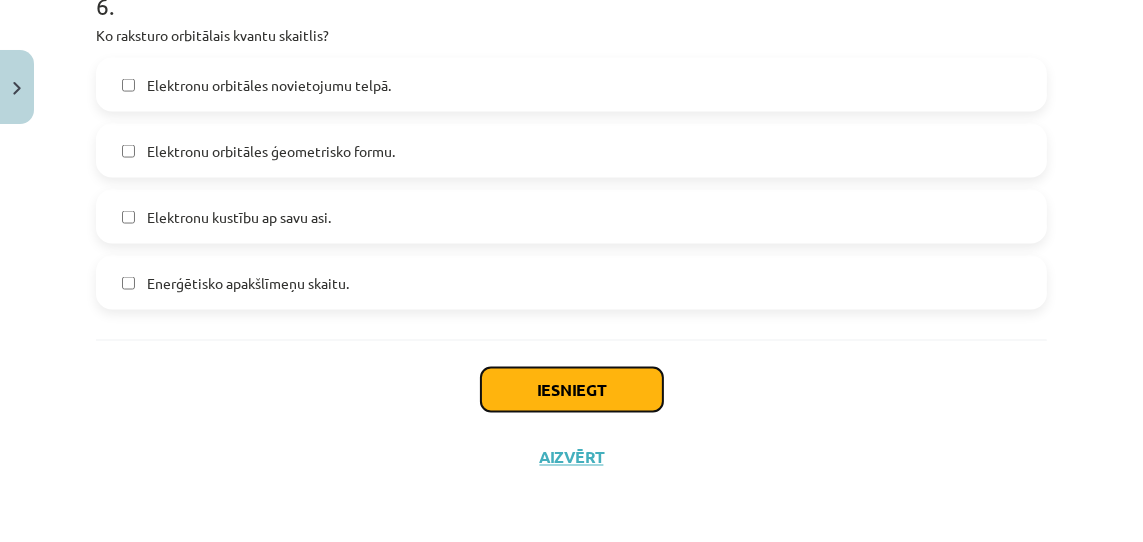 click on "Iesniegt" 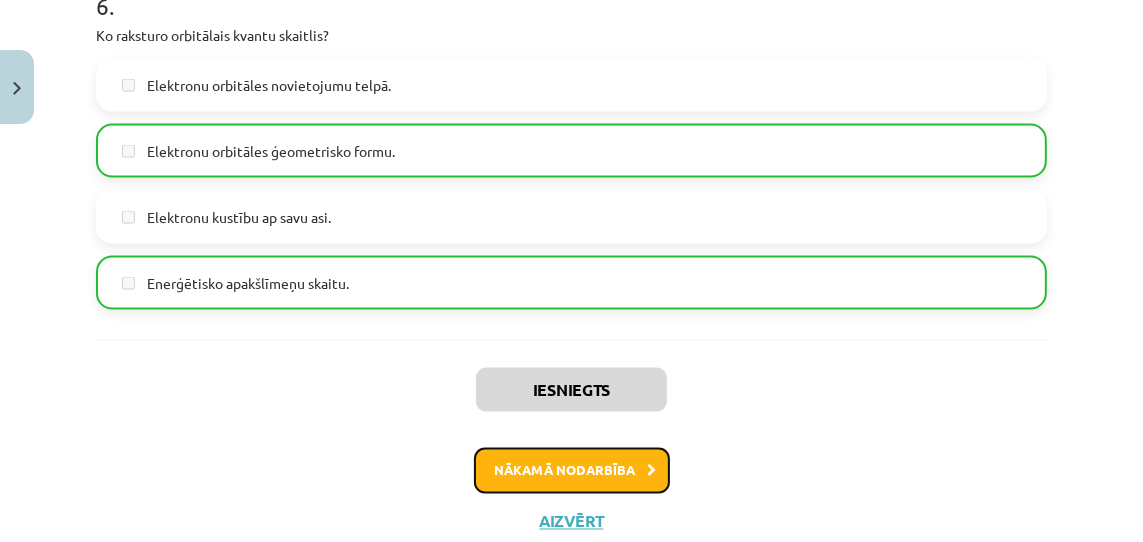 click on "Nākamā nodarbība" 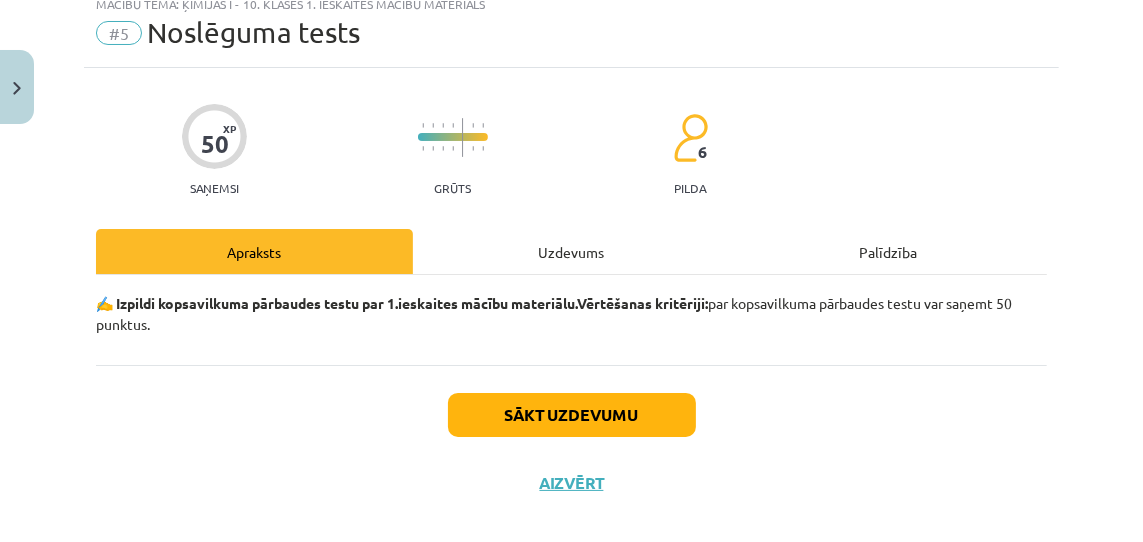 scroll, scrollTop: 50, scrollLeft: 0, axis: vertical 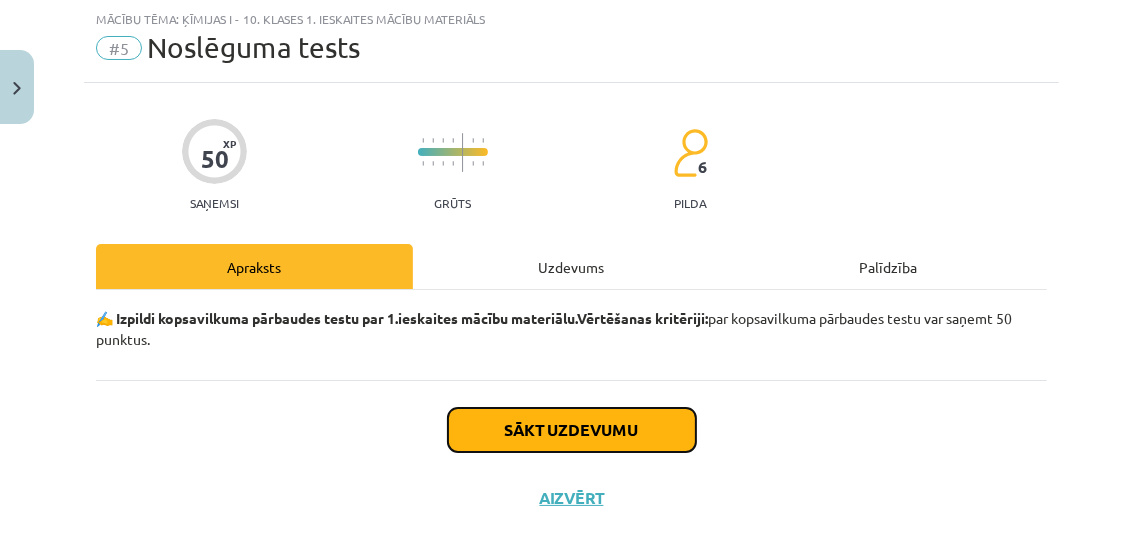 click on "Sākt uzdevumu" 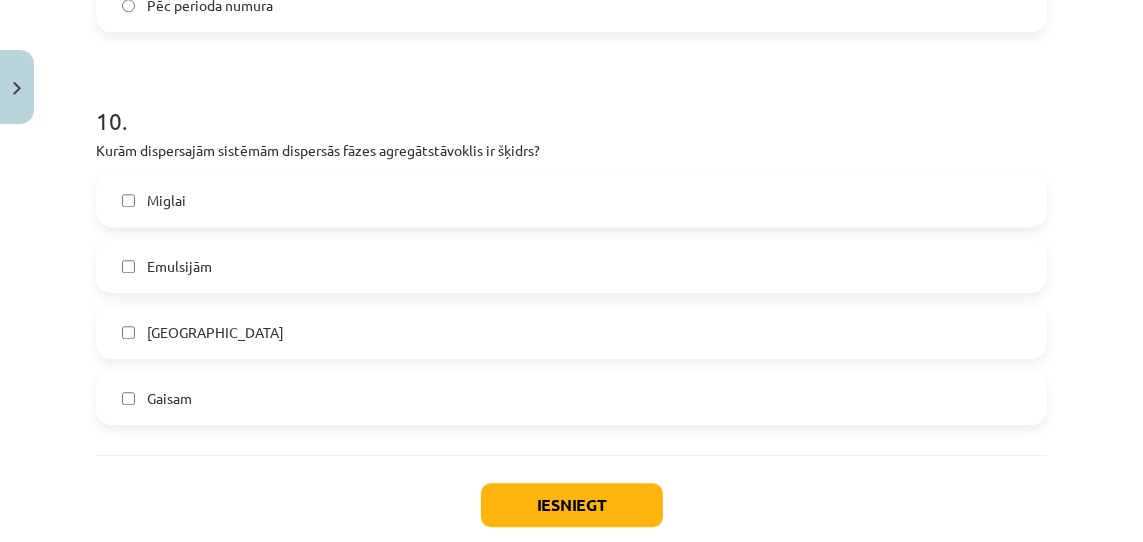 scroll, scrollTop: 3978, scrollLeft: 0, axis: vertical 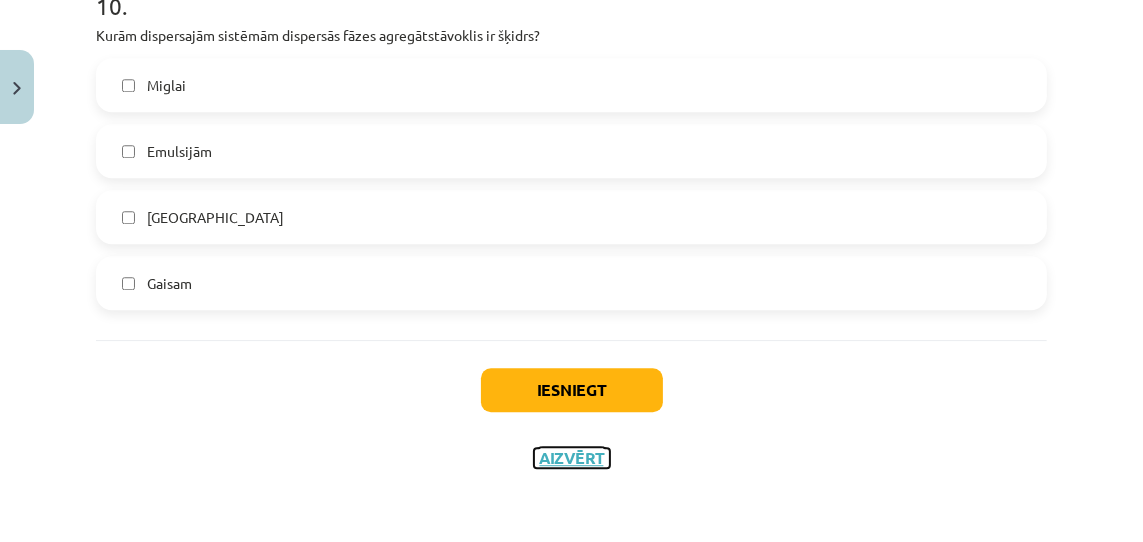 click on "Aizvērt" 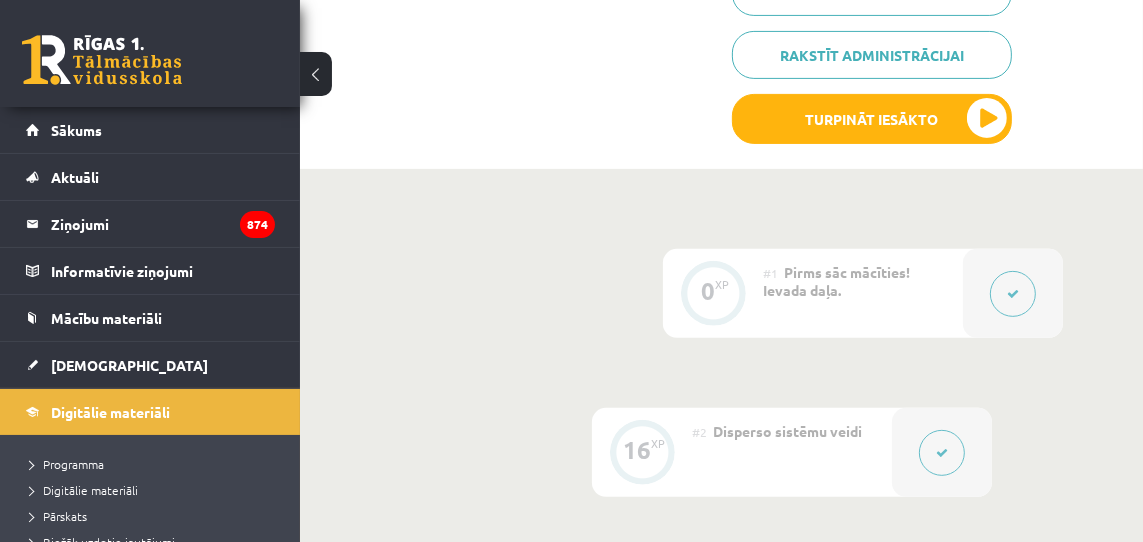 scroll, scrollTop: 498, scrollLeft: 0, axis: vertical 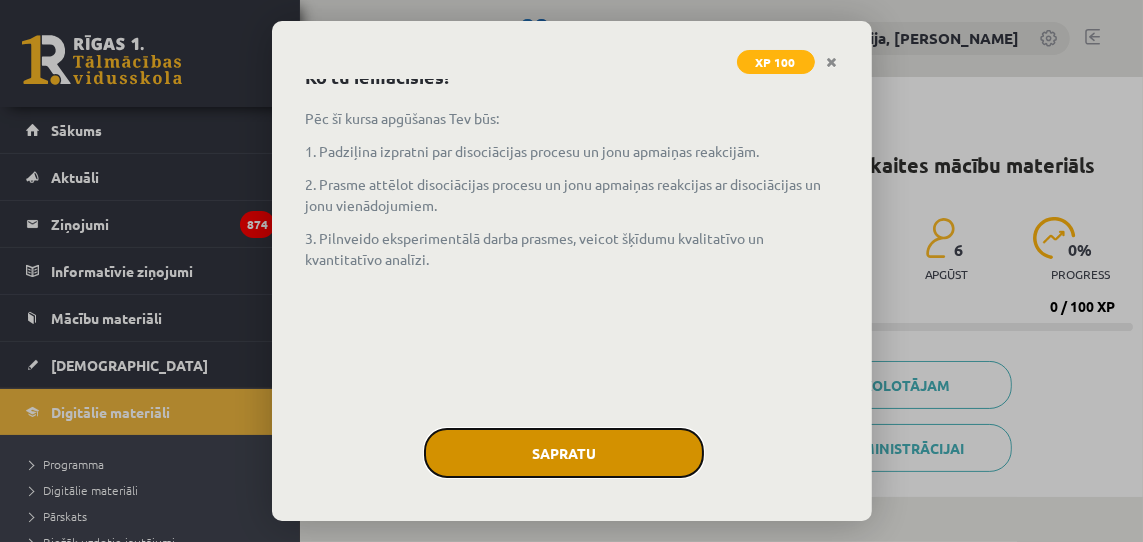 drag, startPoint x: 0, startPoint y: 0, endPoint x: 546, endPoint y: 465, distance: 717.1757 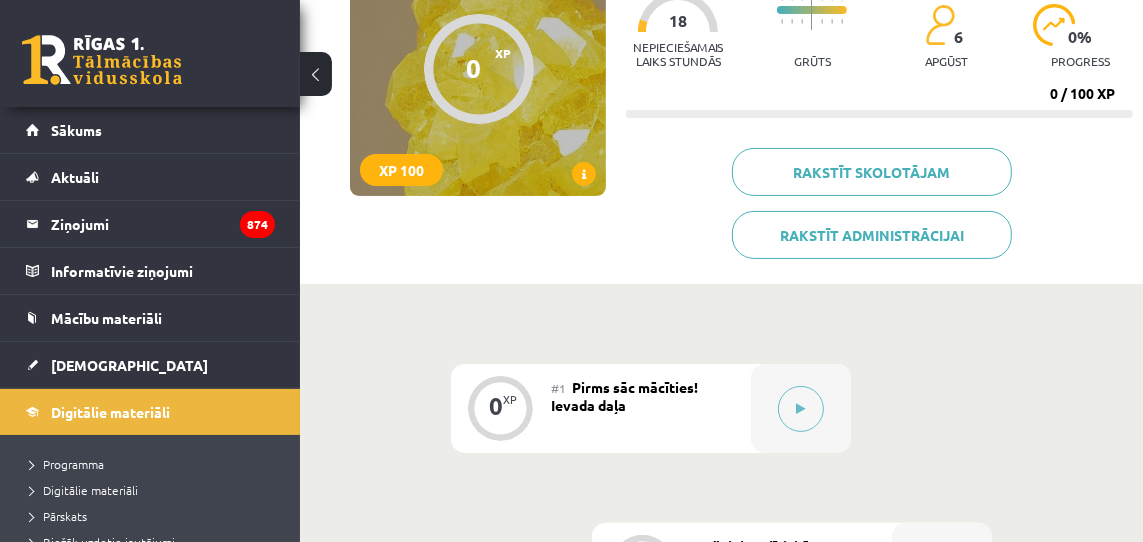 scroll, scrollTop: 222, scrollLeft: 0, axis: vertical 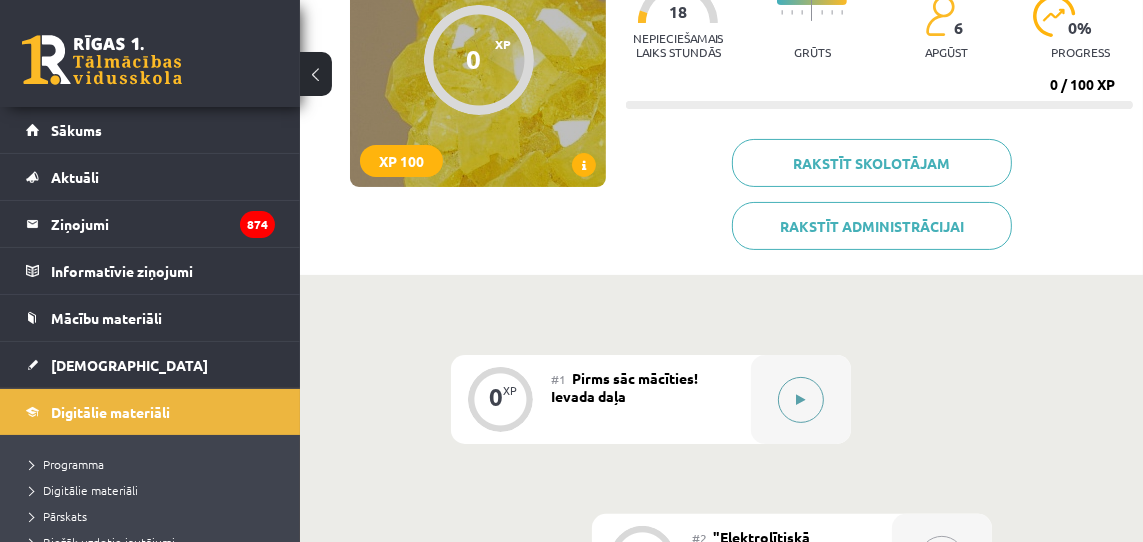 drag, startPoint x: 546, startPoint y: 465, endPoint x: 798, endPoint y: 397, distance: 261.0134 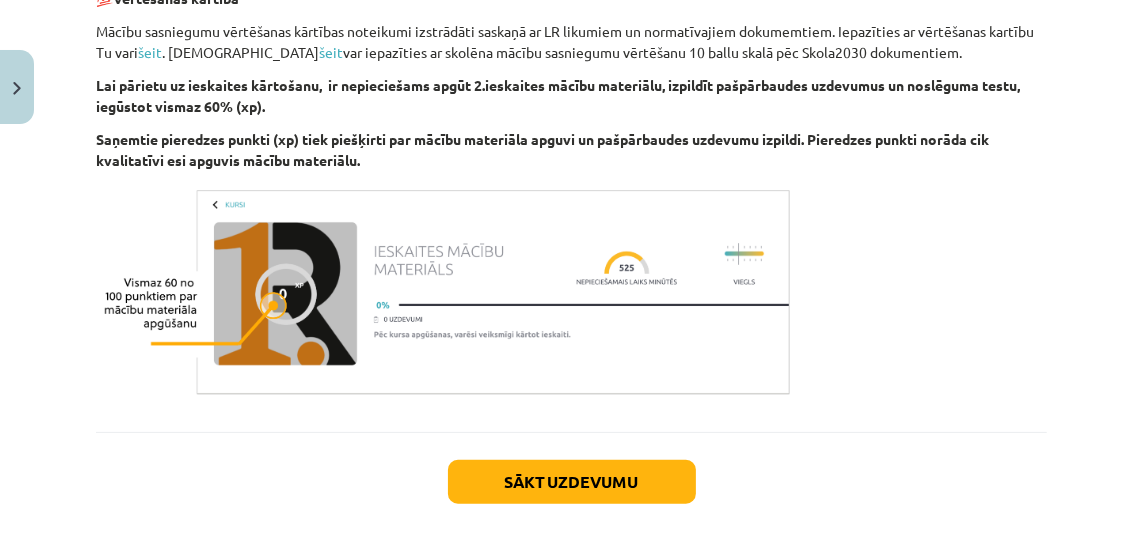 scroll, scrollTop: 1208, scrollLeft: 0, axis: vertical 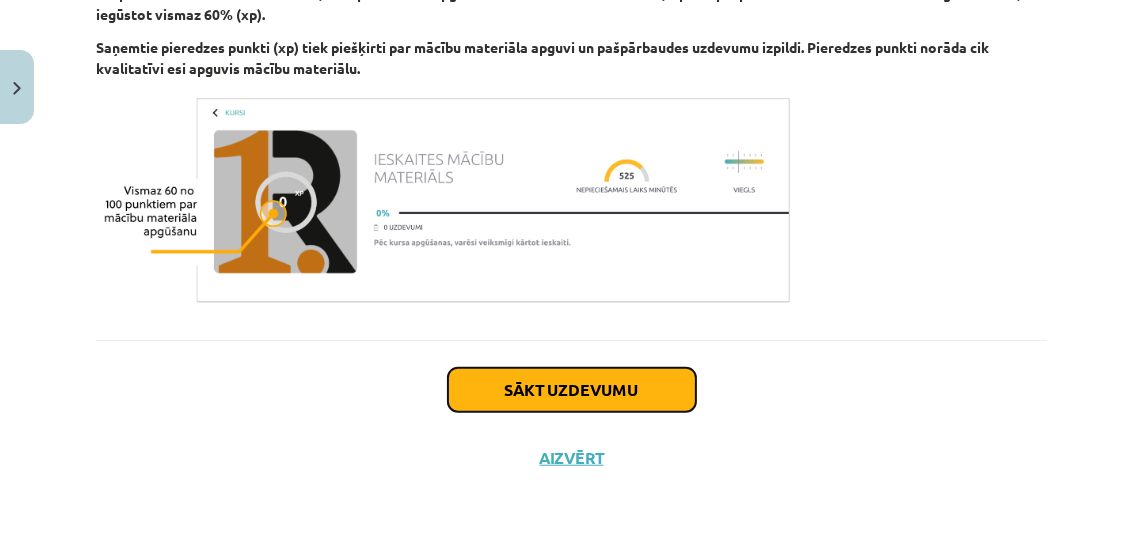 drag, startPoint x: 798, startPoint y: 397, endPoint x: 634, endPoint y: 389, distance: 164.195 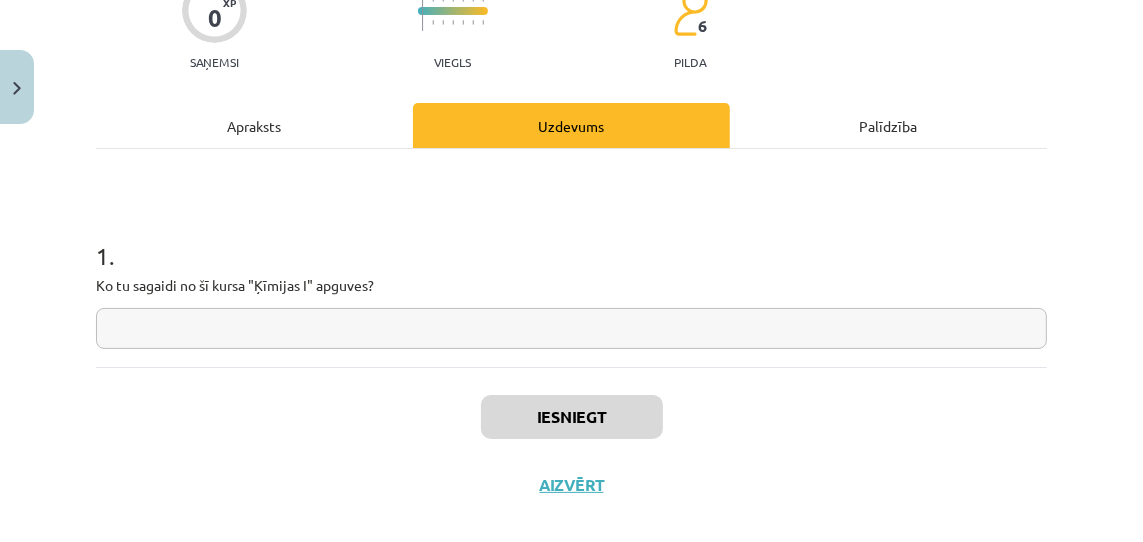 scroll, scrollTop: 176, scrollLeft: 0, axis: vertical 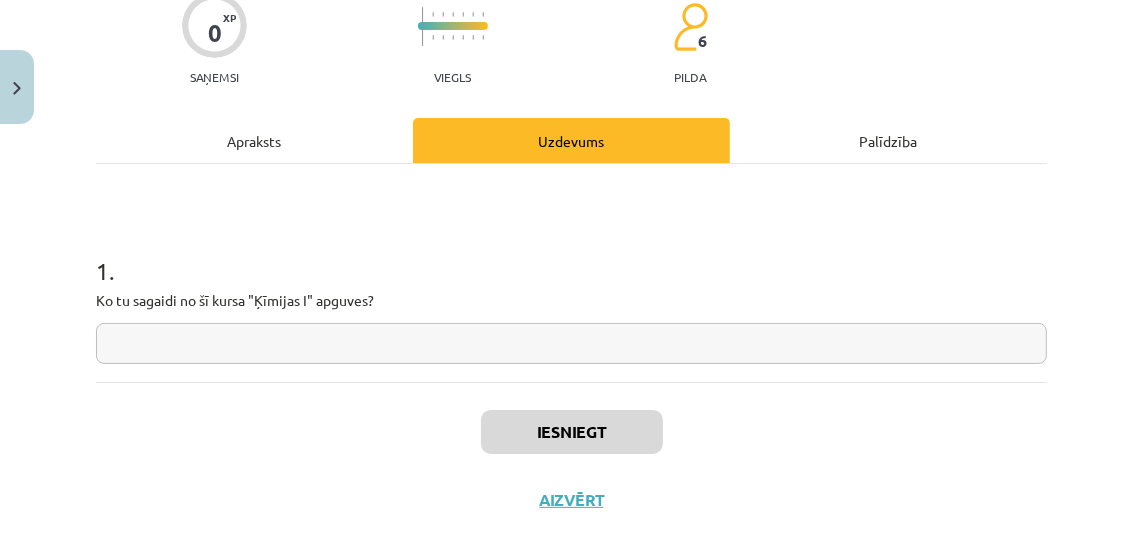 drag, startPoint x: 634, startPoint y: 389, endPoint x: 648, endPoint y: 345, distance: 46.173584 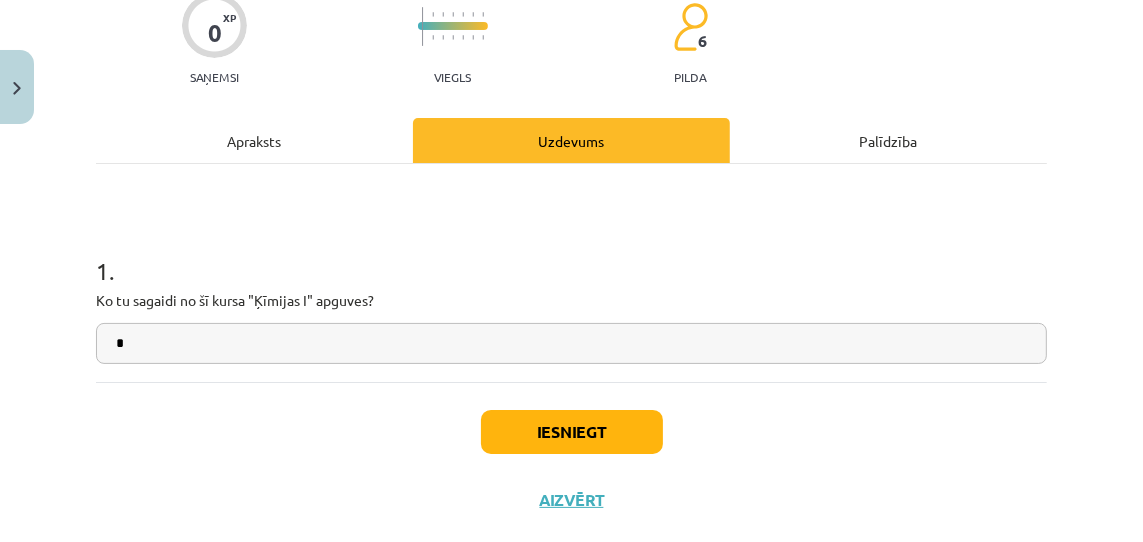 type on "*" 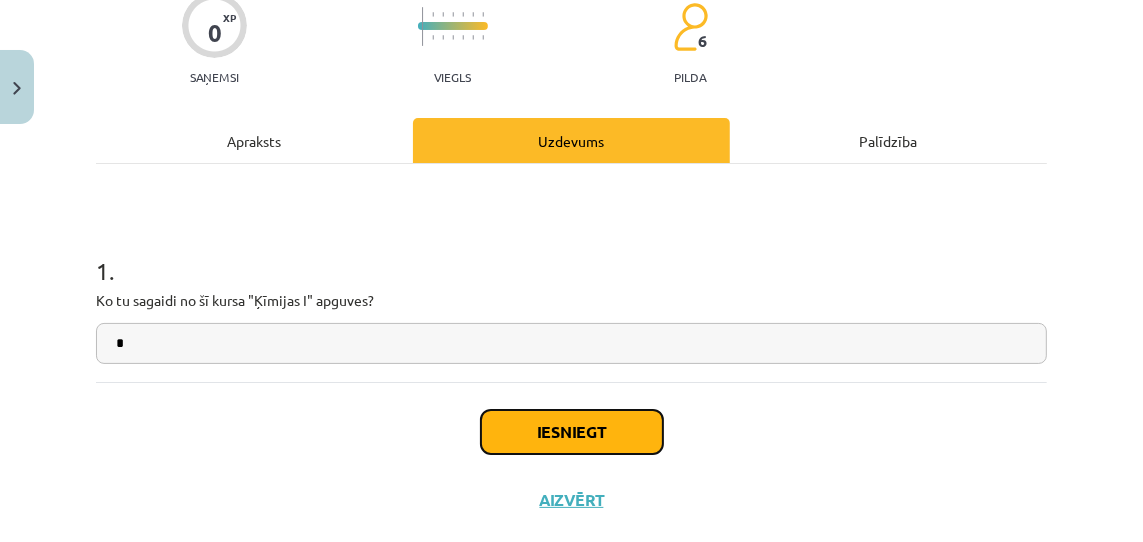 drag, startPoint x: 648, startPoint y: 345, endPoint x: 634, endPoint y: 443, distance: 98.99495 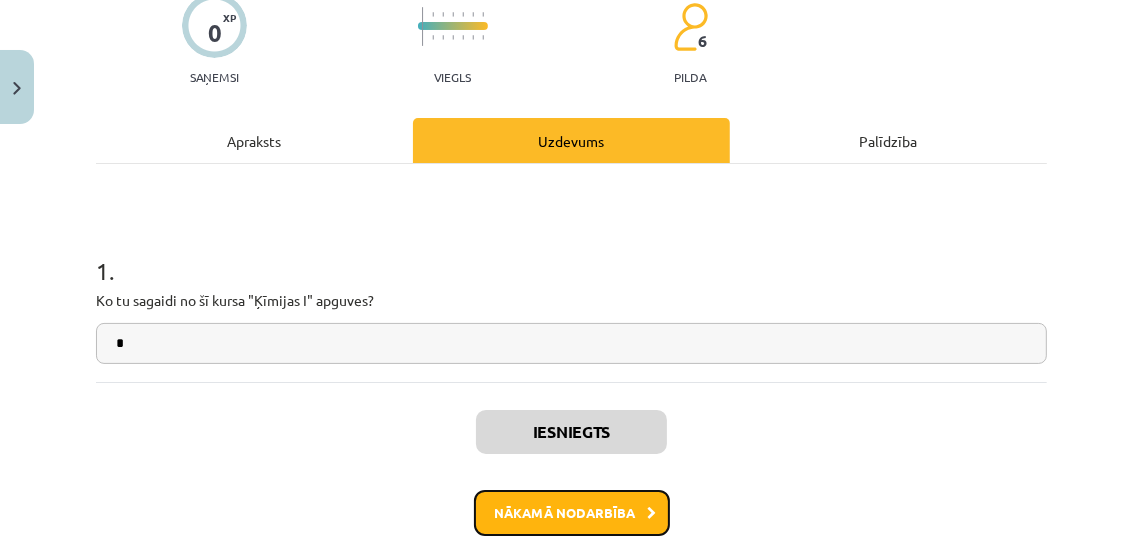 drag, startPoint x: 634, startPoint y: 443, endPoint x: 602, endPoint y: 508, distance: 72.44998 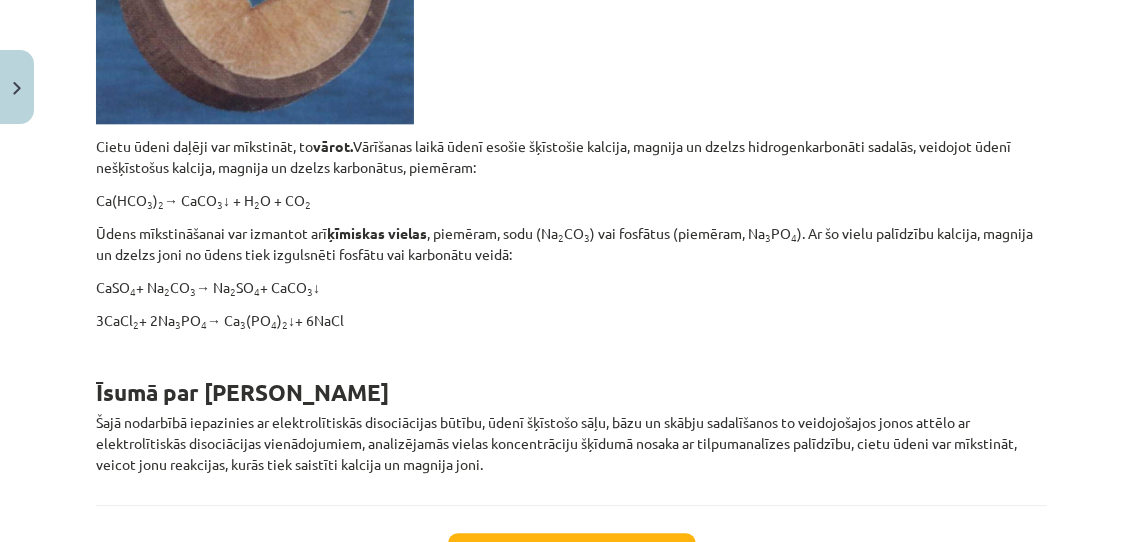 scroll, scrollTop: 9587, scrollLeft: 0, axis: vertical 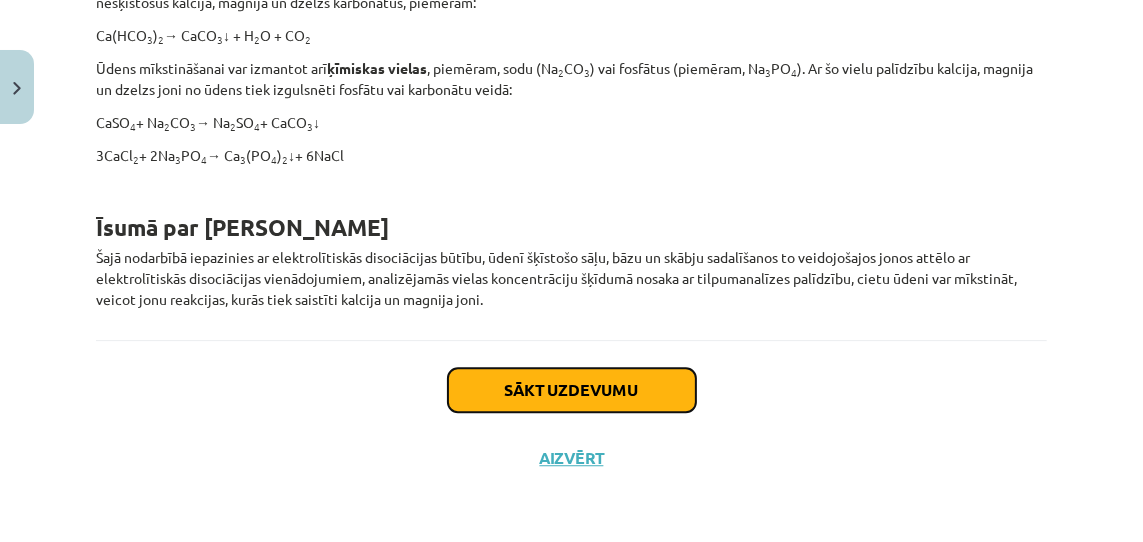 drag, startPoint x: 415, startPoint y: 129, endPoint x: 559, endPoint y: 391, distance: 298.96487 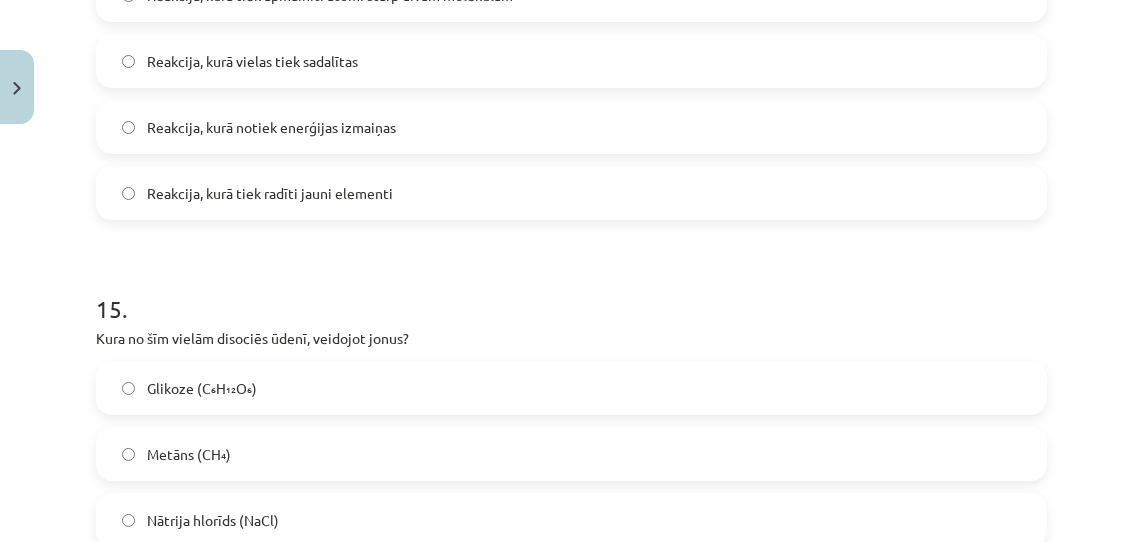 scroll, scrollTop: 6336, scrollLeft: 0, axis: vertical 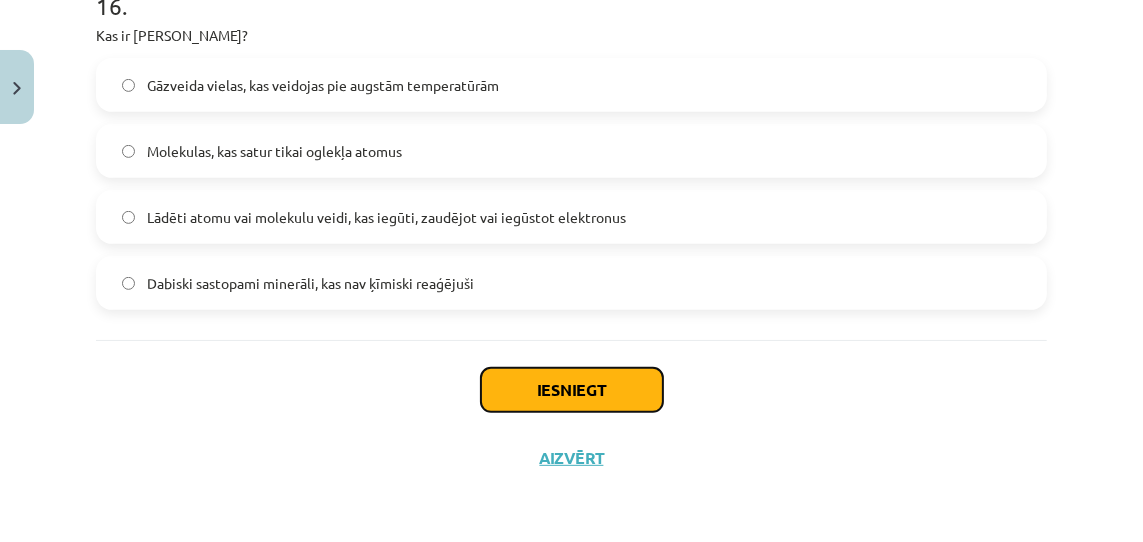click on "Iesniegt" 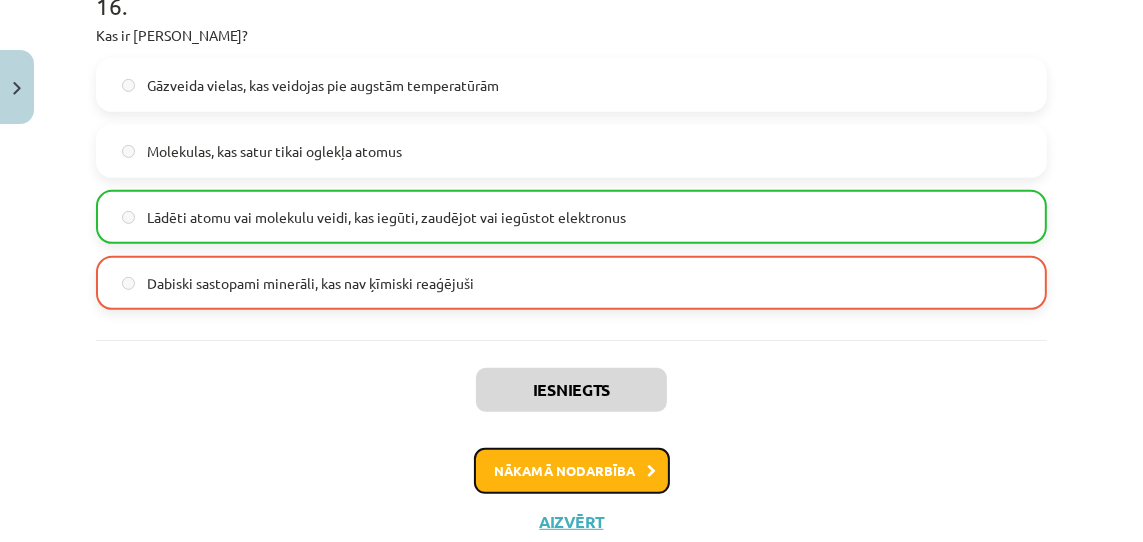 click on "Nākamā nodarbība" 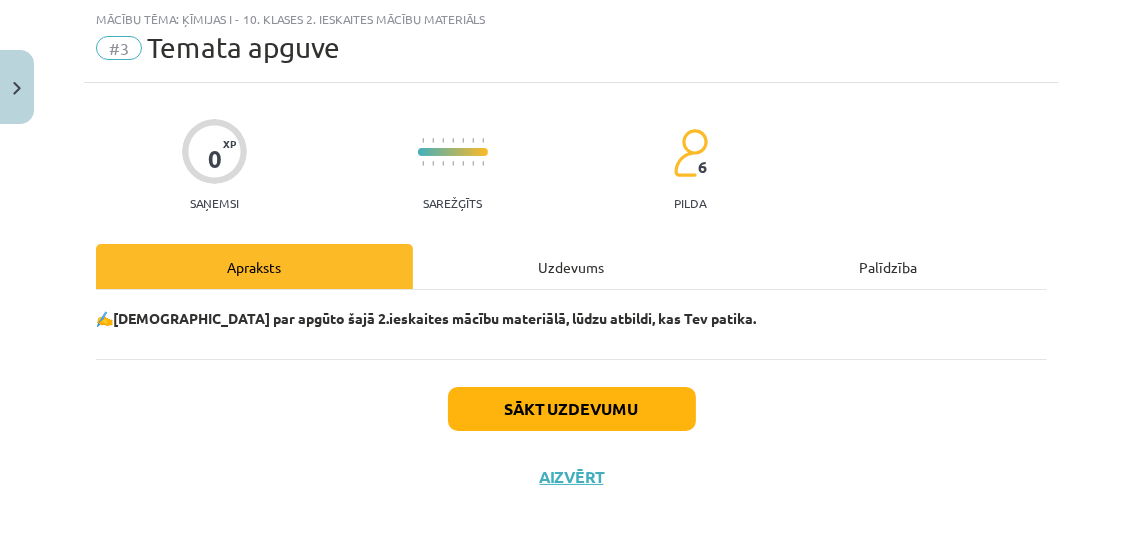 scroll, scrollTop: 69, scrollLeft: 0, axis: vertical 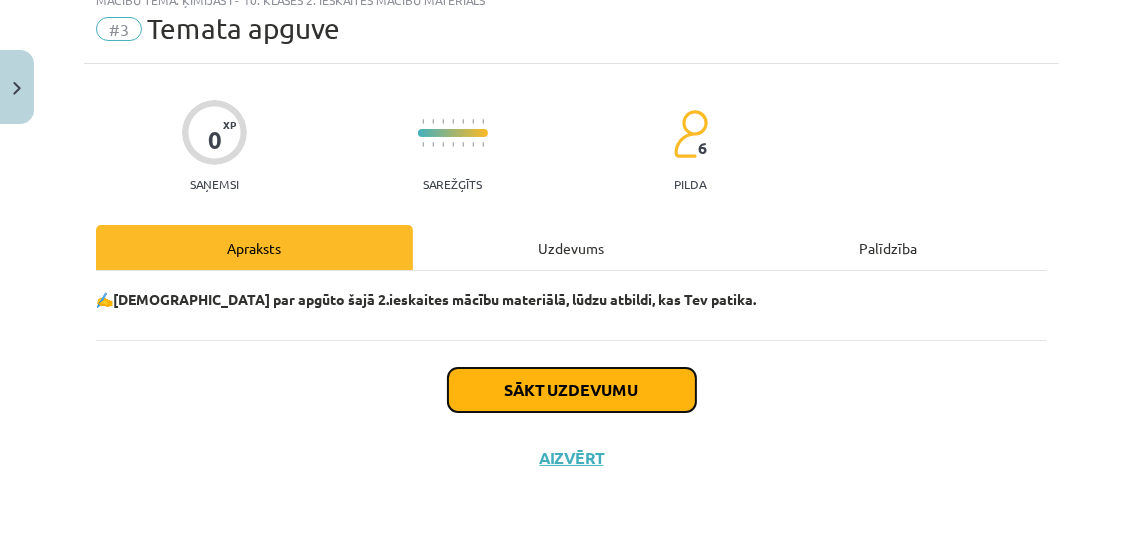 click on "Sākt uzdevumu" 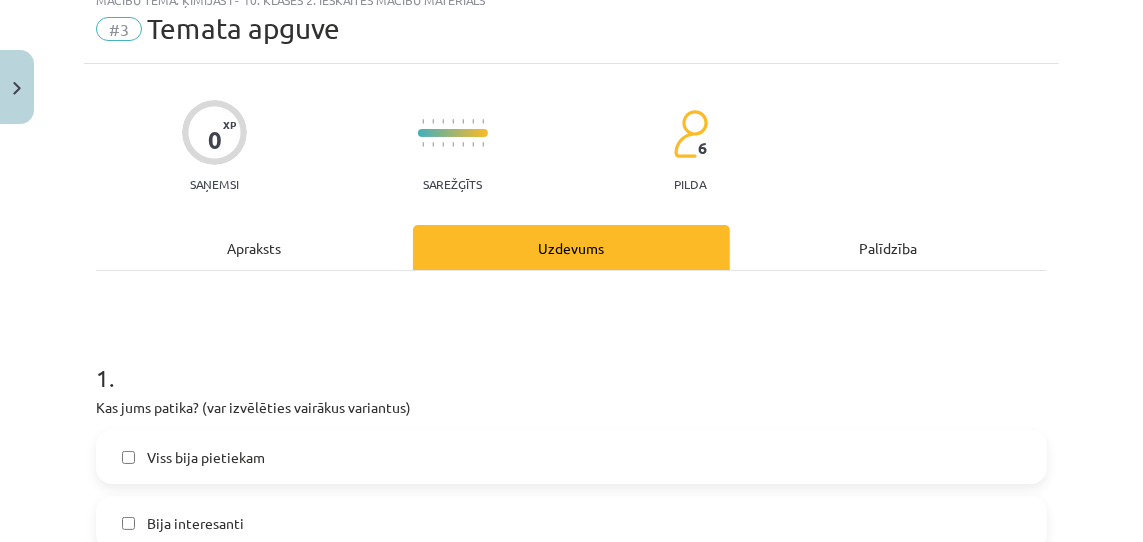 scroll, scrollTop: 50, scrollLeft: 0, axis: vertical 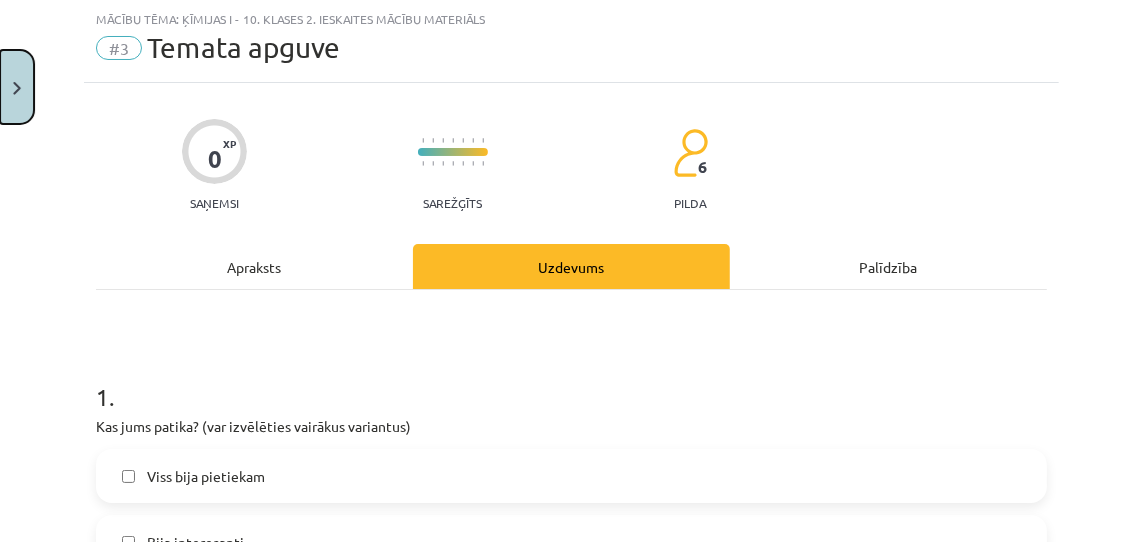 click 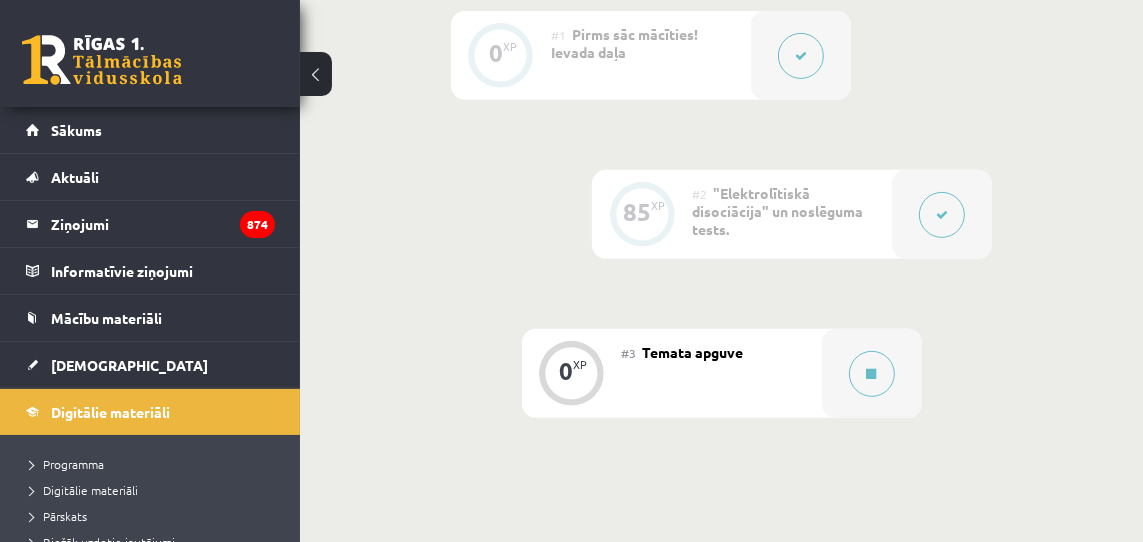 scroll, scrollTop: 630, scrollLeft: 0, axis: vertical 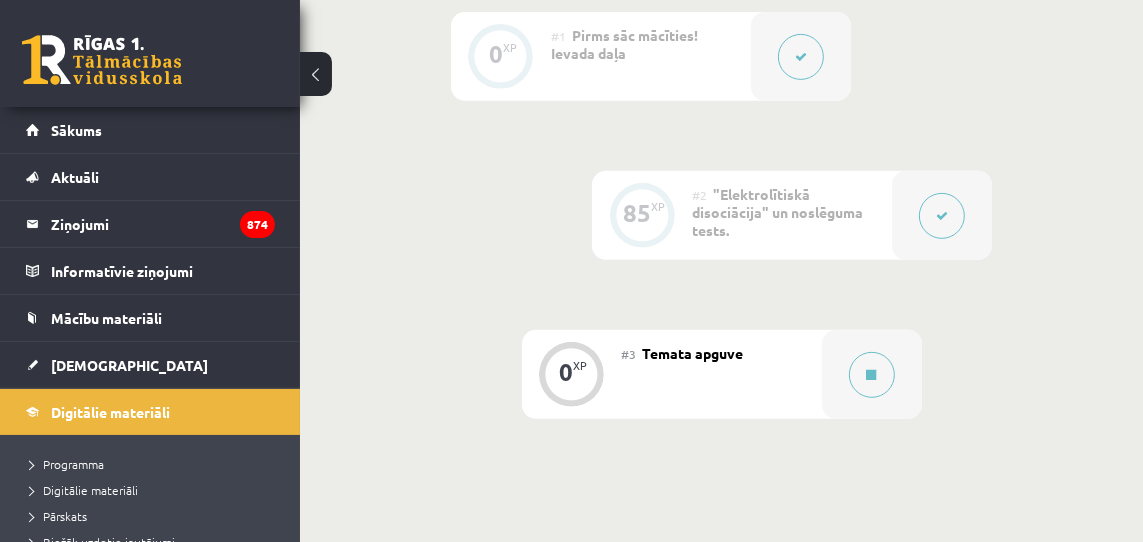 click 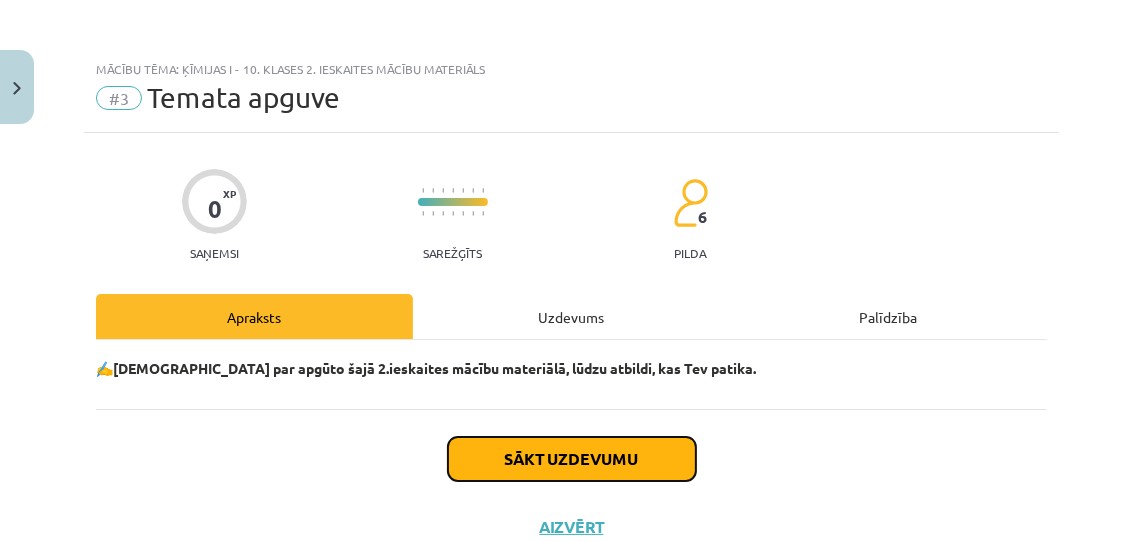 click on "Sākt uzdevumu" 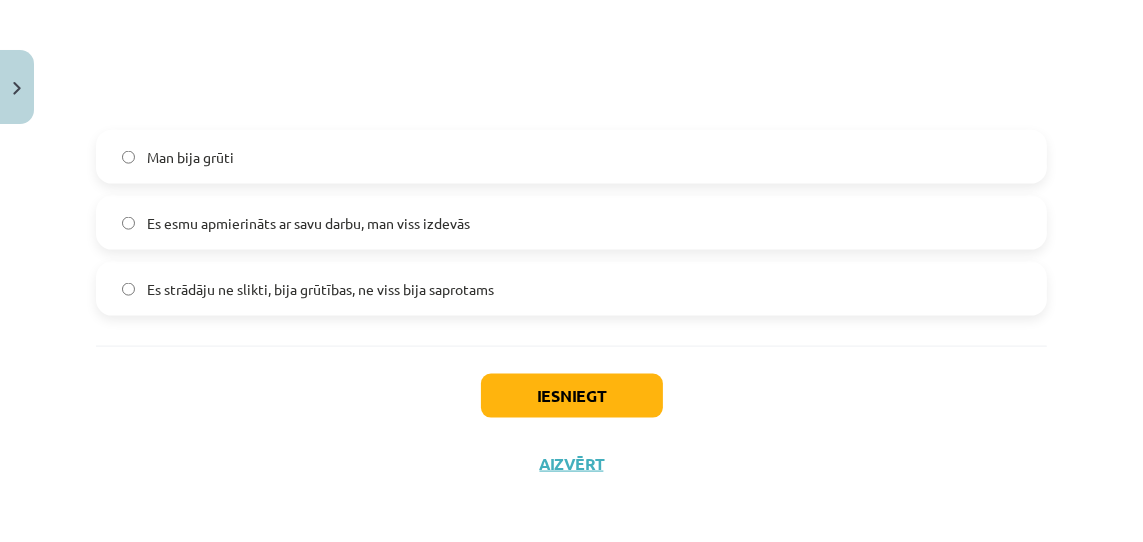scroll, scrollTop: 1974, scrollLeft: 0, axis: vertical 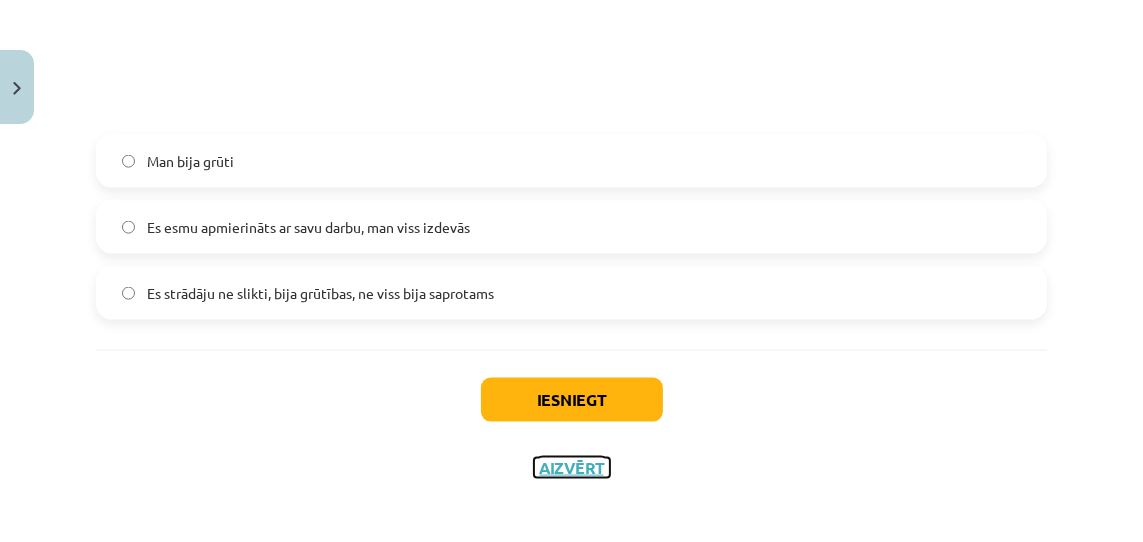 drag, startPoint x: 559, startPoint y: 391, endPoint x: 583, endPoint y: 469, distance: 81.608826 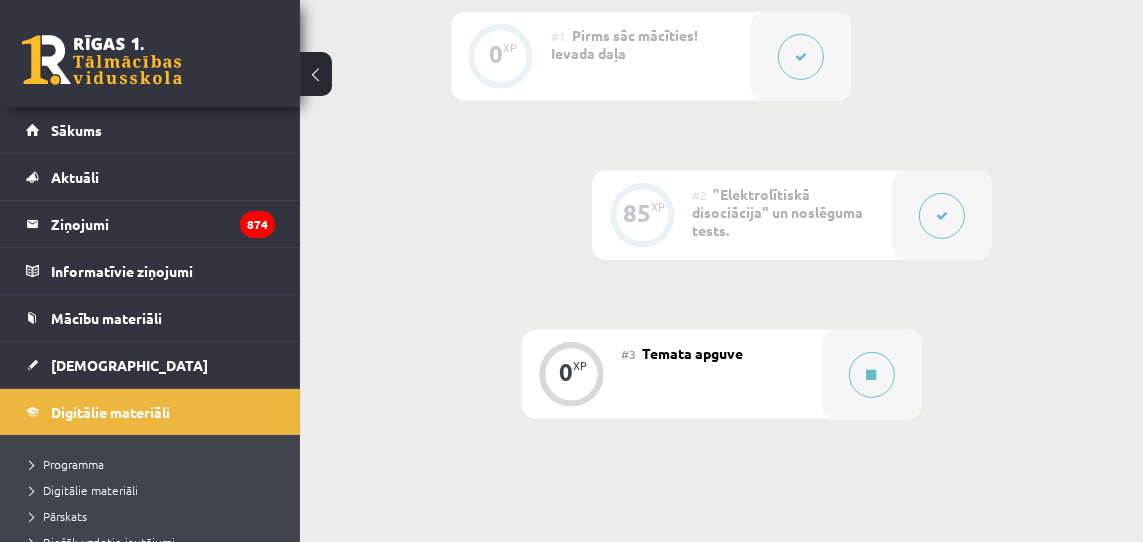scroll, scrollTop: 0, scrollLeft: 0, axis: both 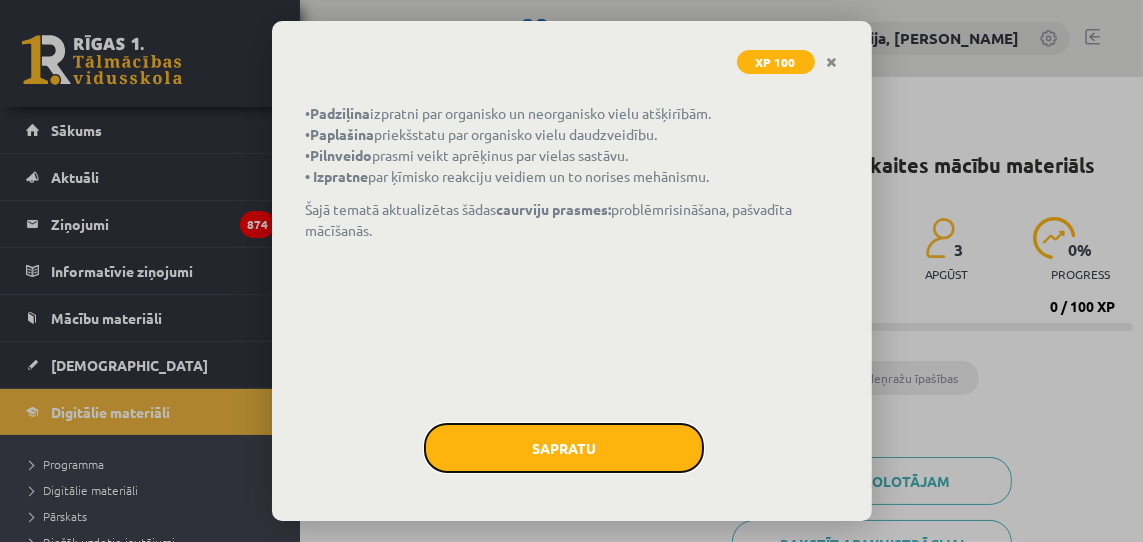 click on "Sapratu" 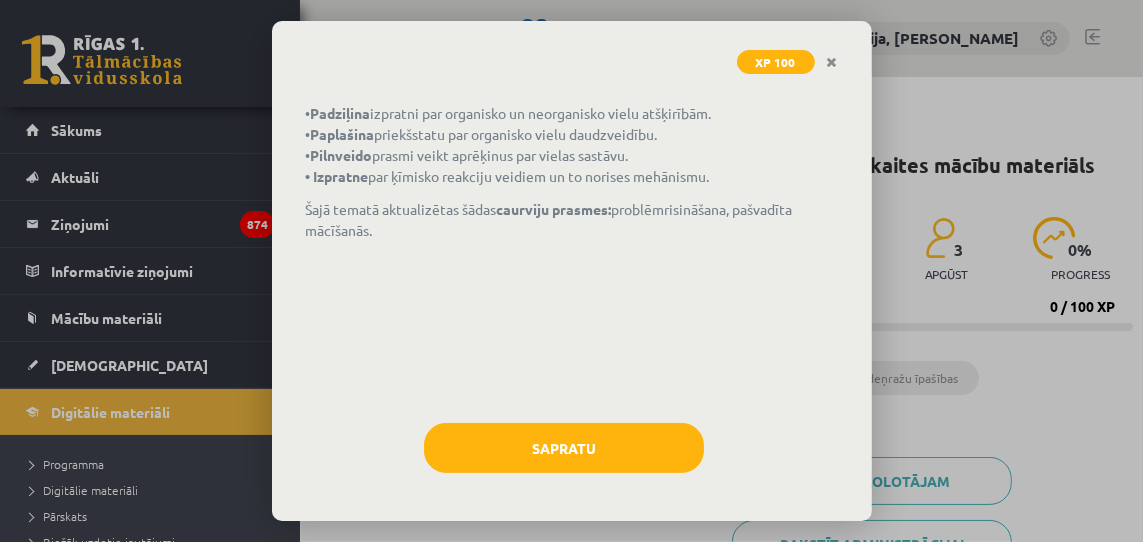 scroll, scrollTop: 0, scrollLeft: 0, axis: both 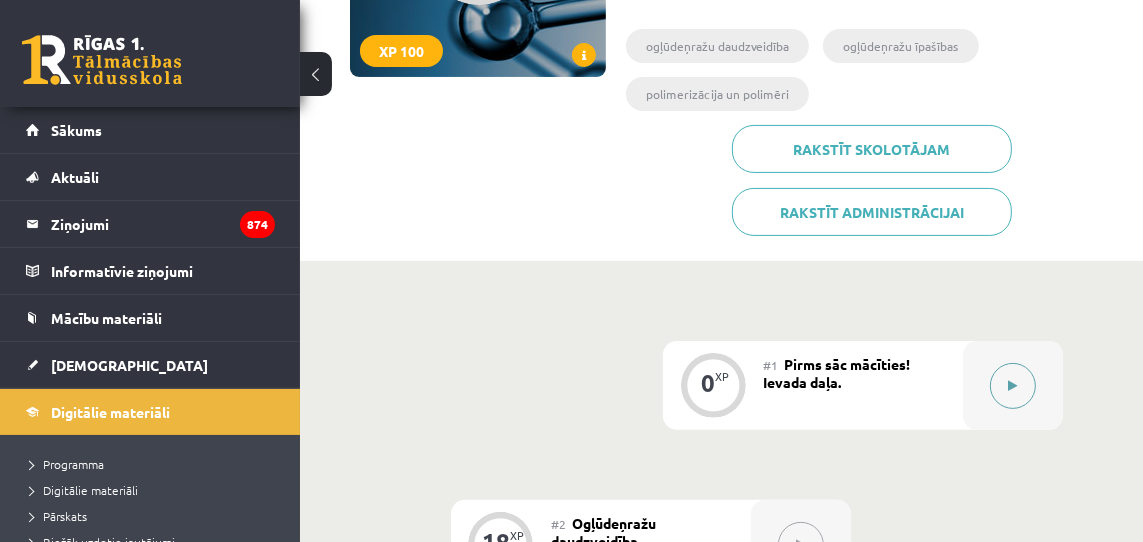 drag, startPoint x: 0, startPoint y: 0, endPoint x: 1006, endPoint y: 383, distance: 1076.4409 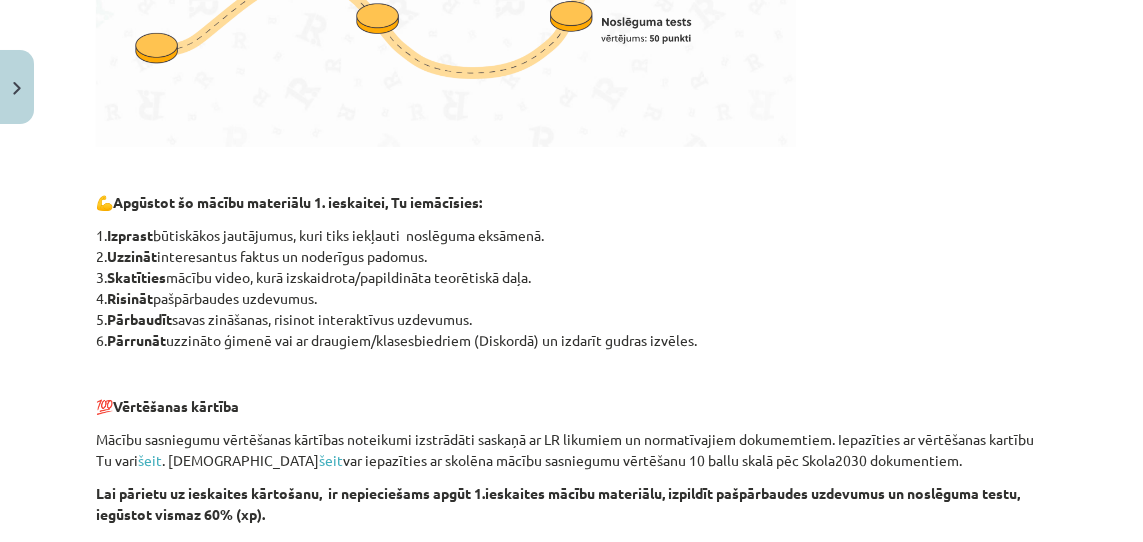 scroll, scrollTop: 1085, scrollLeft: 0, axis: vertical 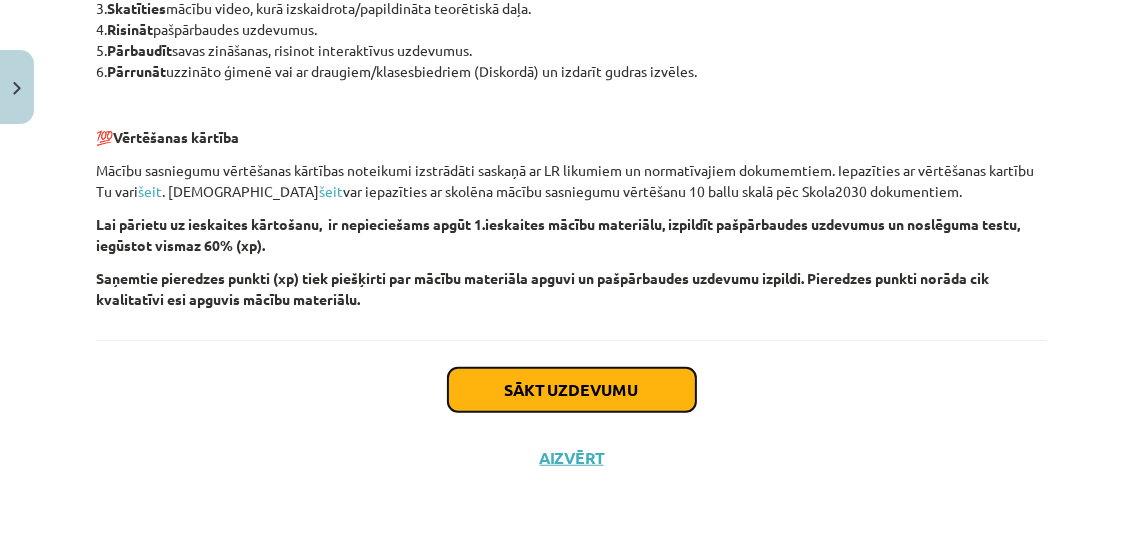 click on "Sākt uzdevumu" 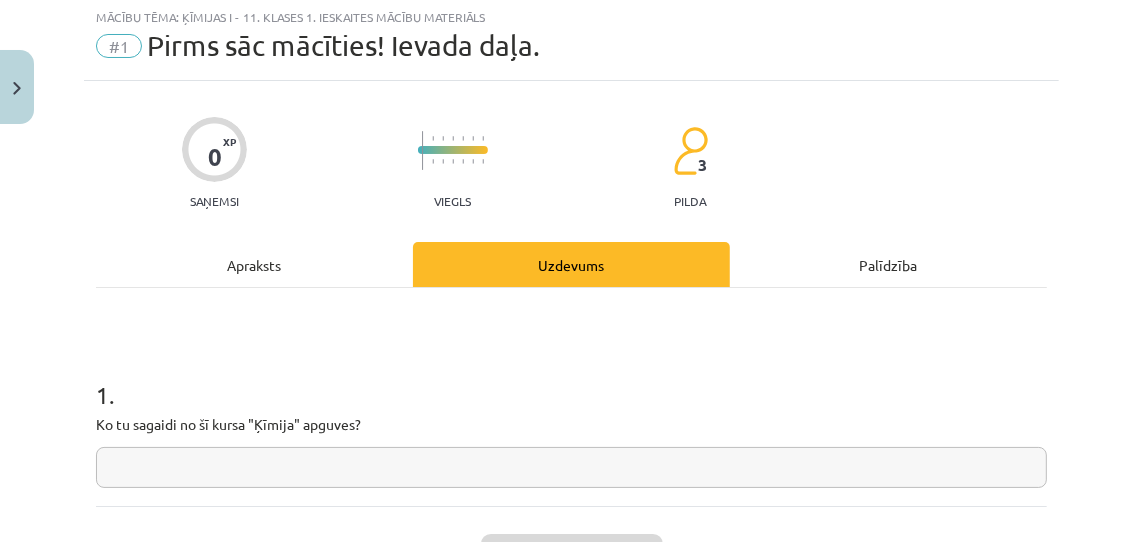 scroll, scrollTop: 48, scrollLeft: 0, axis: vertical 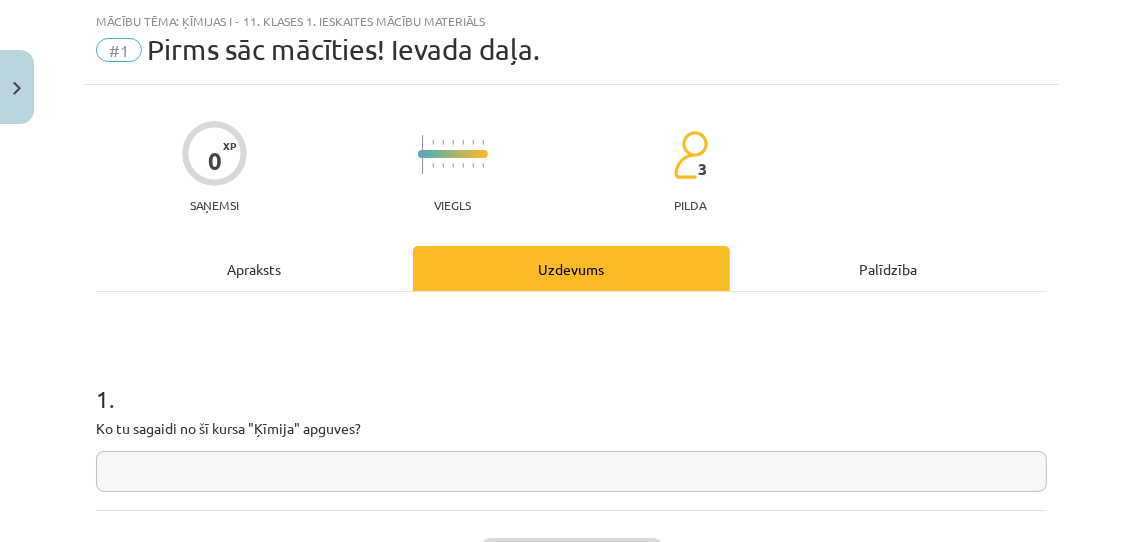 drag, startPoint x: 1006, startPoint y: 383, endPoint x: 482, endPoint y: 471, distance: 531.33795 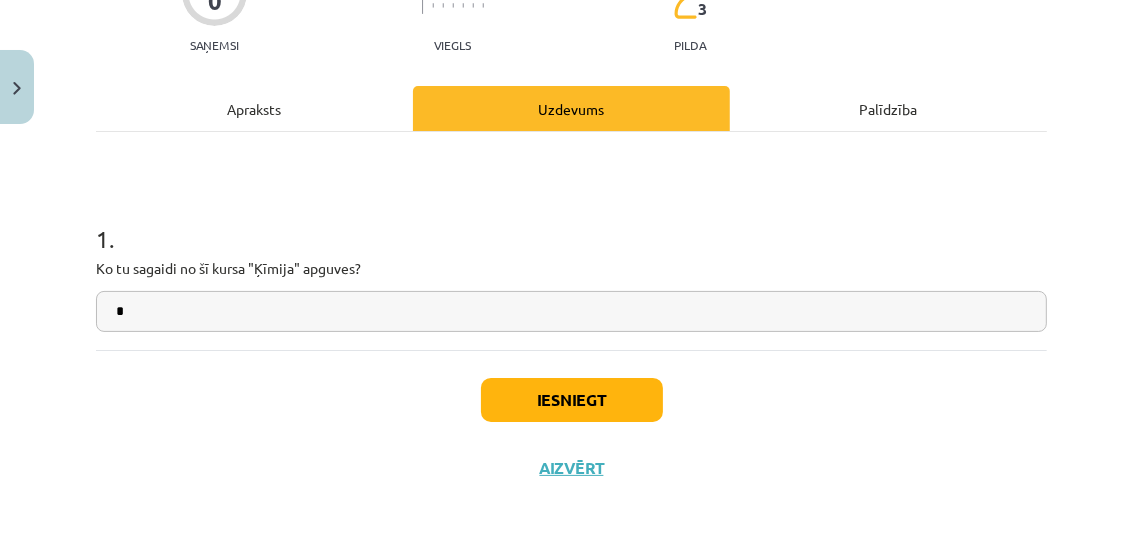 scroll, scrollTop: 218, scrollLeft: 0, axis: vertical 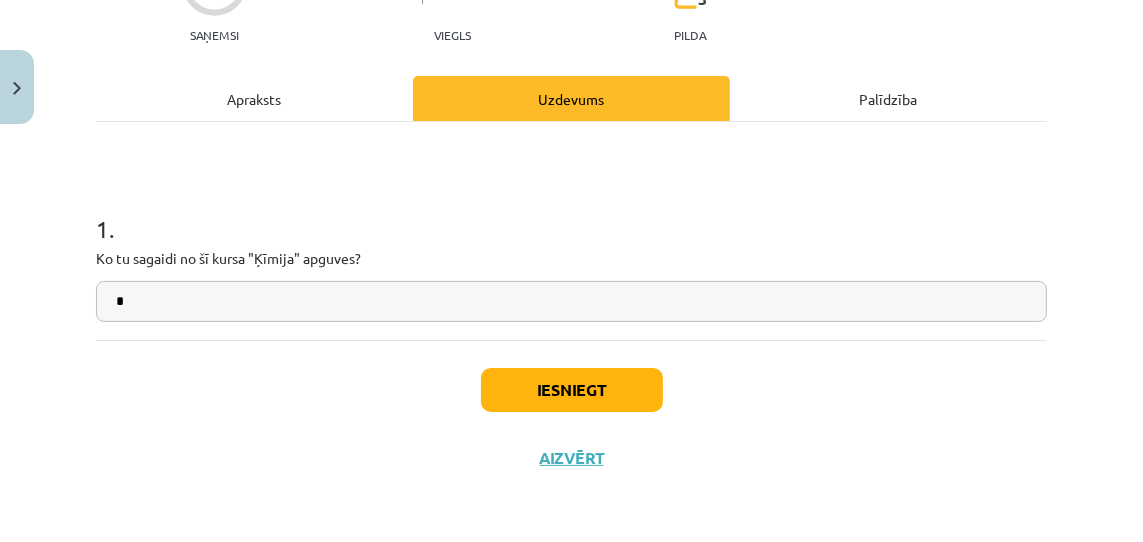 type on "*" 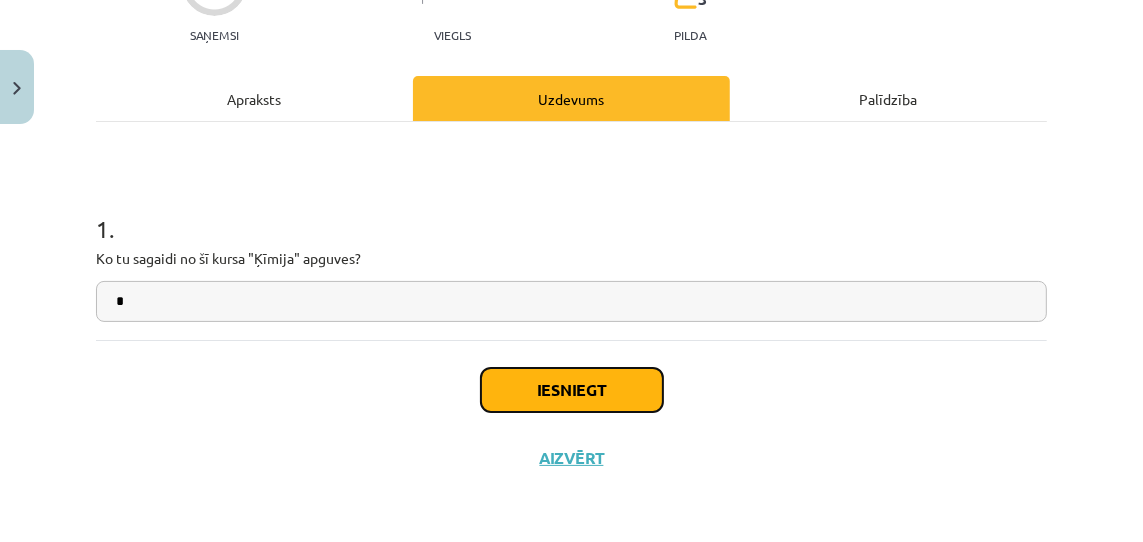 drag, startPoint x: 482, startPoint y: 471, endPoint x: 555, endPoint y: 391, distance: 108.30051 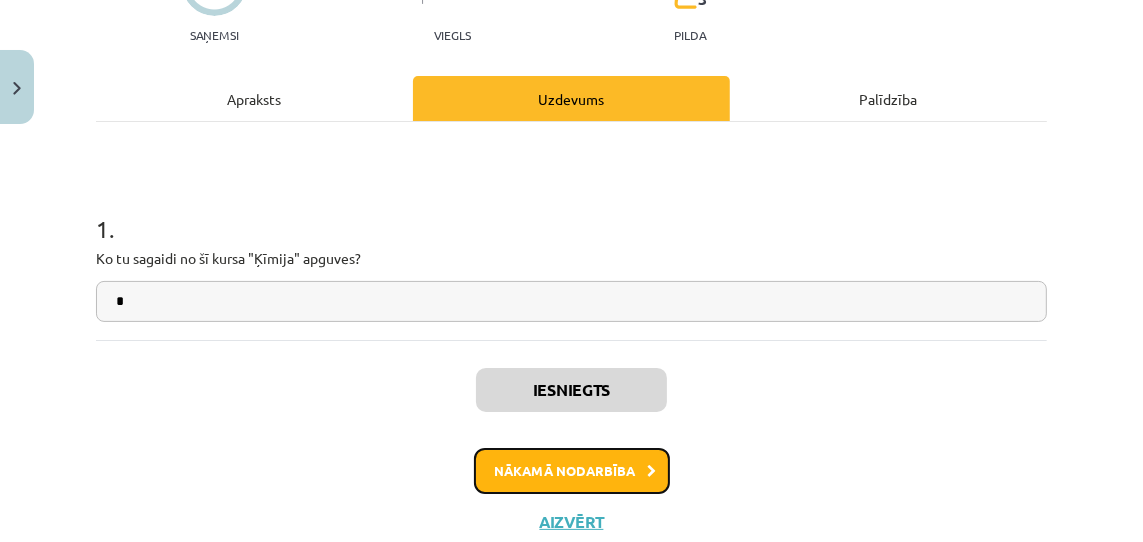 drag, startPoint x: 555, startPoint y: 391, endPoint x: 575, endPoint y: 474, distance: 85.37564 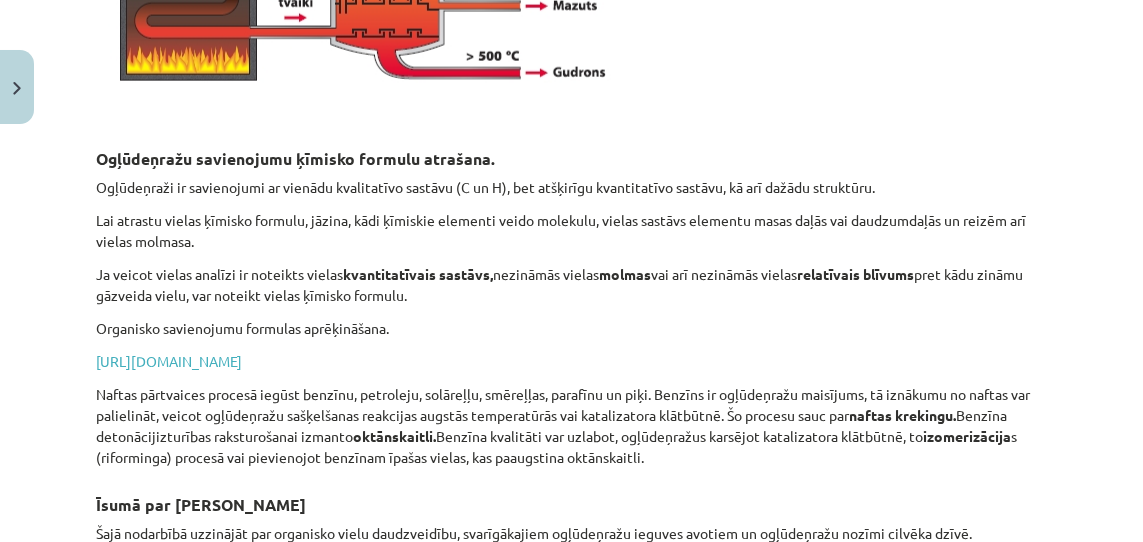 scroll, scrollTop: 8241, scrollLeft: 0, axis: vertical 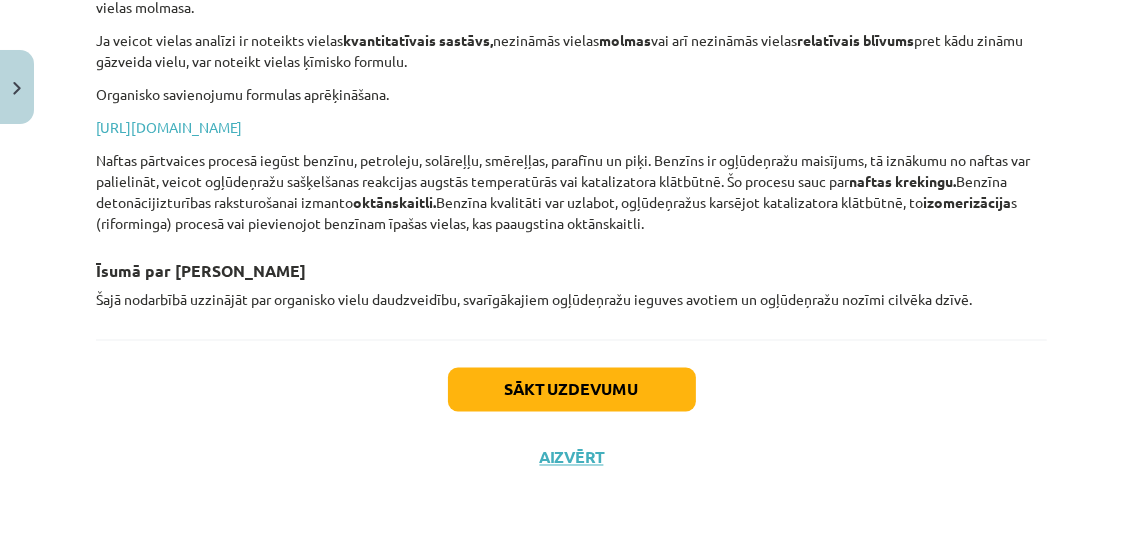 click on "https://www.uzdevumi.lv/p/kimija/aprekinu-uzdevumi-vidusskolai/aprekinu-uzdevumi-organiska-kimija-24686/aprekini-kas-saistiti-ar-vielas-formulu-50564/re-b3662817-c7cb-4a99-9bc6-c669b8419e12" 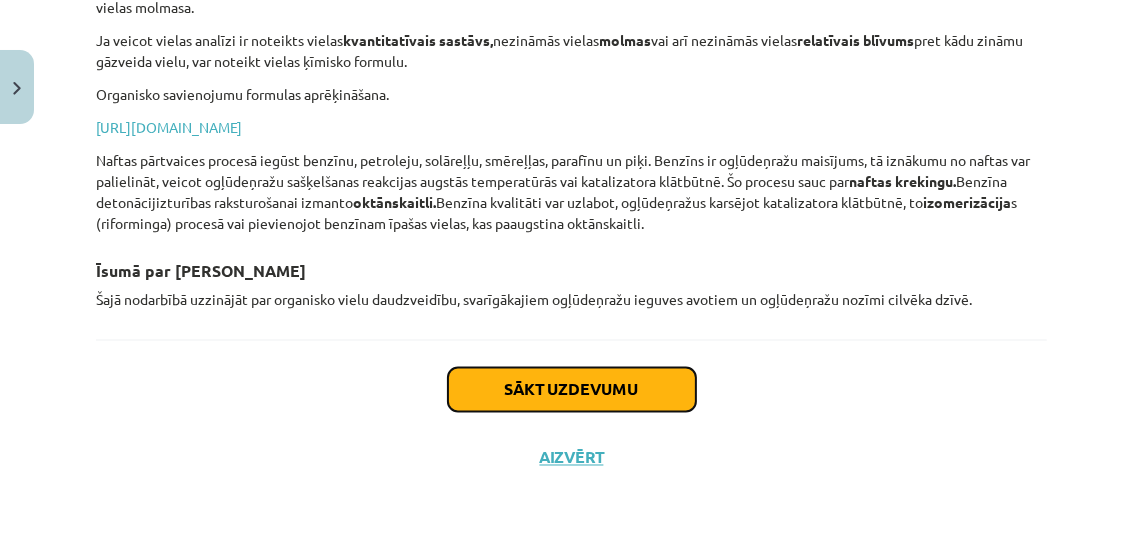 click on "Sākt uzdevumu" 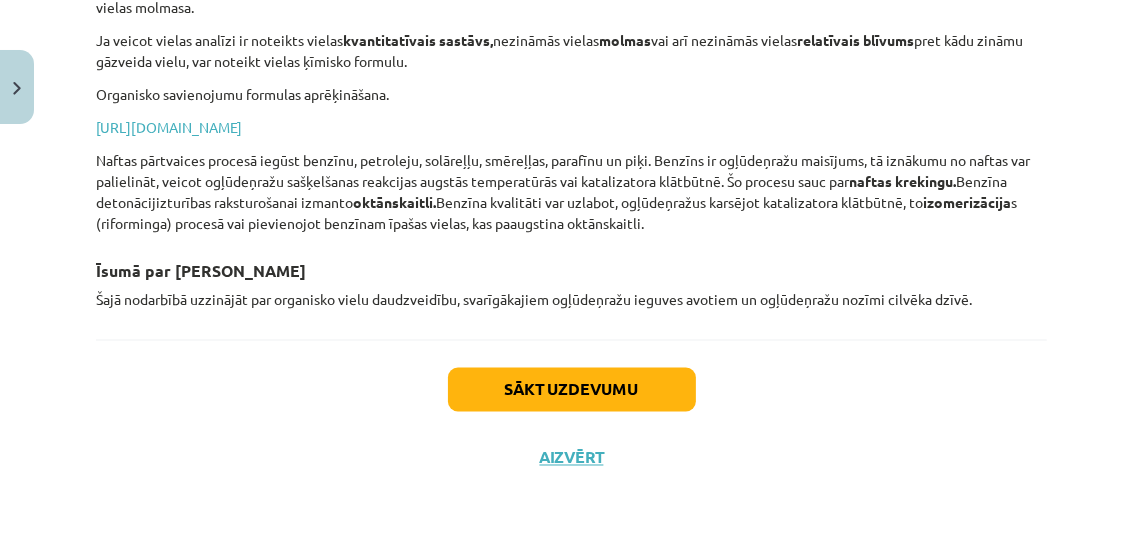 scroll, scrollTop: 1221, scrollLeft: 0, axis: vertical 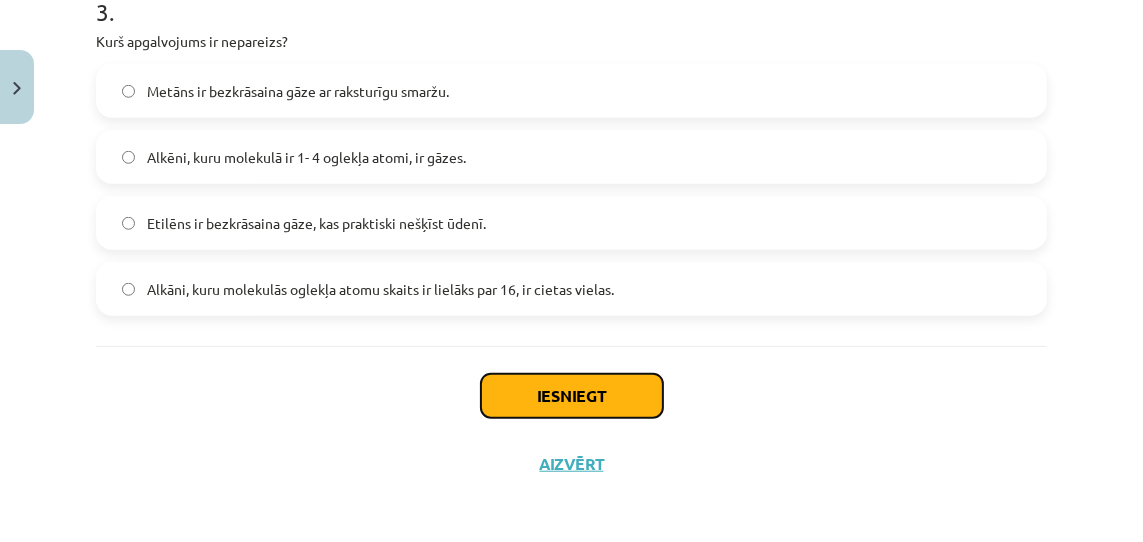 click on "Iesniegt" 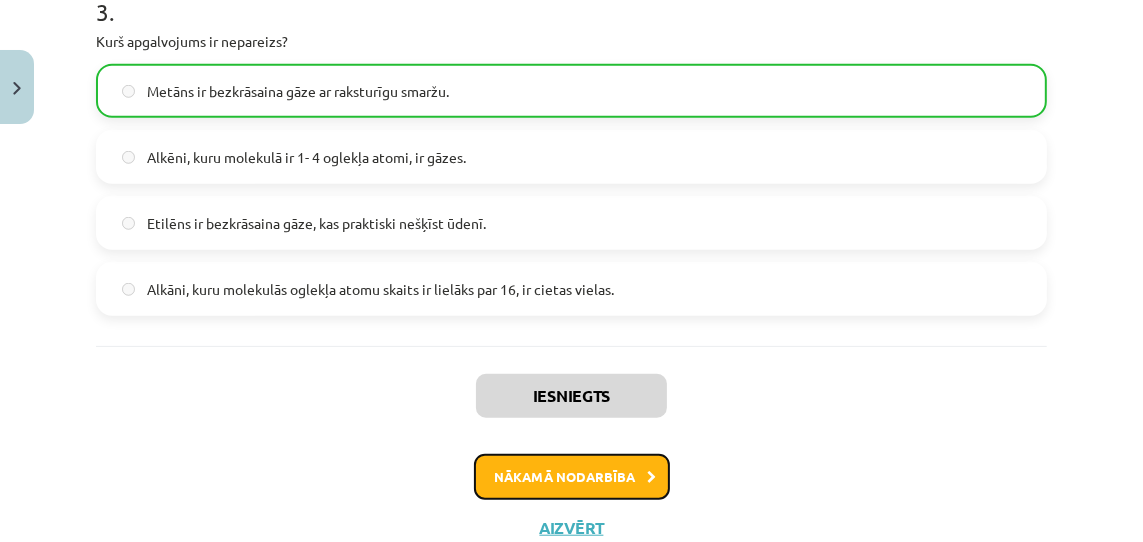 click on "Nākamā nodarbība" 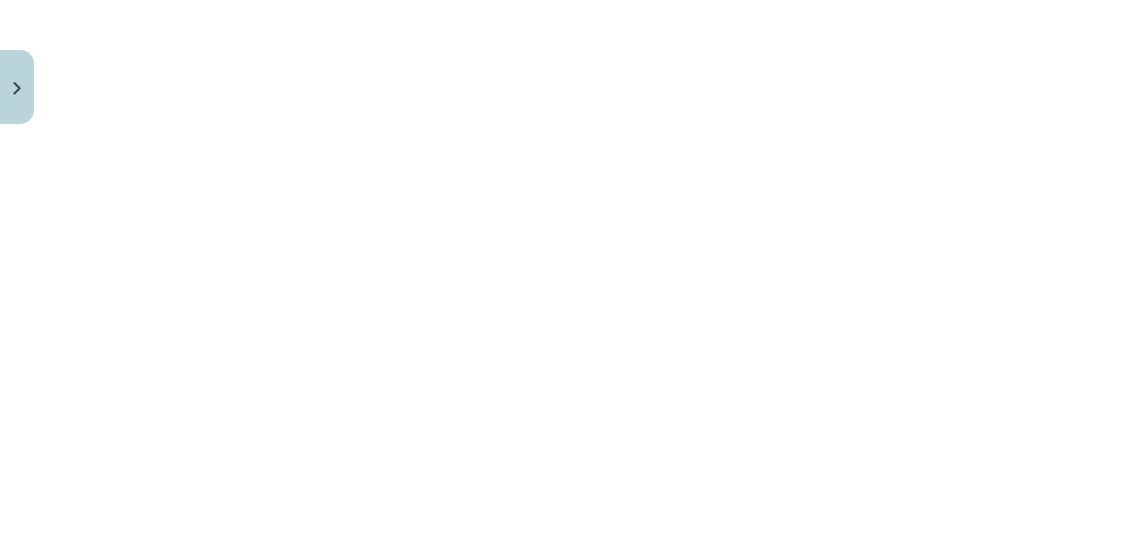 scroll, scrollTop: 3784, scrollLeft: 0, axis: vertical 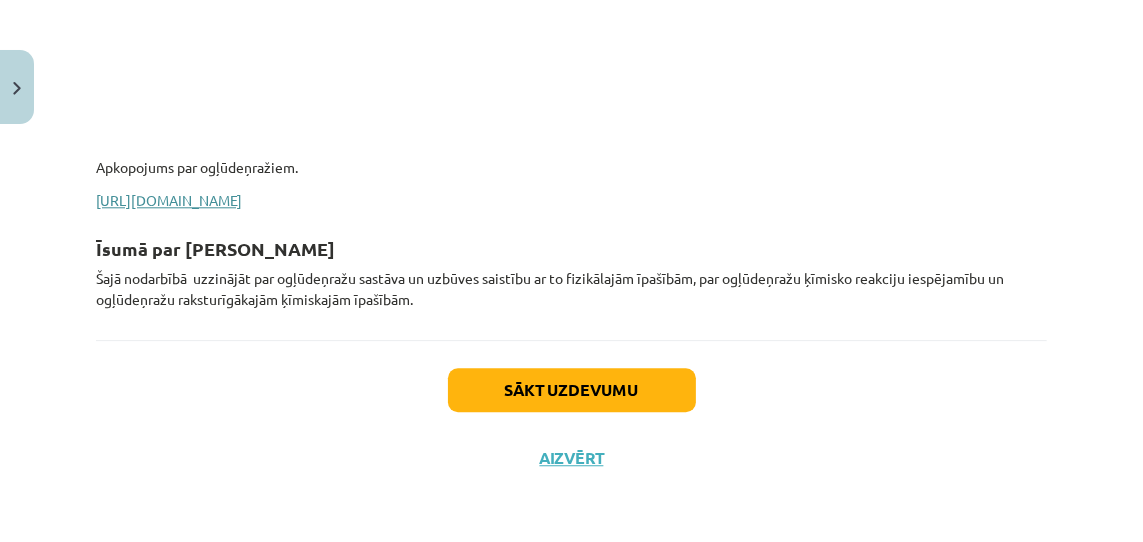click on "https://www.siic.lu.lv/kim/IT/K_11/default.aspx@tabid=21&id=730.html#navto" 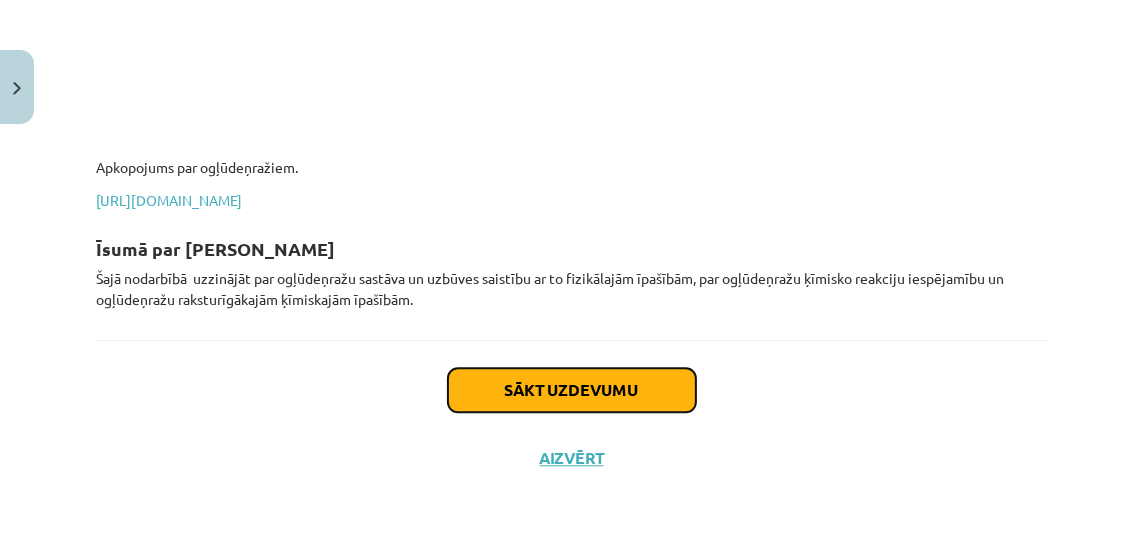 click on "Sākt uzdevumu" 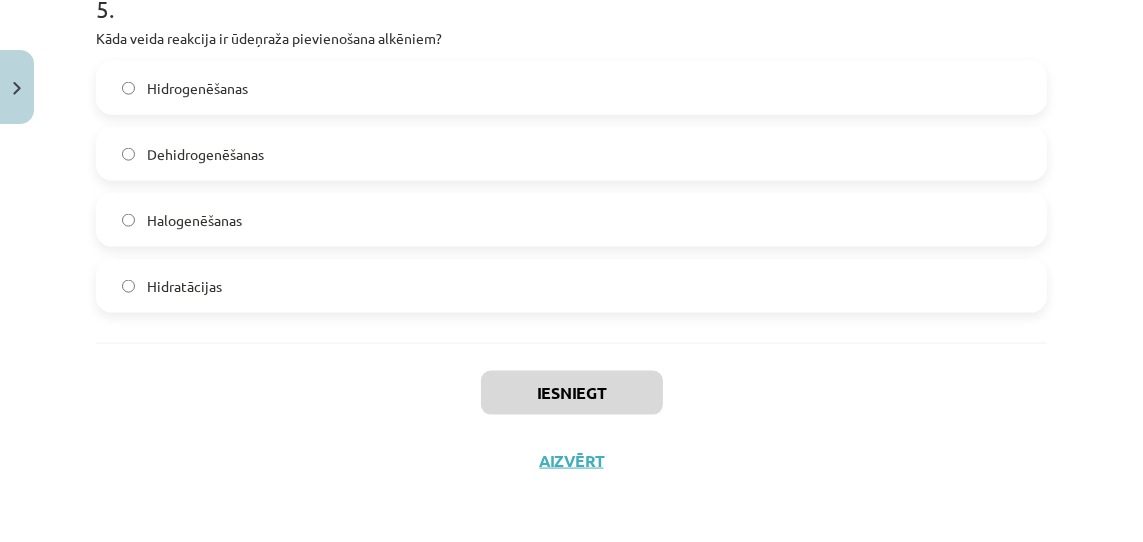 scroll, scrollTop: 2024, scrollLeft: 0, axis: vertical 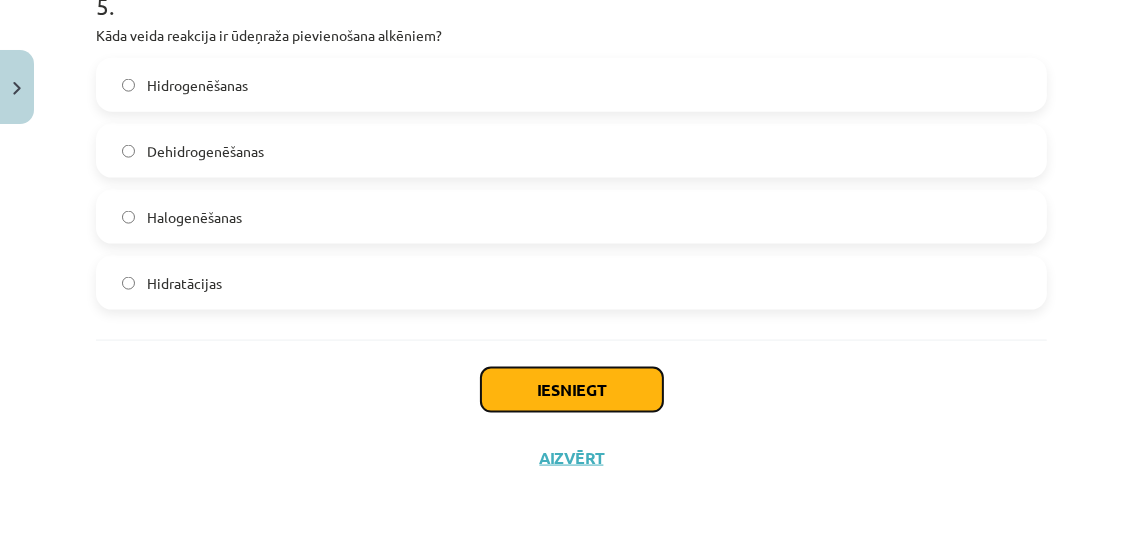 click on "Iesniegt" 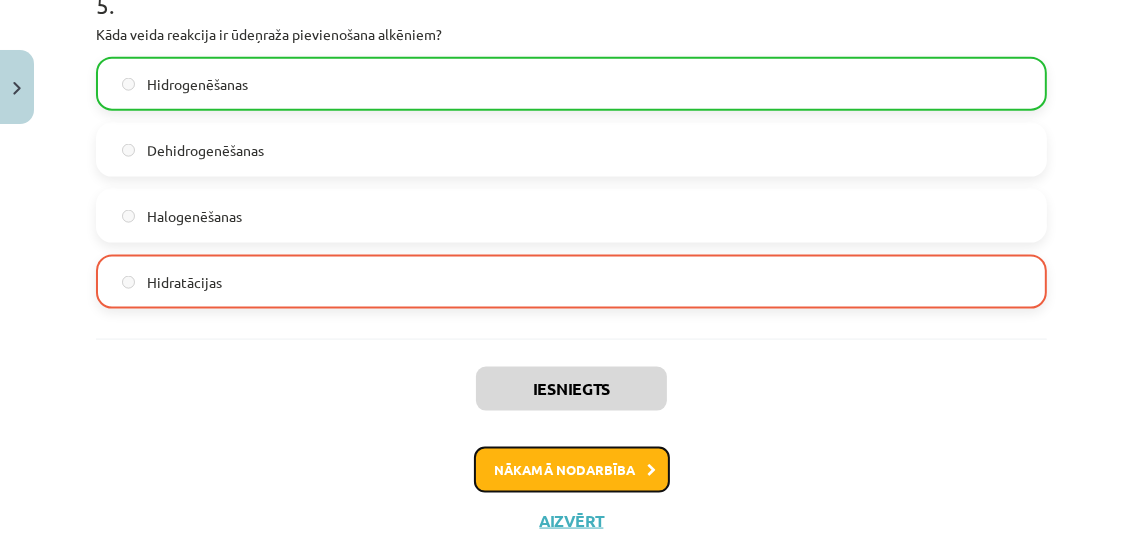 click on "Nākamā nodarbība" 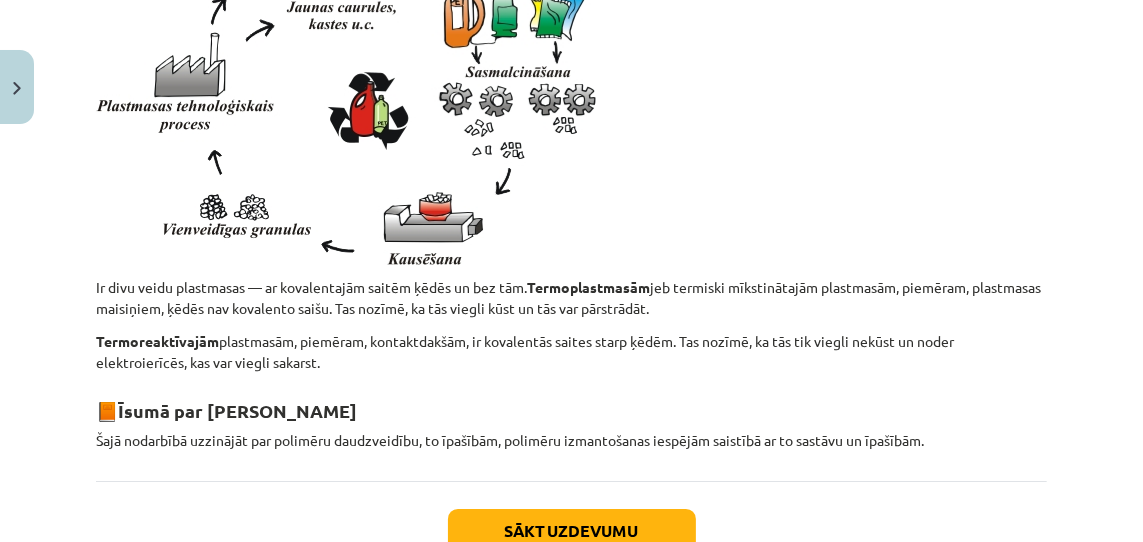scroll, scrollTop: 5740, scrollLeft: 0, axis: vertical 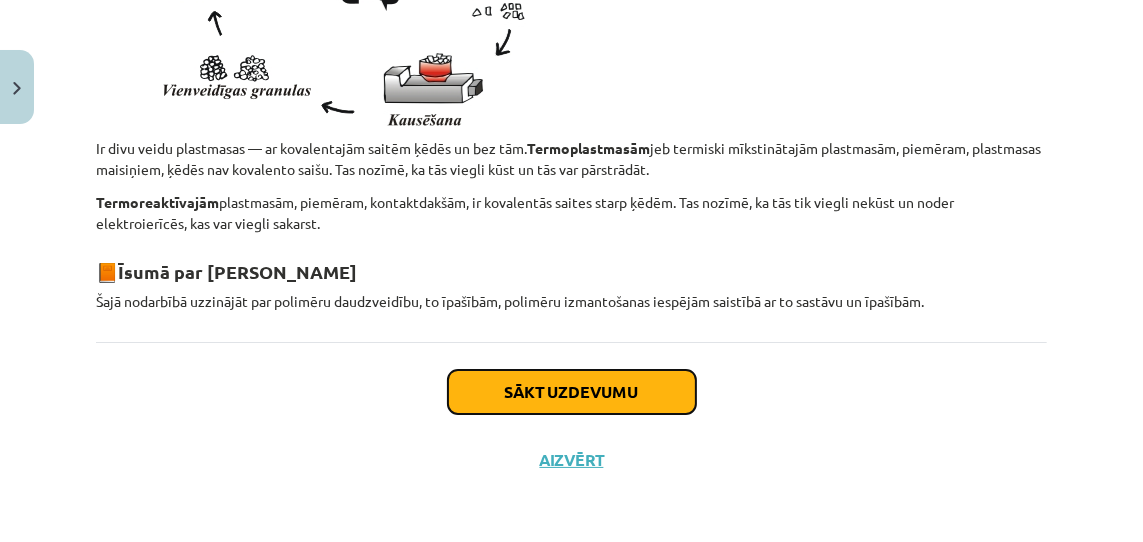 click on "Sākt uzdevumu" 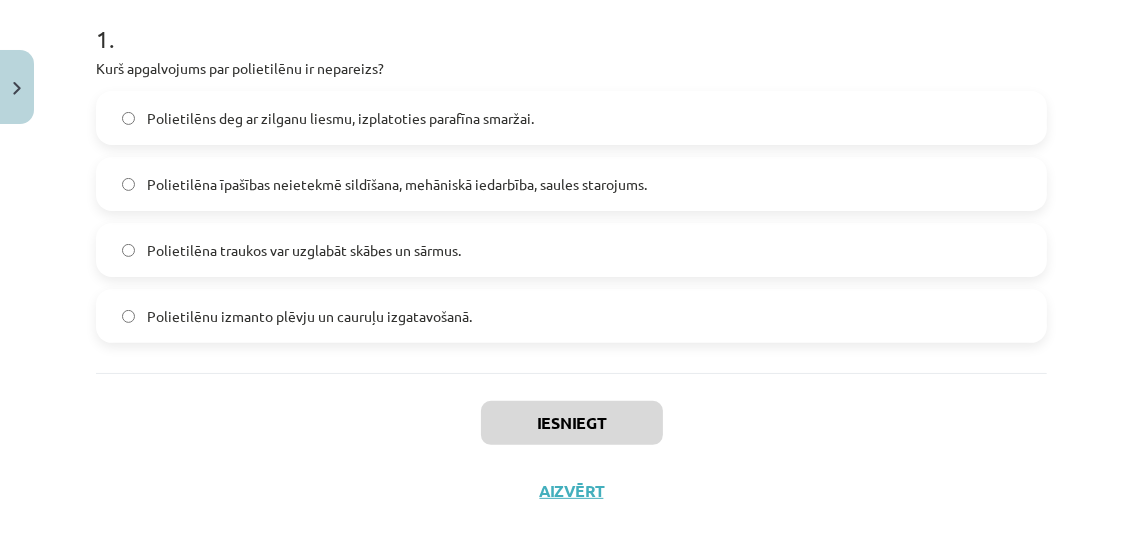 scroll, scrollTop: 408, scrollLeft: 0, axis: vertical 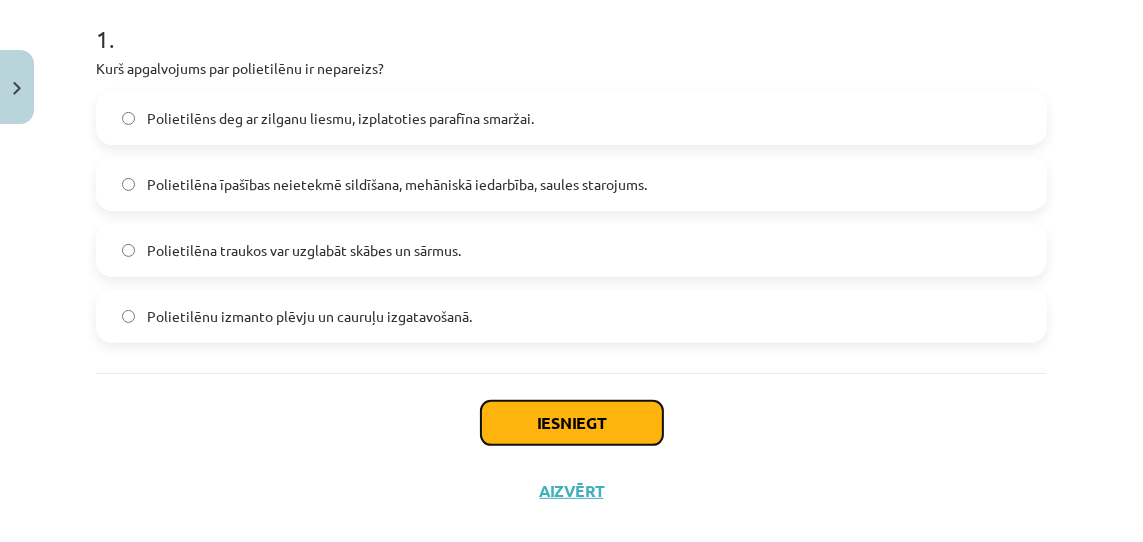 click on "Iesniegt" 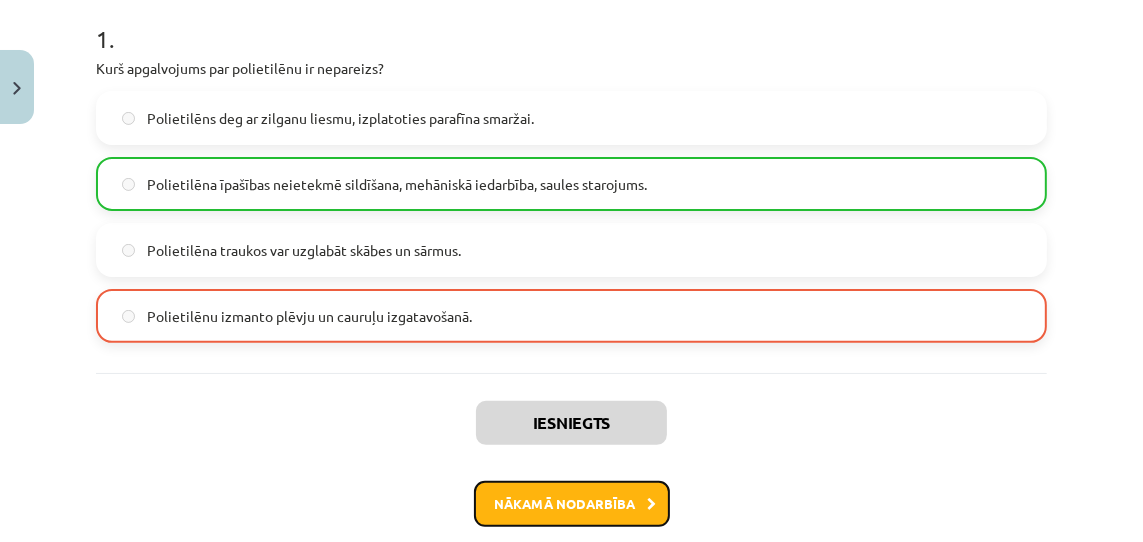 click on "Nākamā nodarbība" 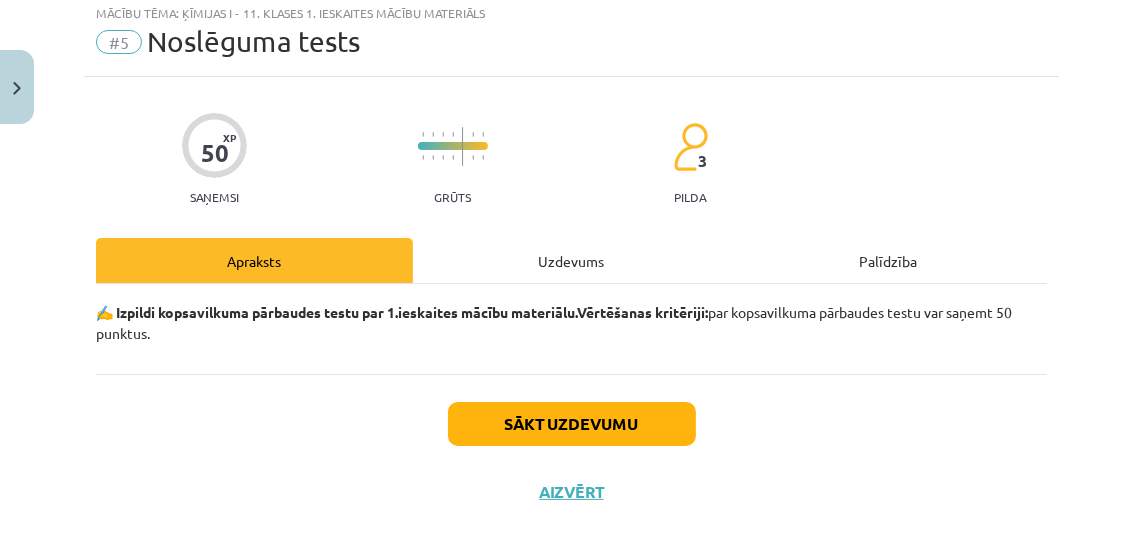 scroll, scrollTop: 50, scrollLeft: 0, axis: vertical 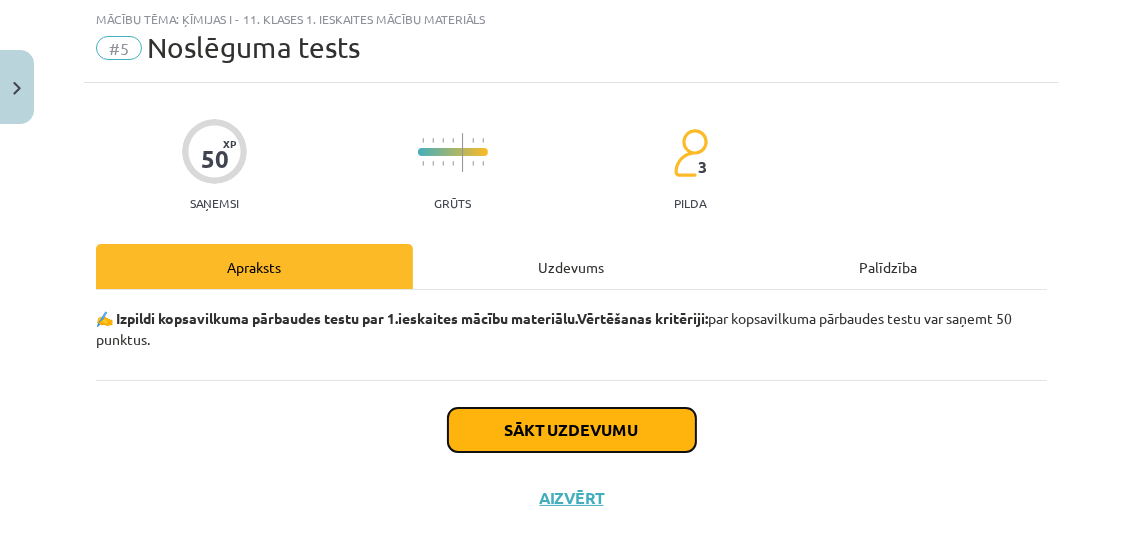 click on "Sākt uzdevumu" 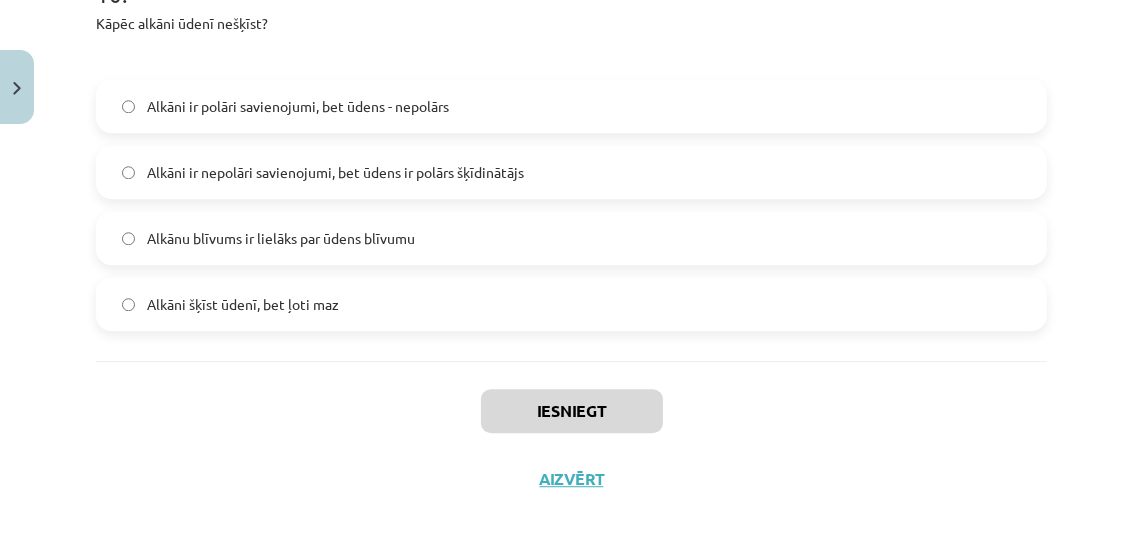 scroll, scrollTop: 3945, scrollLeft: 0, axis: vertical 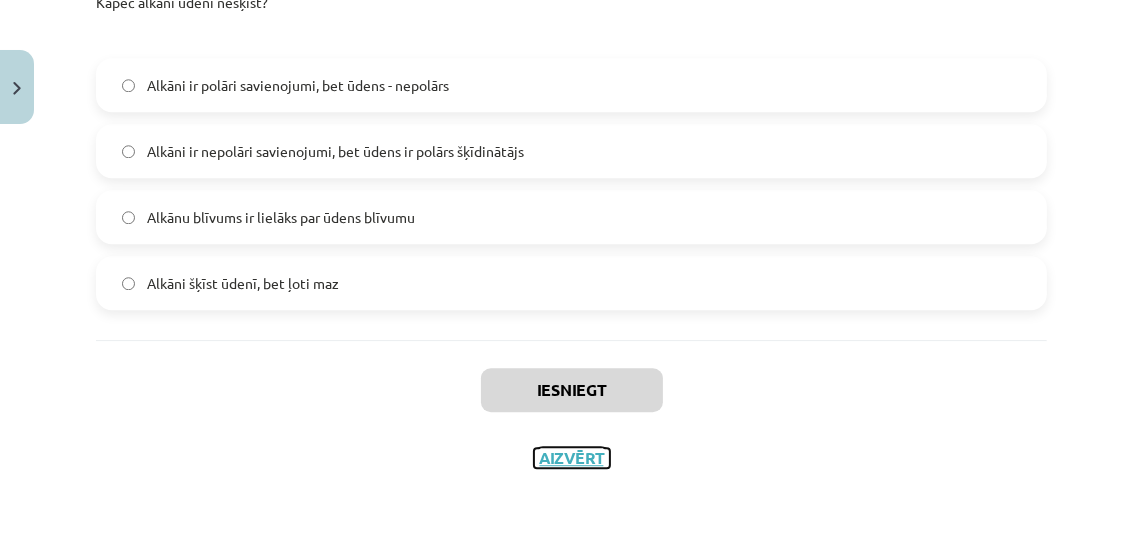 click on "Aizvērt" 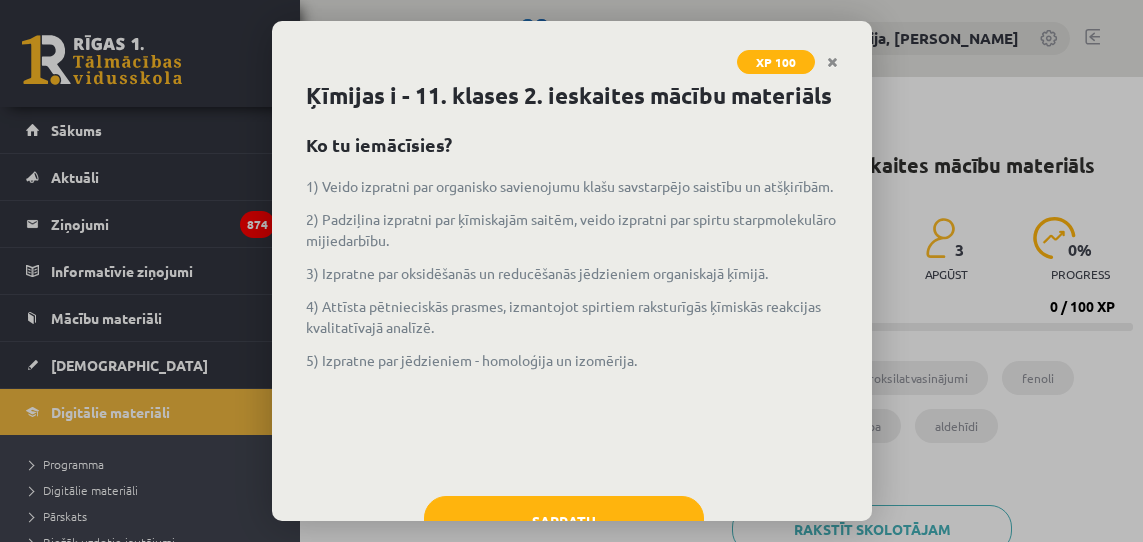scroll, scrollTop: 0, scrollLeft: 0, axis: both 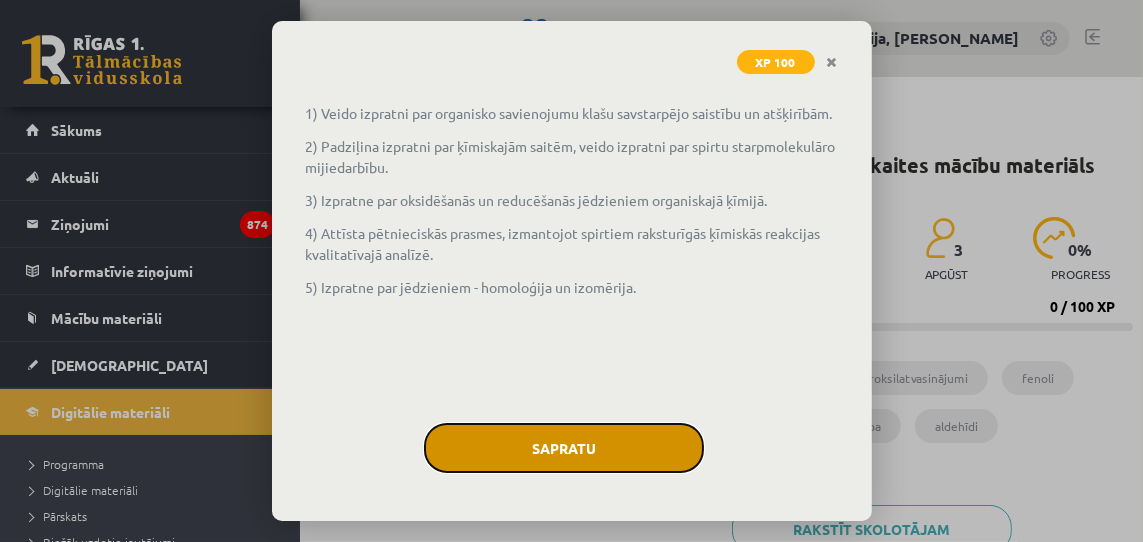 drag, startPoint x: 0, startPoint y: 0, endPoint x: 603, endPoint y: 436, distance: 744.1136 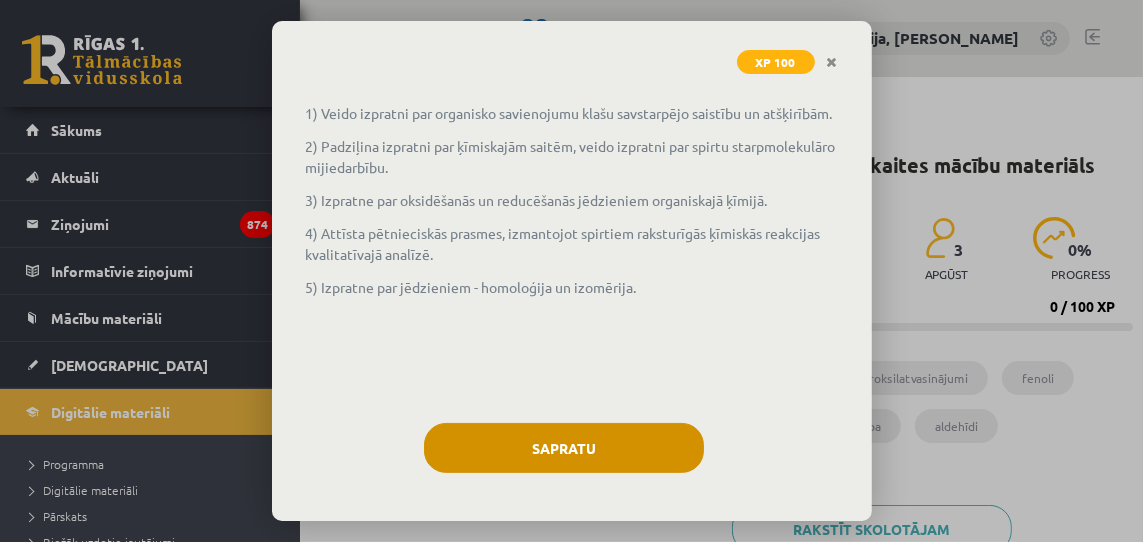 scroll, scrollTop: 0, scrollLeft: 0, axis: both 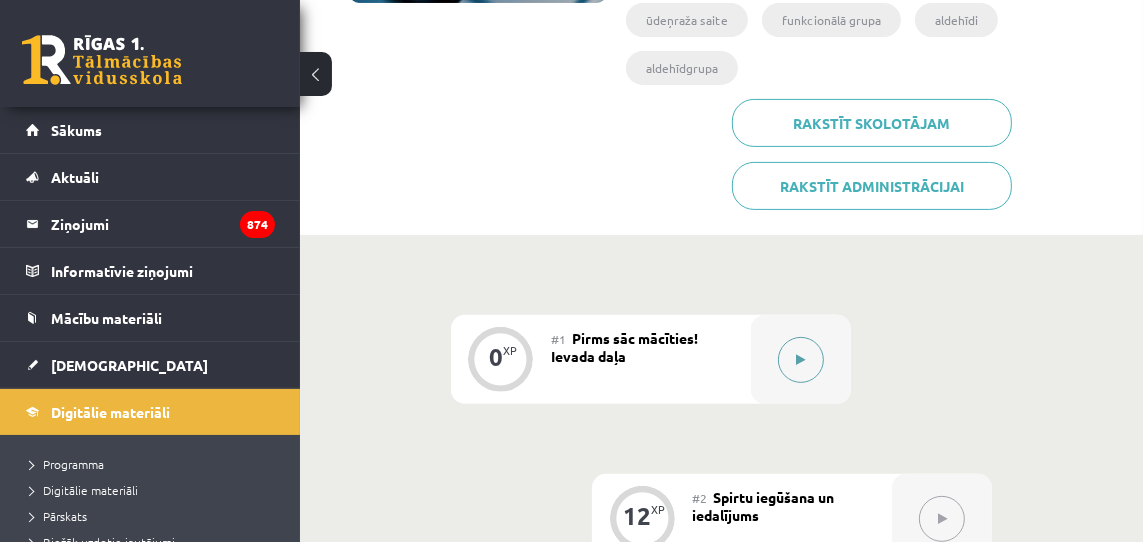 drag, startPoint x: 603, startPoint y: 436, endPoint x: 804, endPoint y: 359, distance: 215.24405 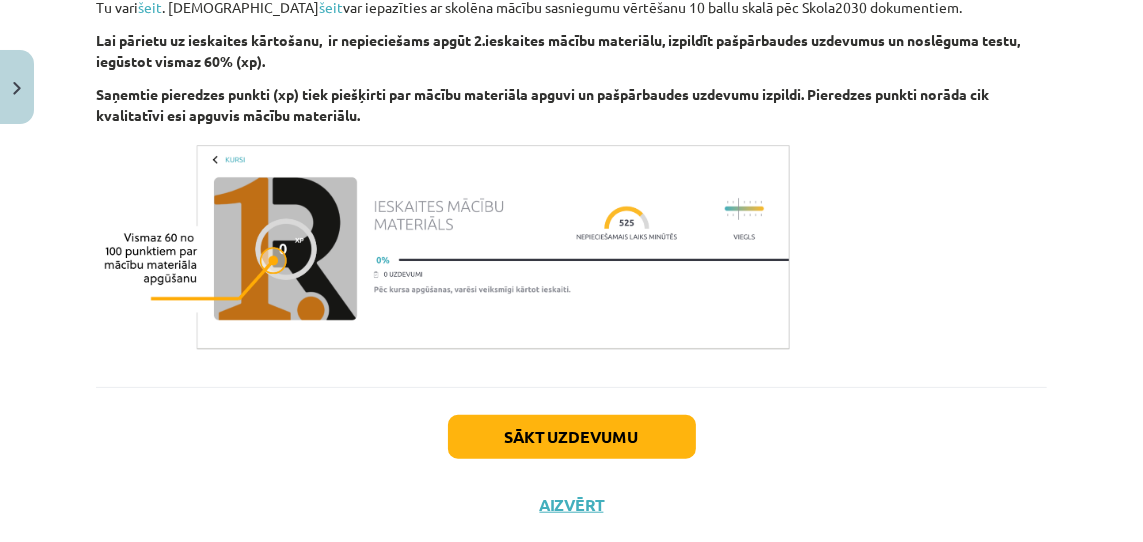 scroll, scrollTop: 1334, scrollLeft: 0, axis: vertical 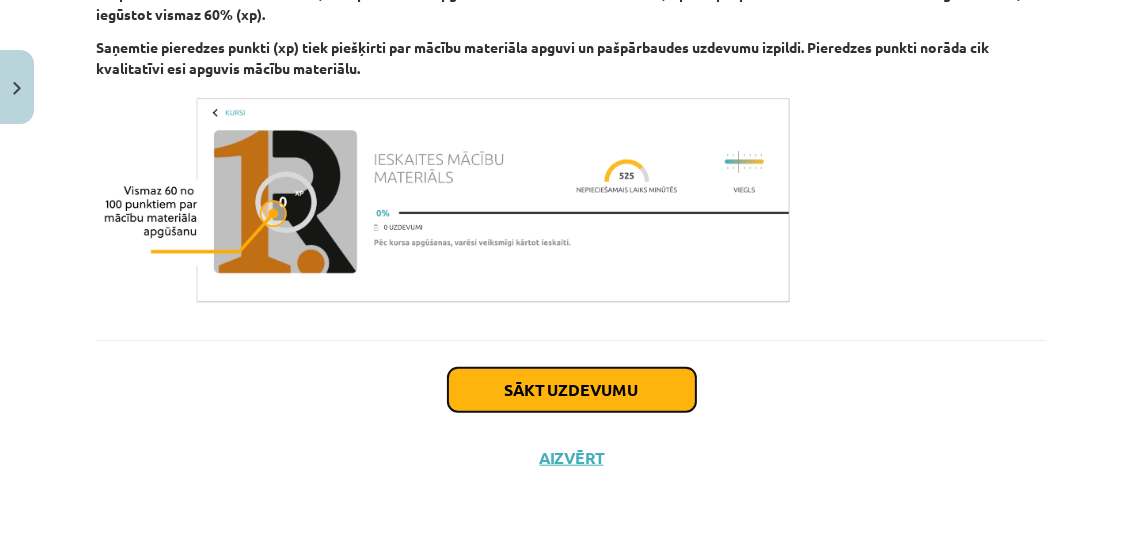click on "Sākt uzdevumu" 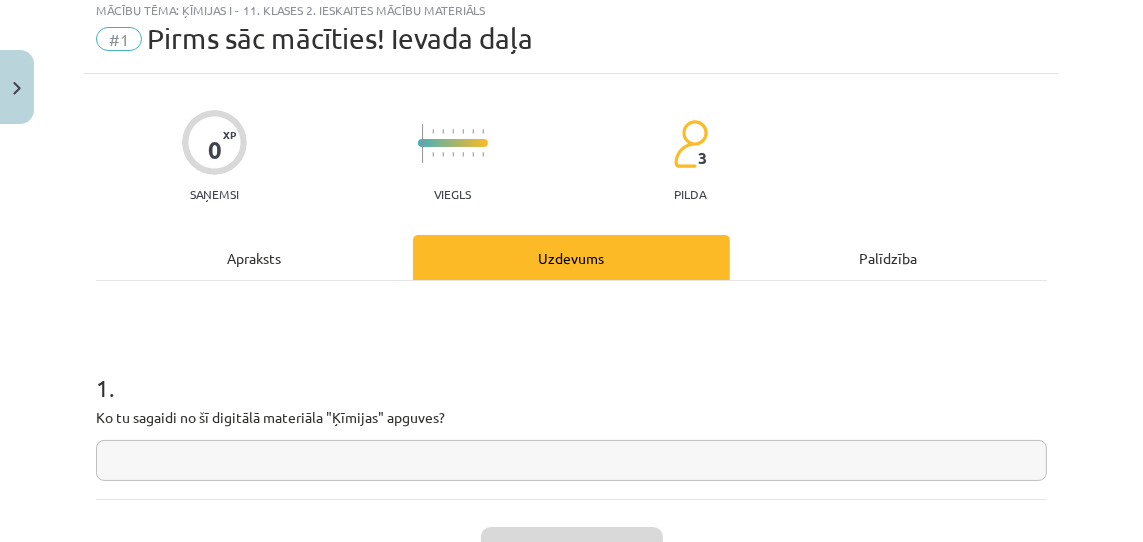scroll, scrollTop: 50, scrollLeft: 0, axis: vertical 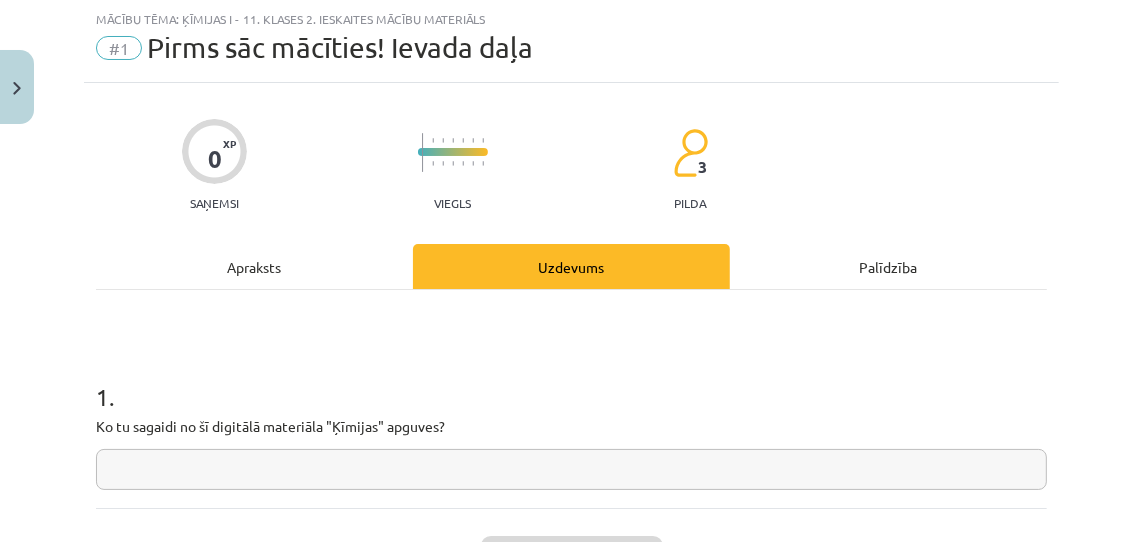 drag, startPoint x: 804, startPoint y: 359, endPoint x: 614, endPoint y: 468, distance: 219.04565 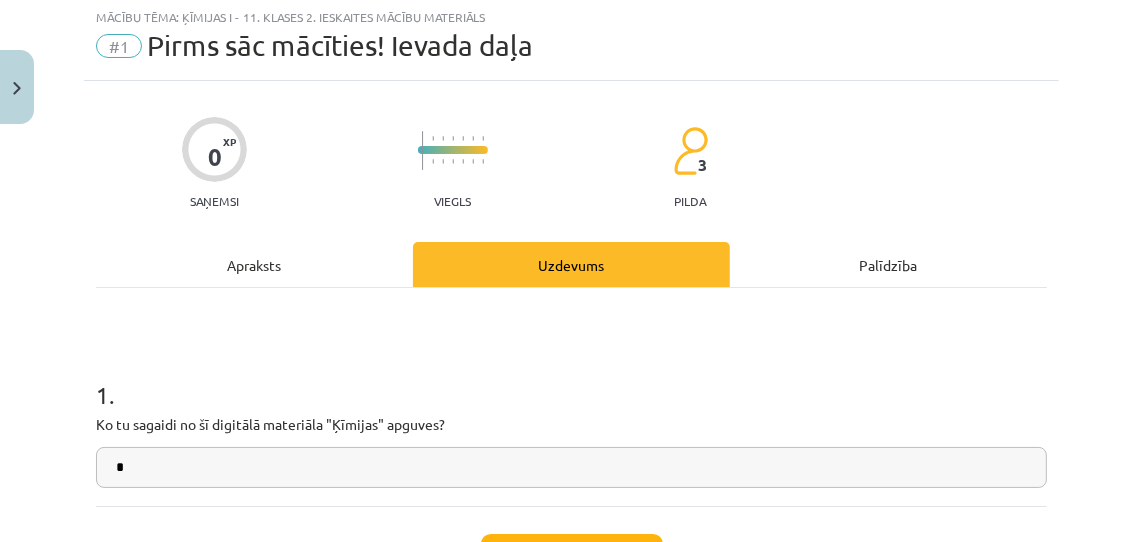 scroll, scrollTop: 218, scrollLeft: 0, axis: vertical 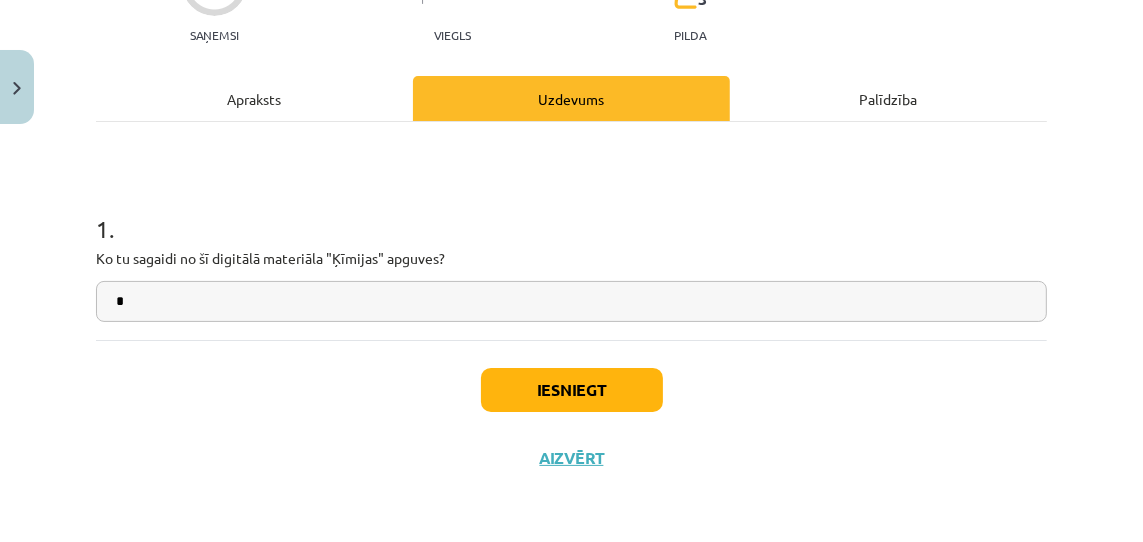 type on "*" 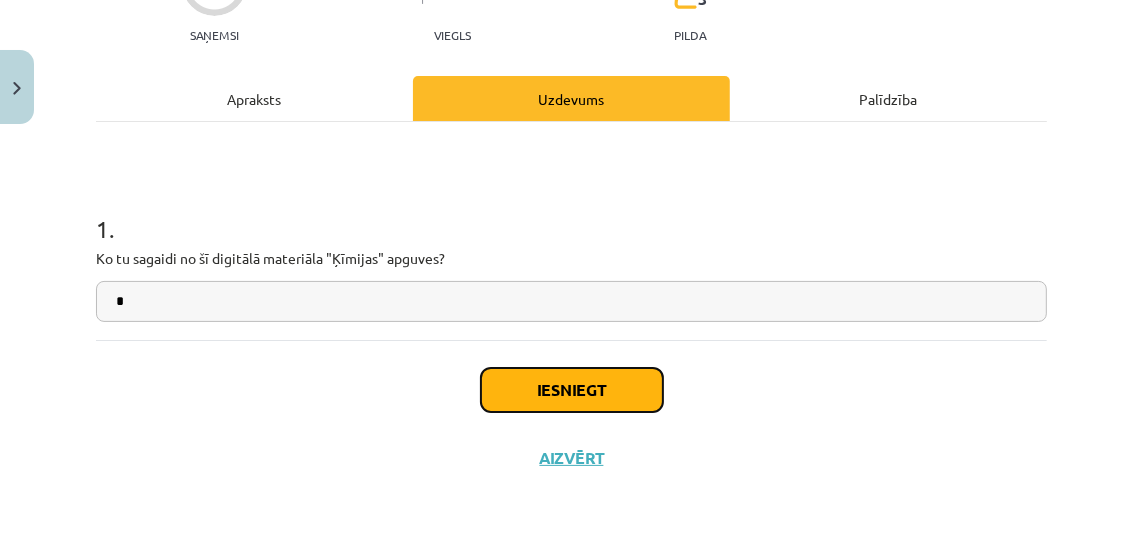 click on "Iesniegt" 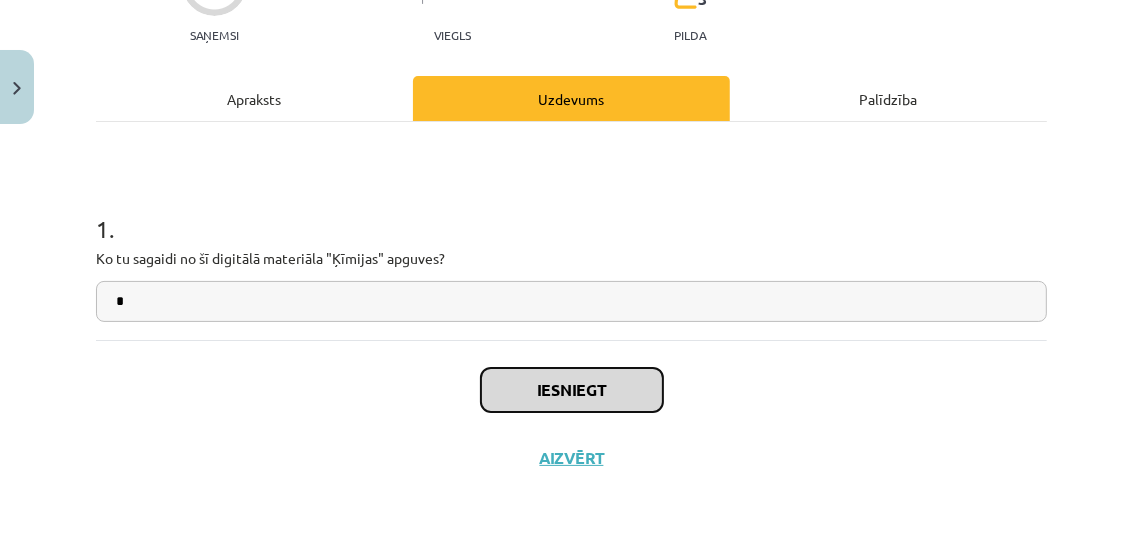 drag, startPoint x: 614, startPoint y: 468, endPoint x: 563, endPoint y: 385, distance: 97.41663 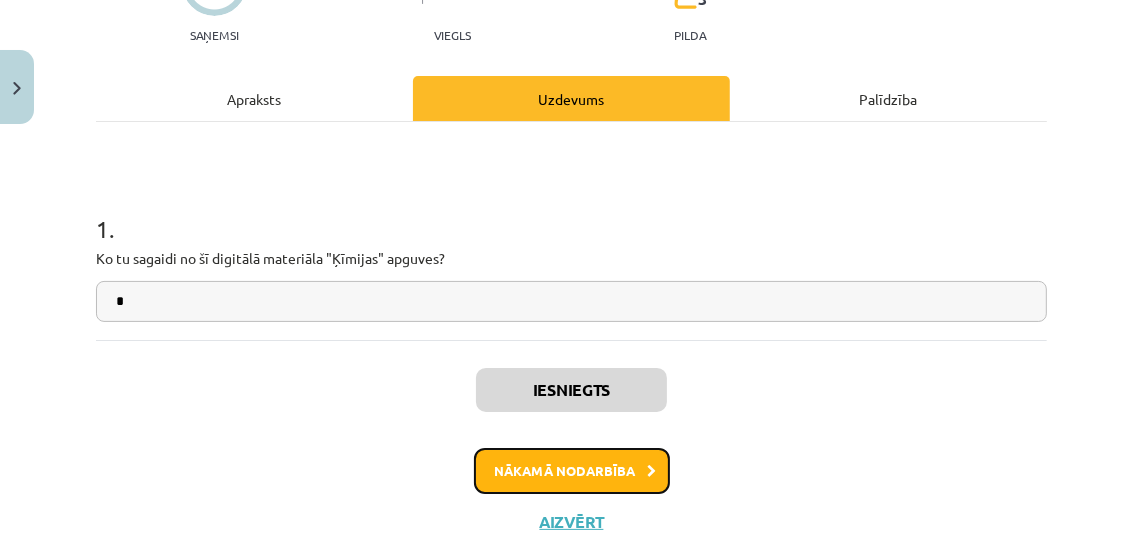 drag, startPoint x: 563, startPoint y: 385, endPoint x: 585, endPoint y: 463, distance: 81.0432 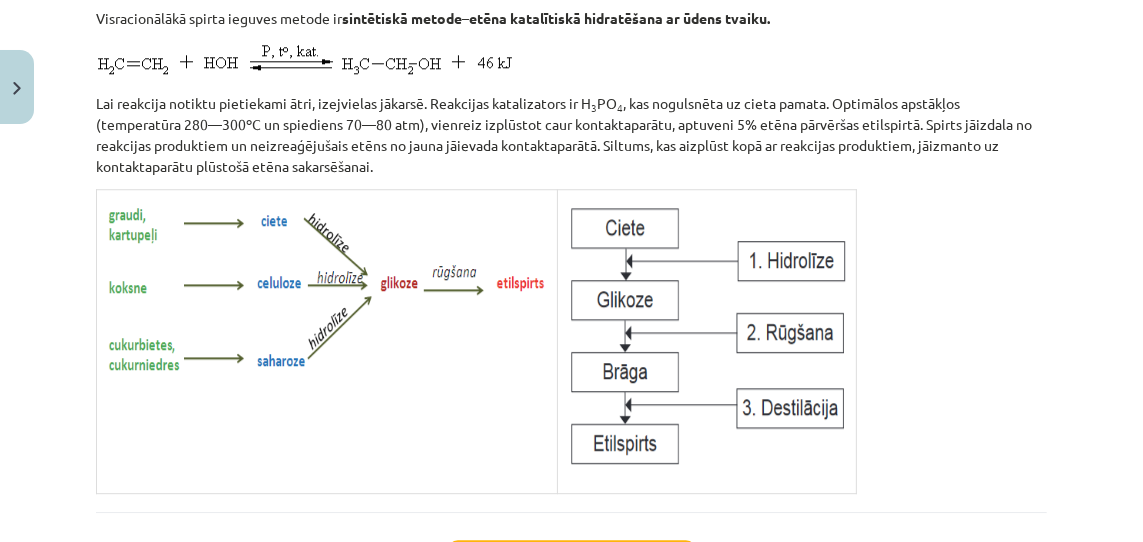scroll, scrollTop: 4295, scrollLeft: 0, axis: vertical 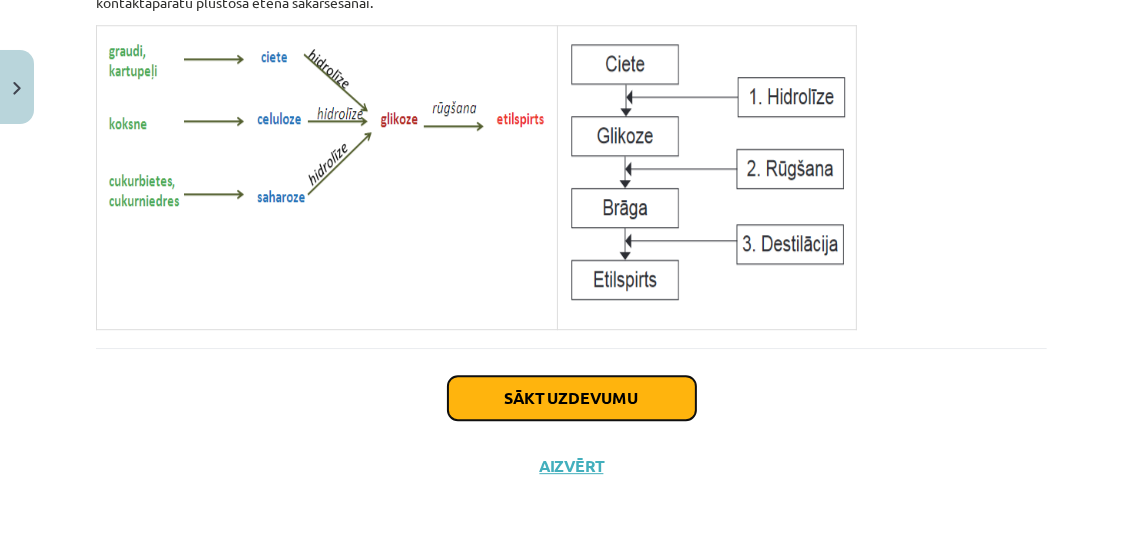 drag, startPoint x: 585, startPoint y: 463, endPoint x: 576, endPoint y: 391, distance: 72.56032 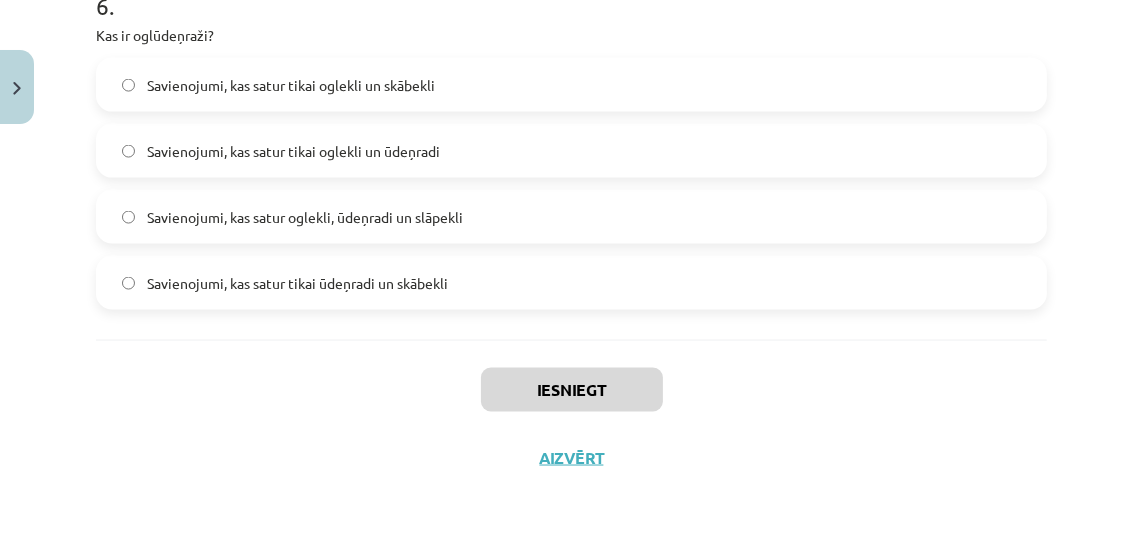 scroll, scrollTop: 2273, scrollLeft: 0, axis: vertical 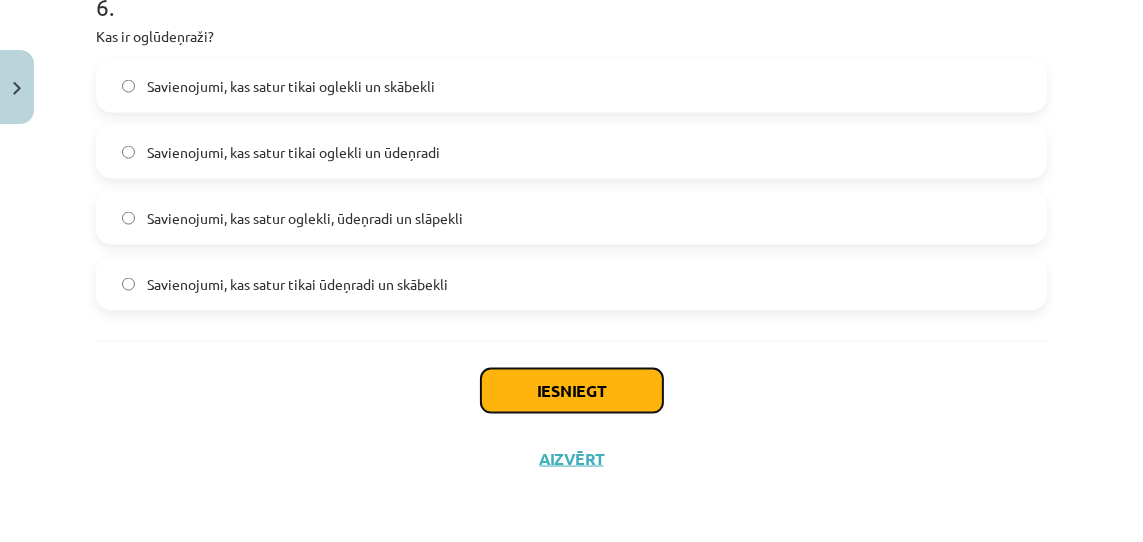 drag, startPoint x: 576, startPoint y: 391, endPoint x: 537, endPoint y: 396, distance: 39.319206 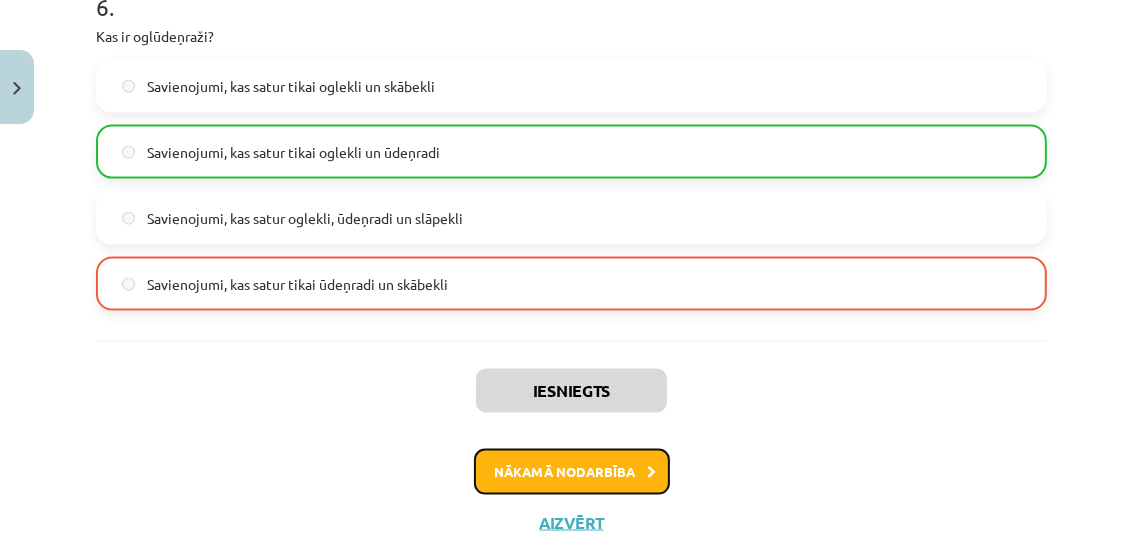 click on "Nākamā nodarbība" 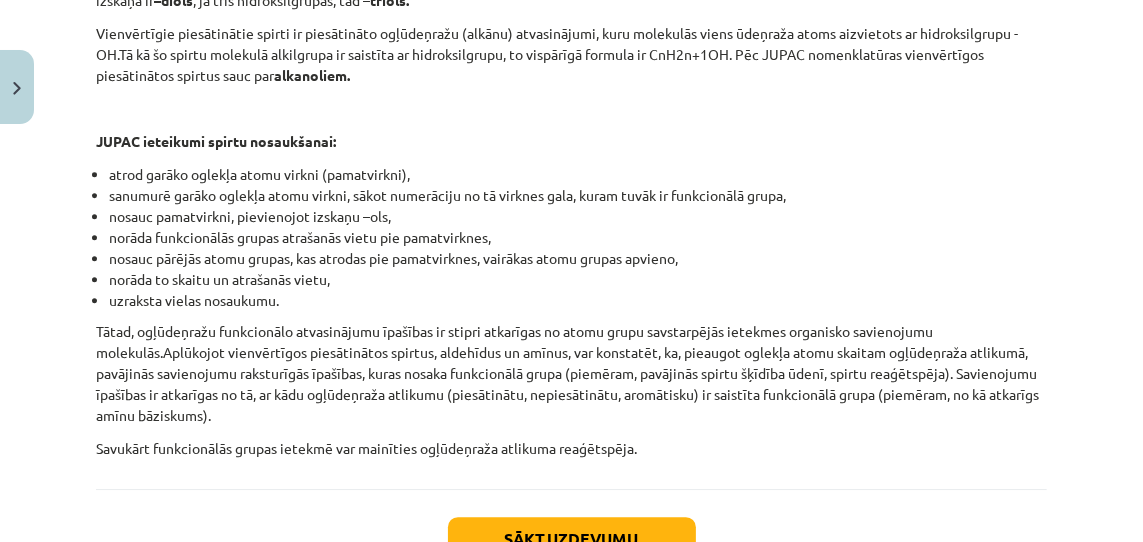 scroll, scrollTop: 4440, scrollLeft: 0, axis: vertical 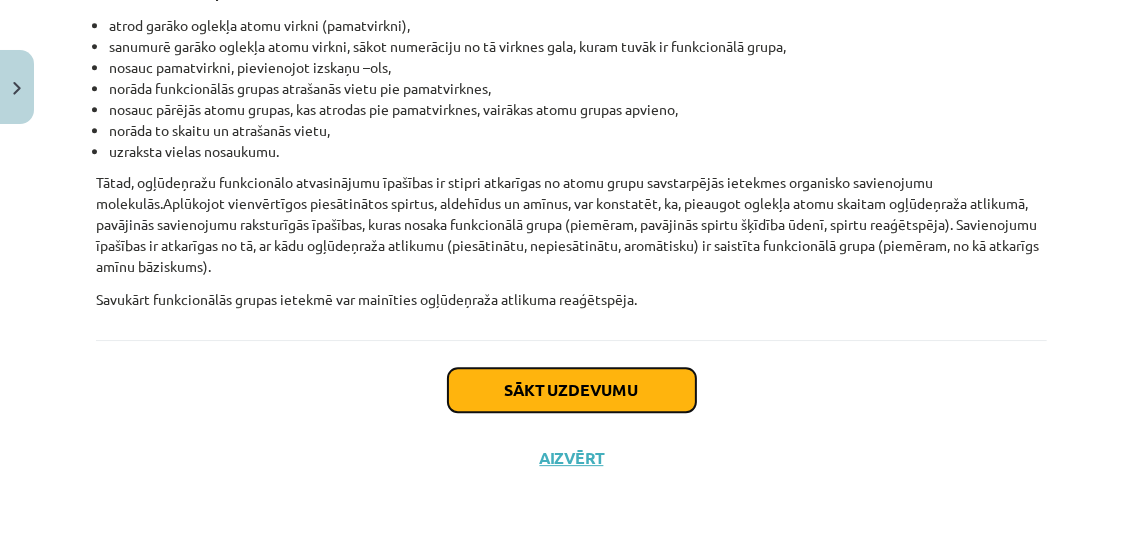 click on "Sākt uzdevumu" 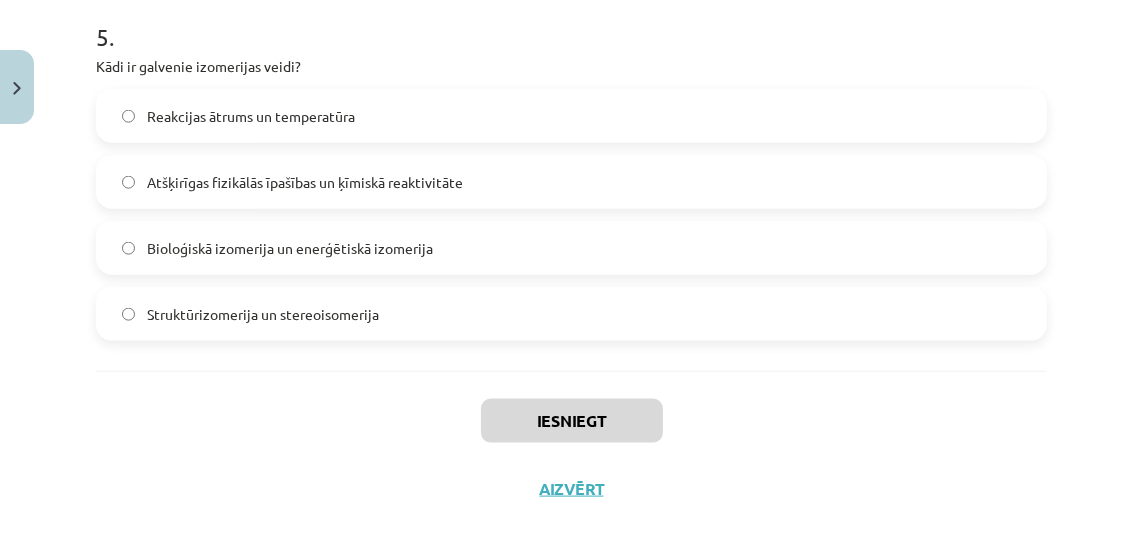scroll, scrollTop: 1881, scrollLeft: 0, axis: vertical 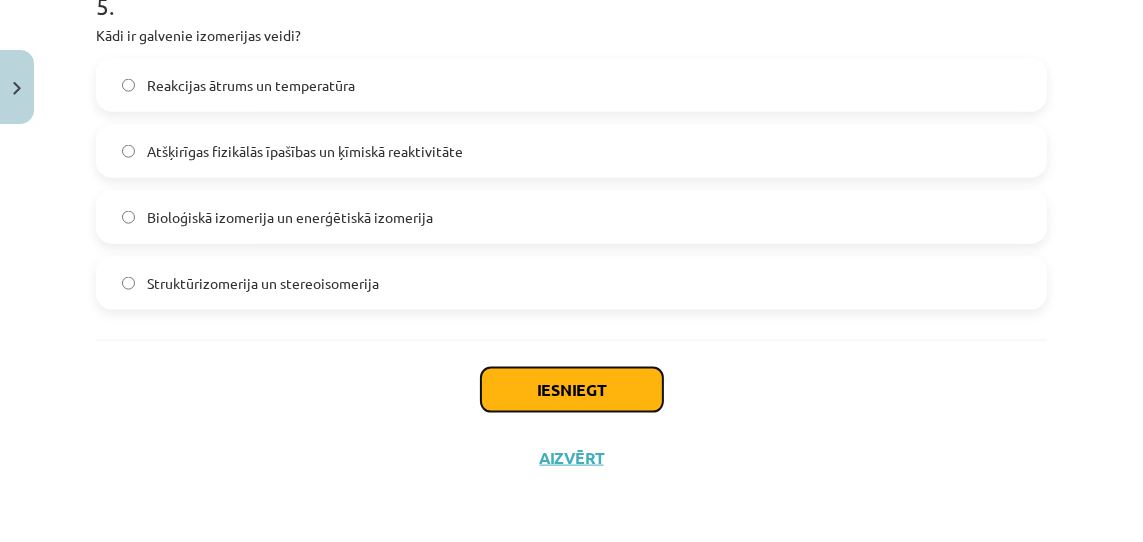 click on "Iesniegt" 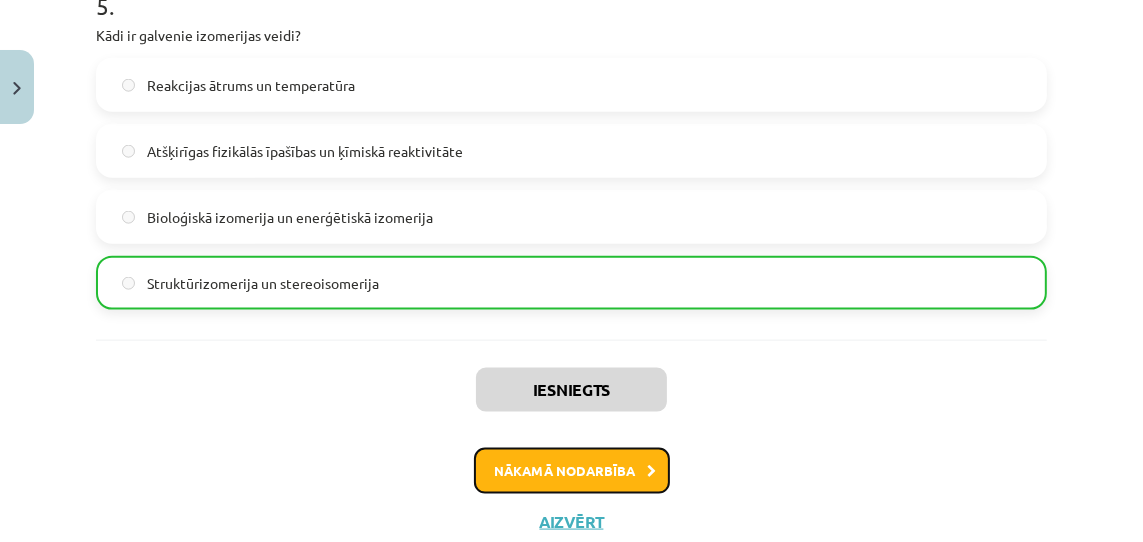 click on "Nākamā nodarbība" 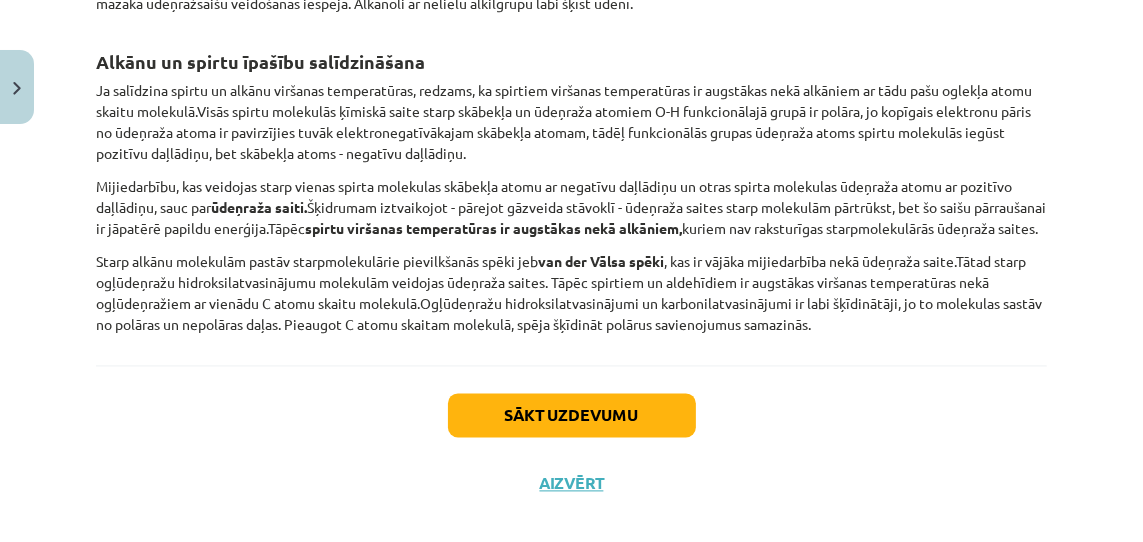 scroll, scrollTop: 3014, scrollLeft: 0, axis: vertical 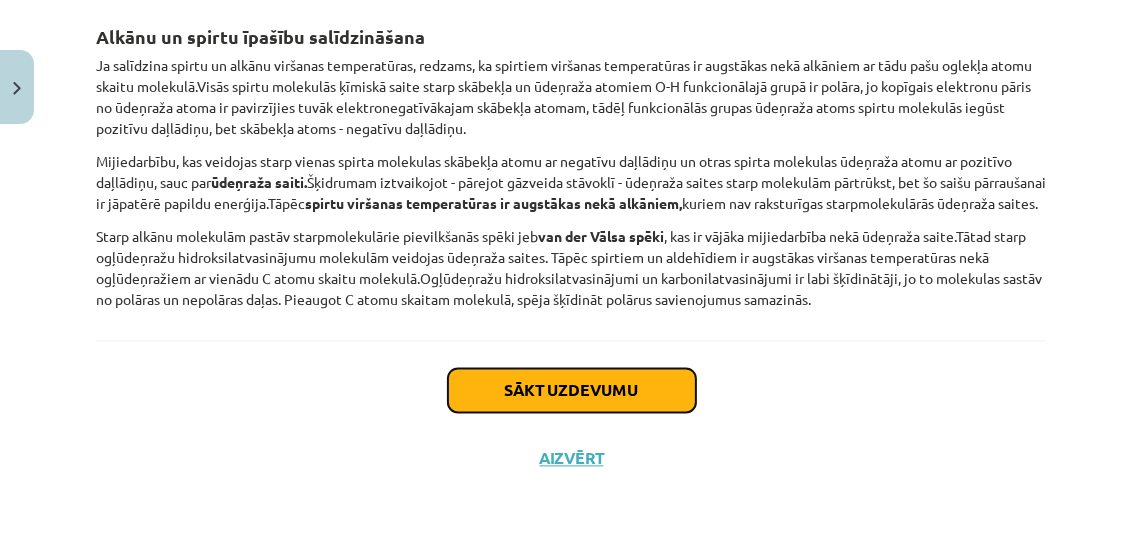 click on "Sākt uzdevumu" 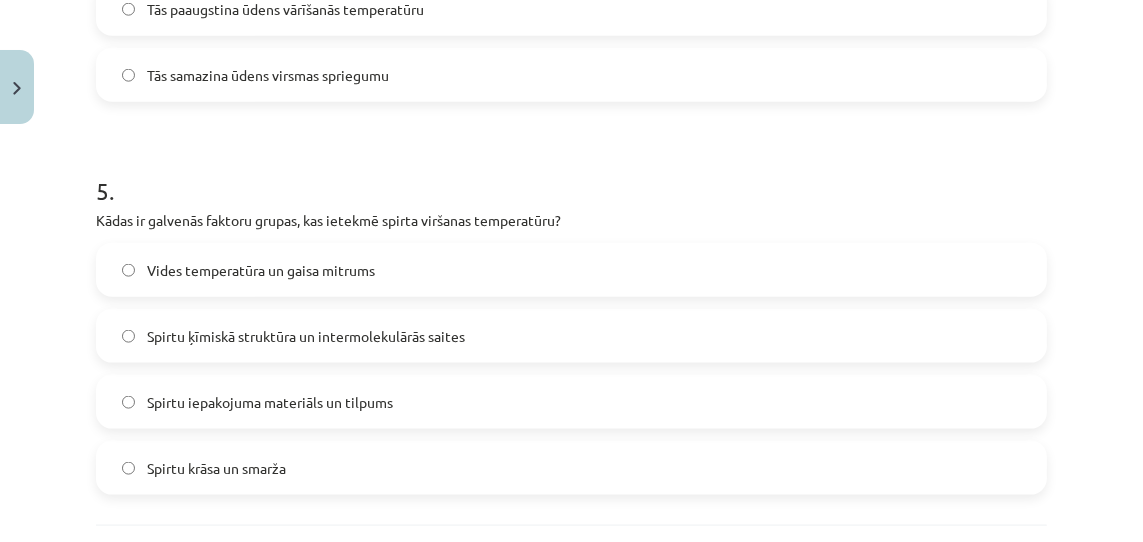 scroll, scrollTop: 2013, scrollLeft: 0, axis: vertical 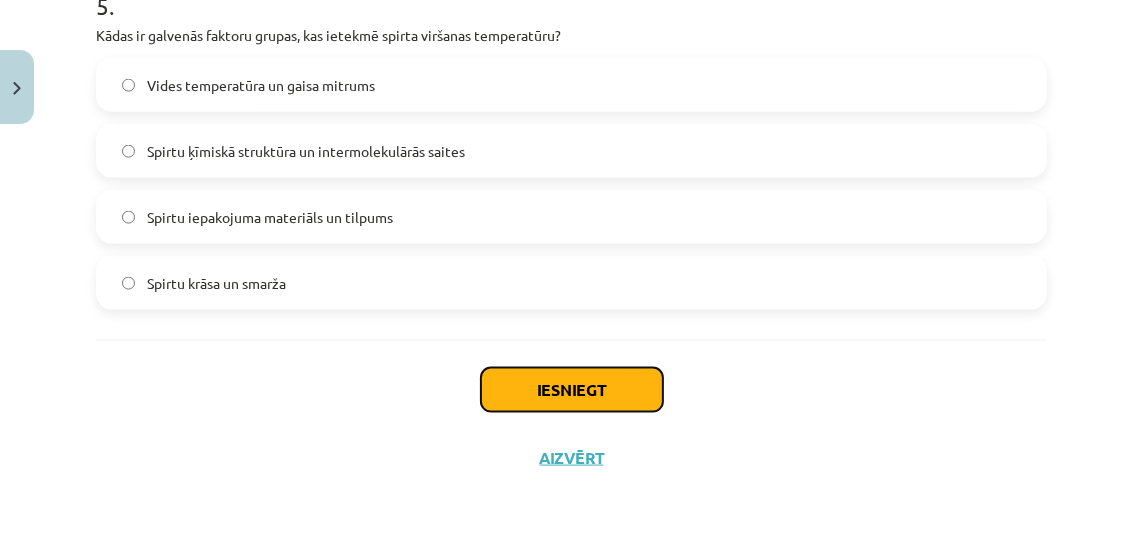 click on "Iesniegt" 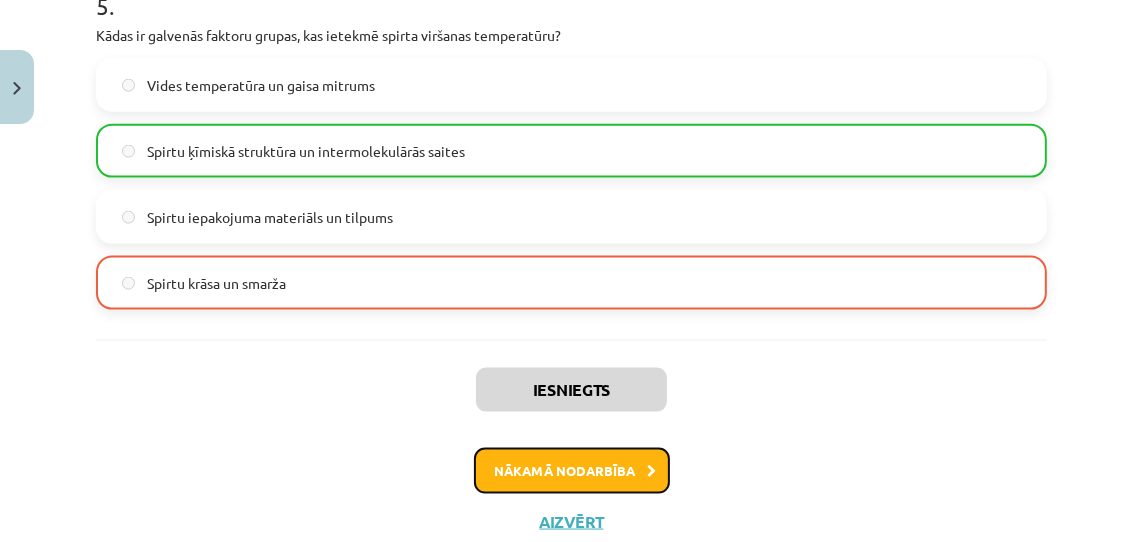 drag, startPoint x: 537, startPoint y: 396, endPoint x: 598, endPoint y: 467, distance: 93.60555 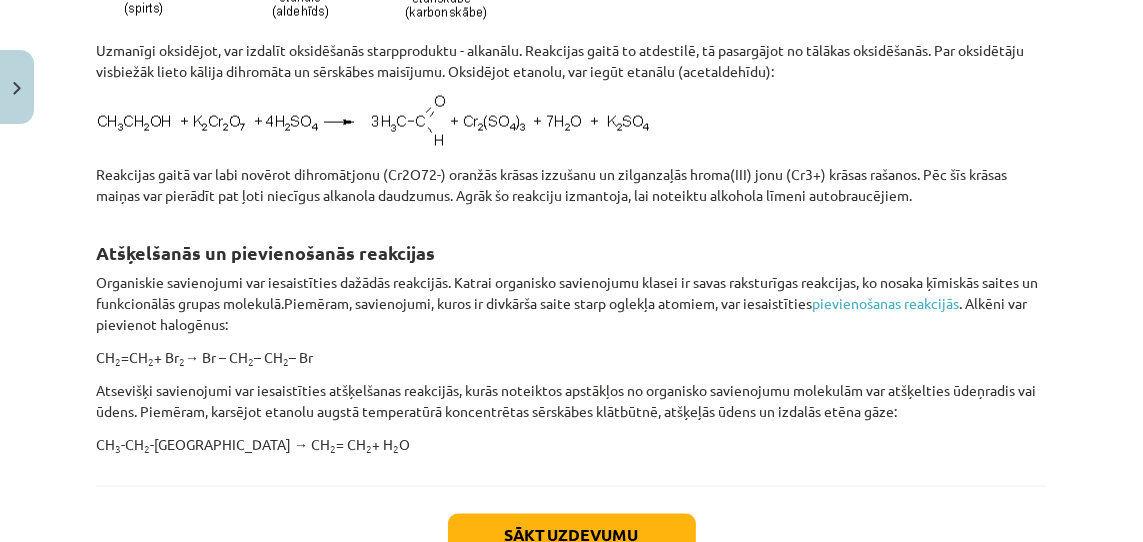 scroll, scrollTop: 2778, scrollLeft: 0, axis: vertical 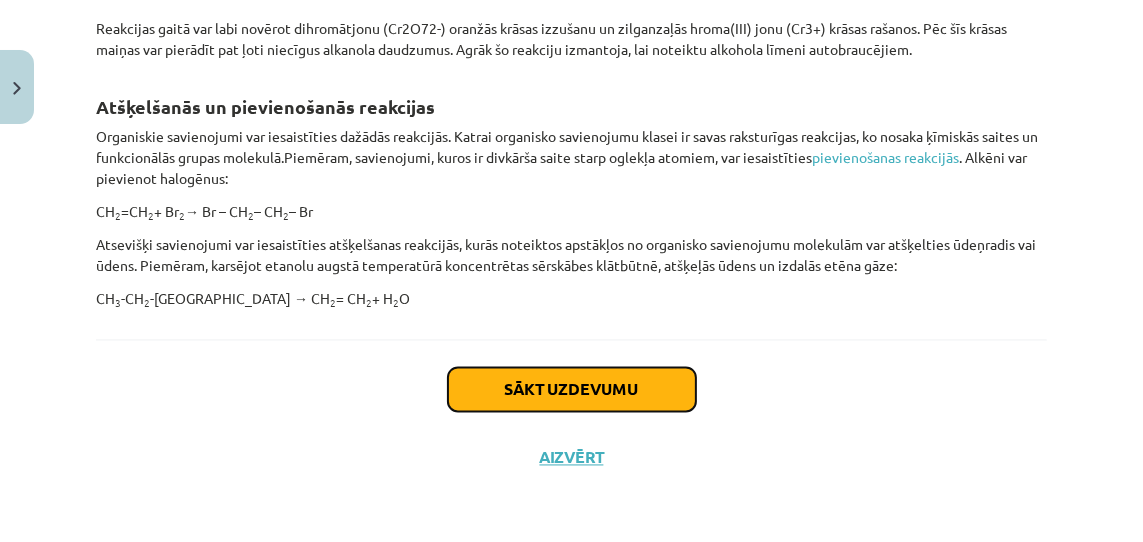click on "Sākt uzdevumu" 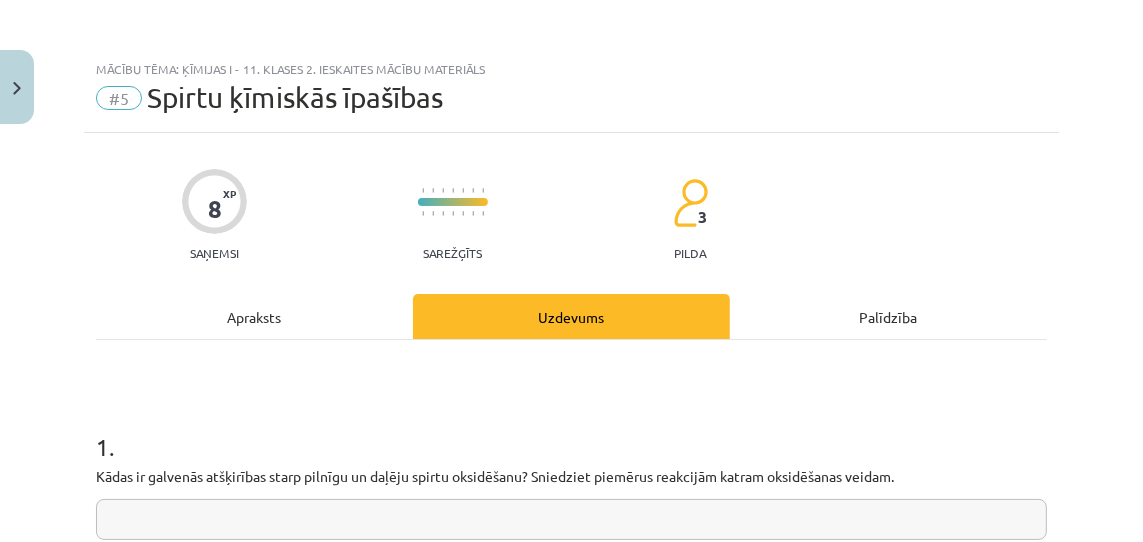 scroll, scrollTop: 218, scrollLeft: 0, axis: vertical 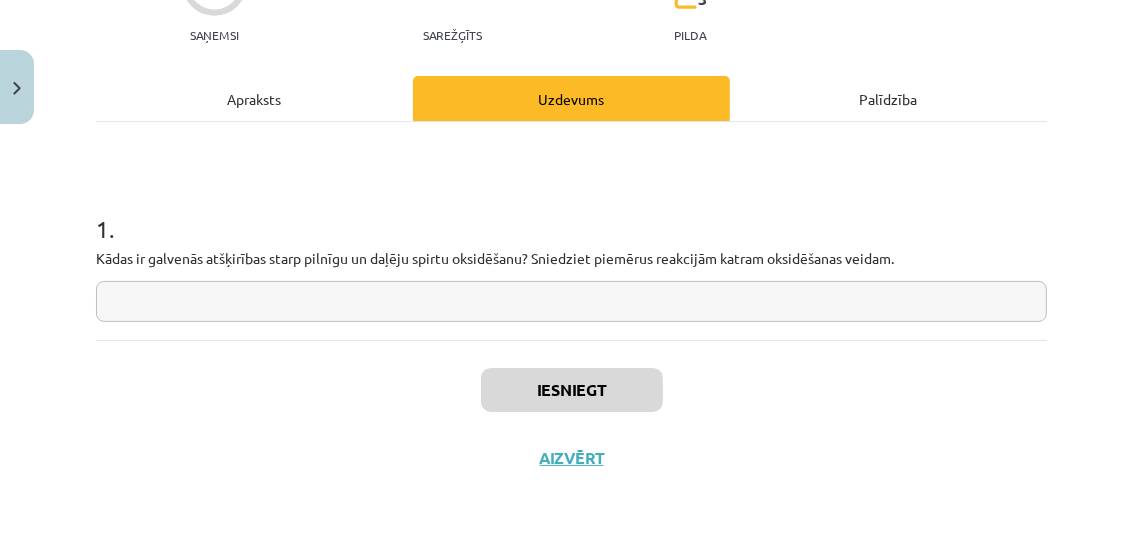 click 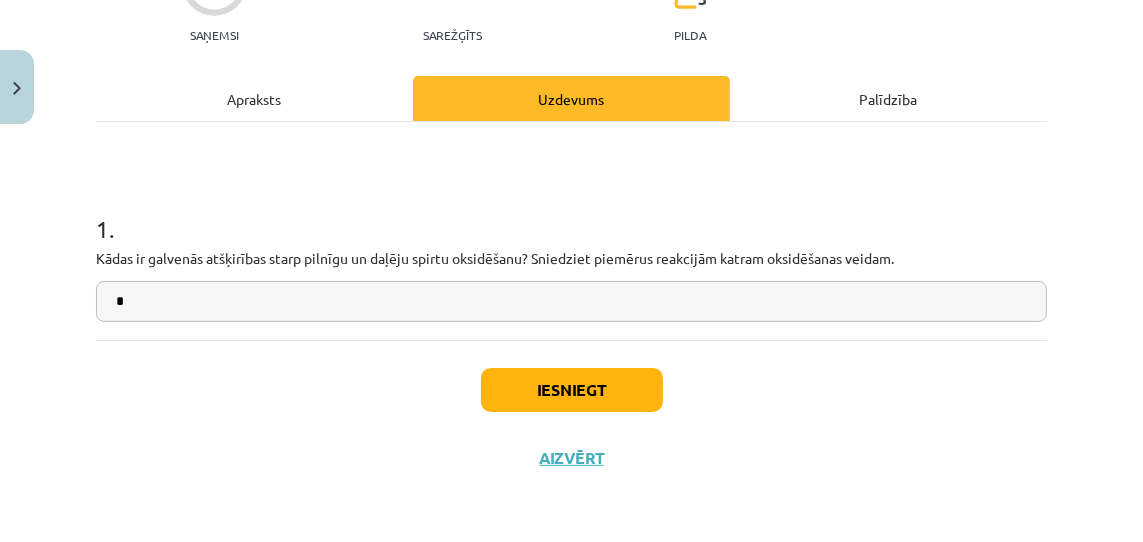 type on "*" 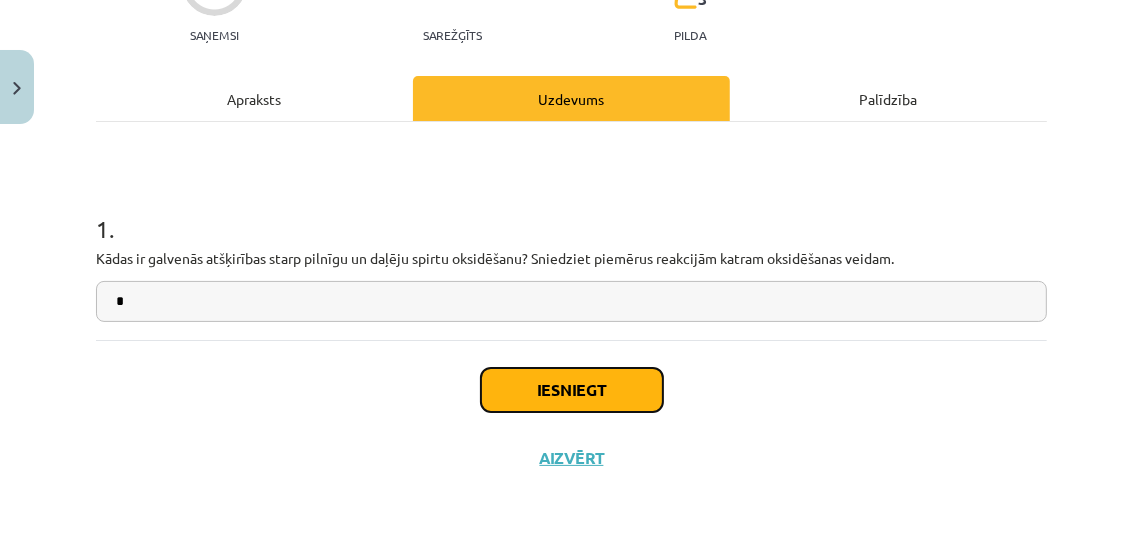 drag, startPoint x: 598, startPoint y: 467, endPoint x: 620, endPoint y: 388, distance: 82.006096 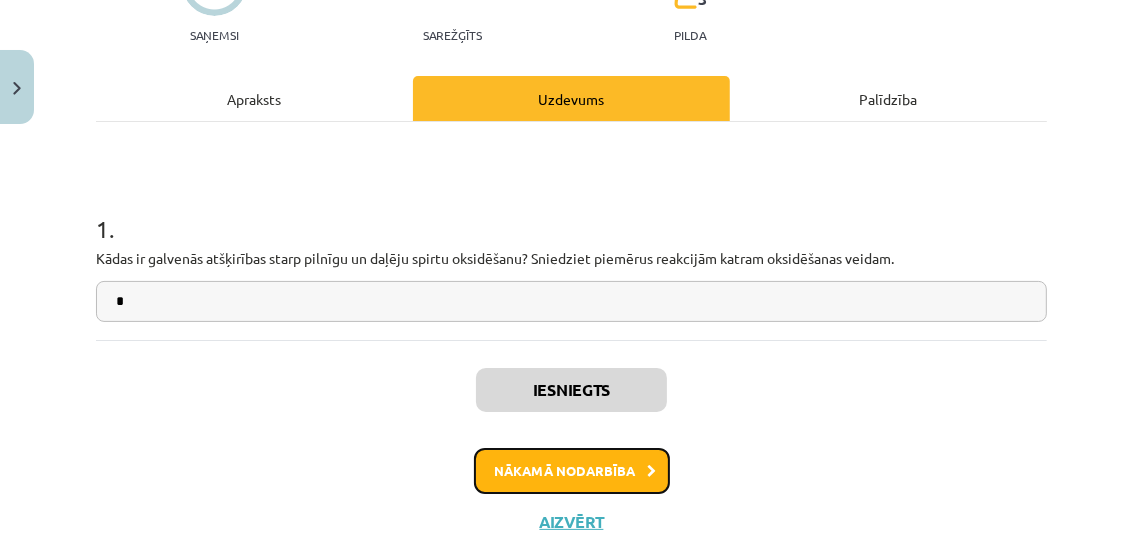 drag, startPoint x: 620, startPoint y: 388, endPoint x: 604, endPoint y: 464, distance: 77.665955 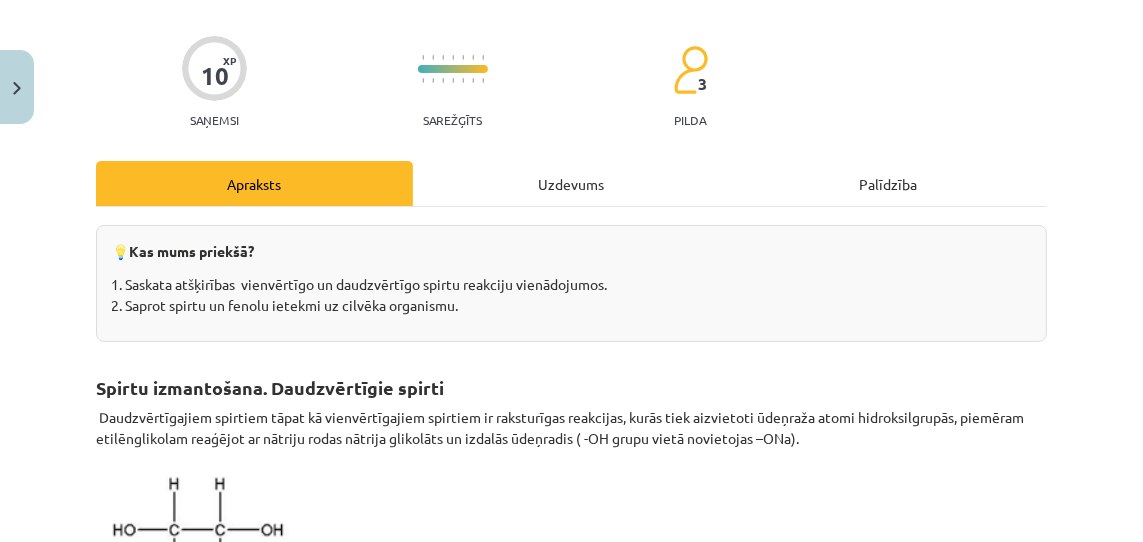 scroll, scrollTop: 0, scrollLeft: 0, axis: both 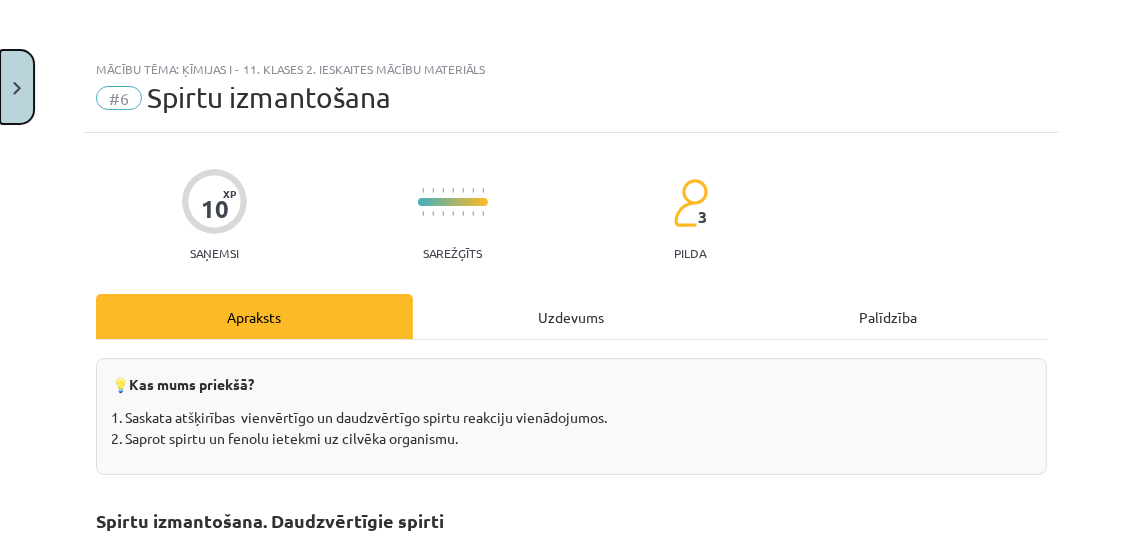 drag, startPoint x: 604, startPoint y: 464, endPoint x: 15, endPoint y: 84, distance: 700.94293 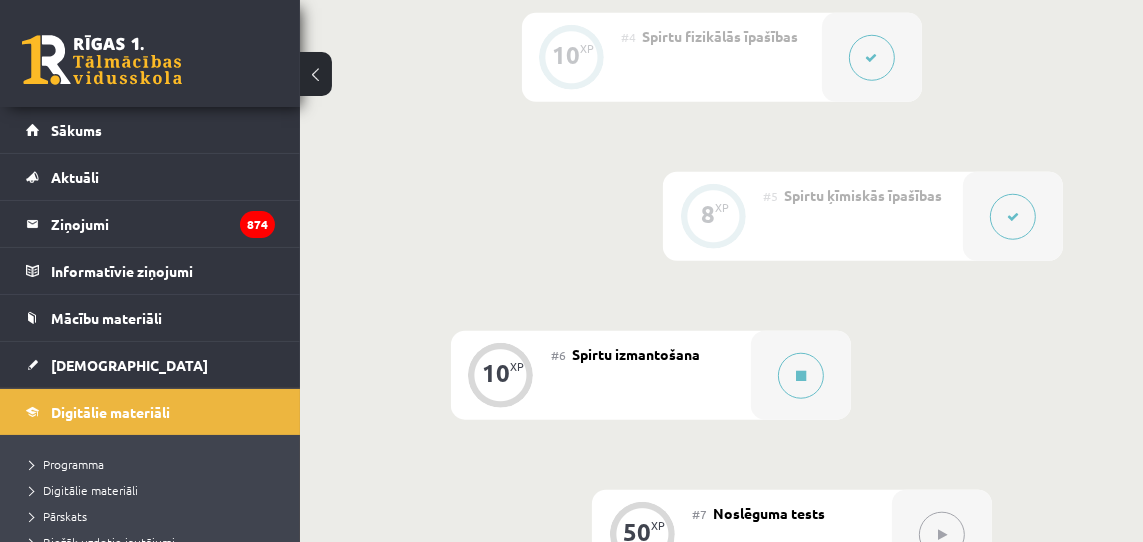 scroll, scrollTop: 1257, scrollLeft: 0, axis: vertical 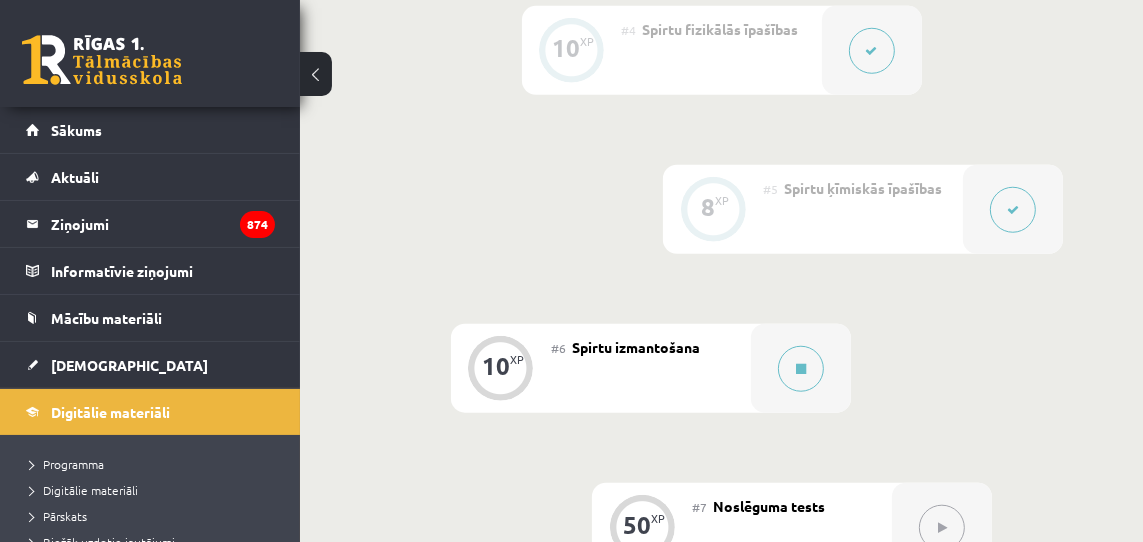 click 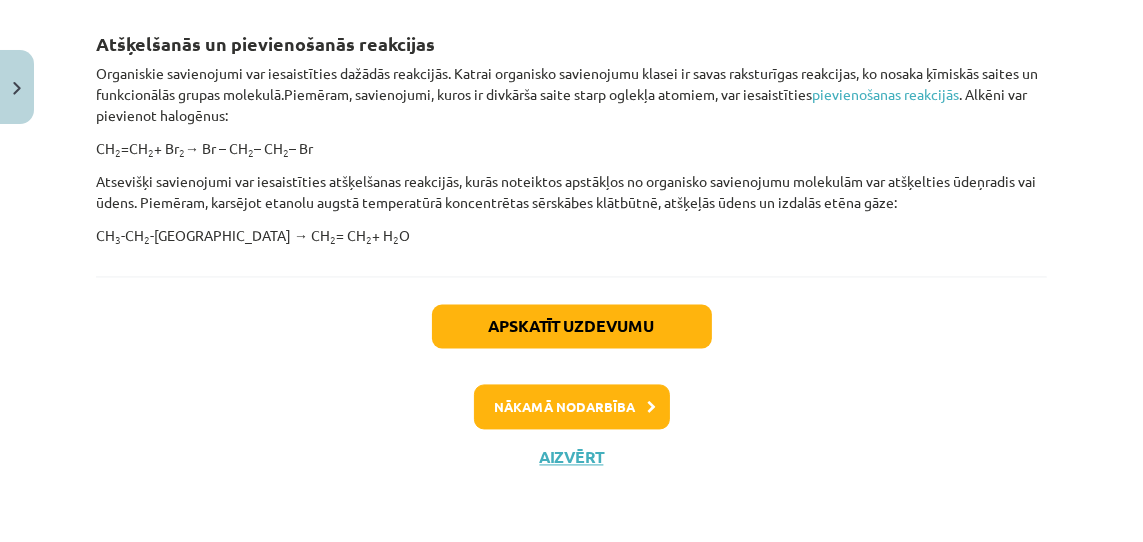 scroll, scrollTop: 2840, scrollLeft: 0, axis: vertical 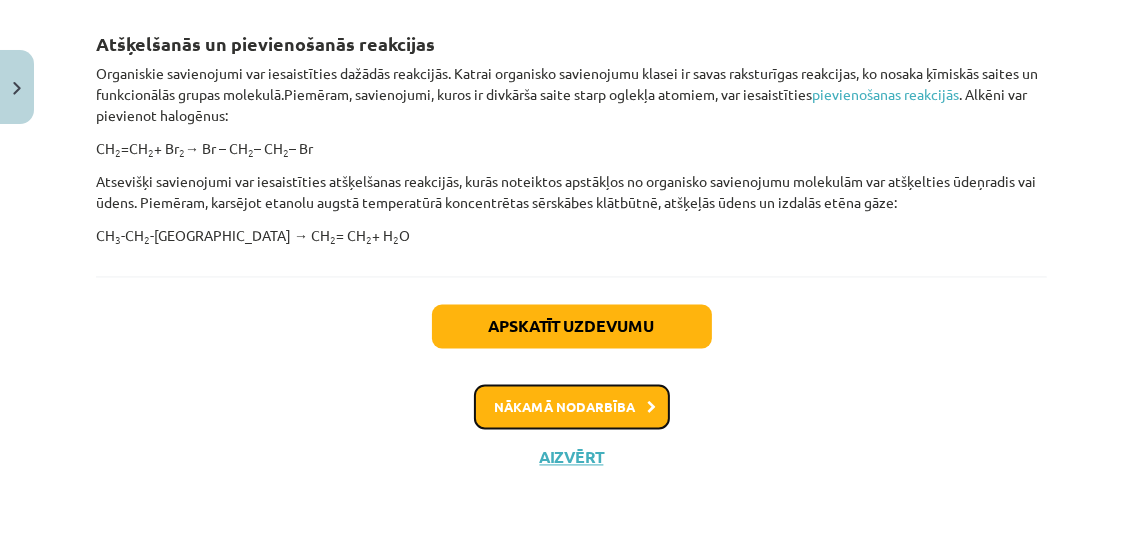 click on "Nākamā nodarbība" 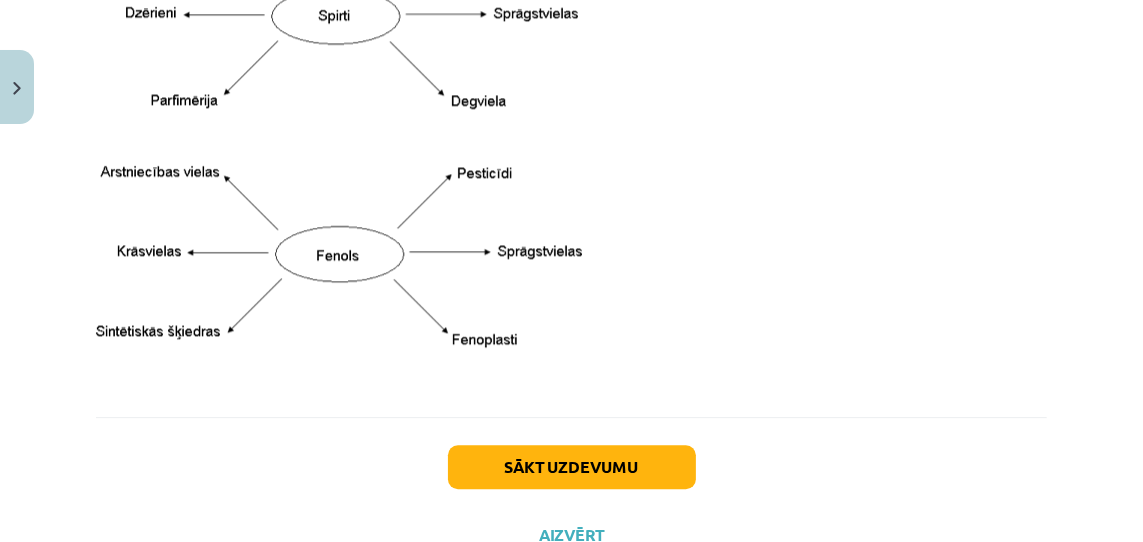 scroll, scrollTop: 3646, scrollLeft: 0, axis: vertical 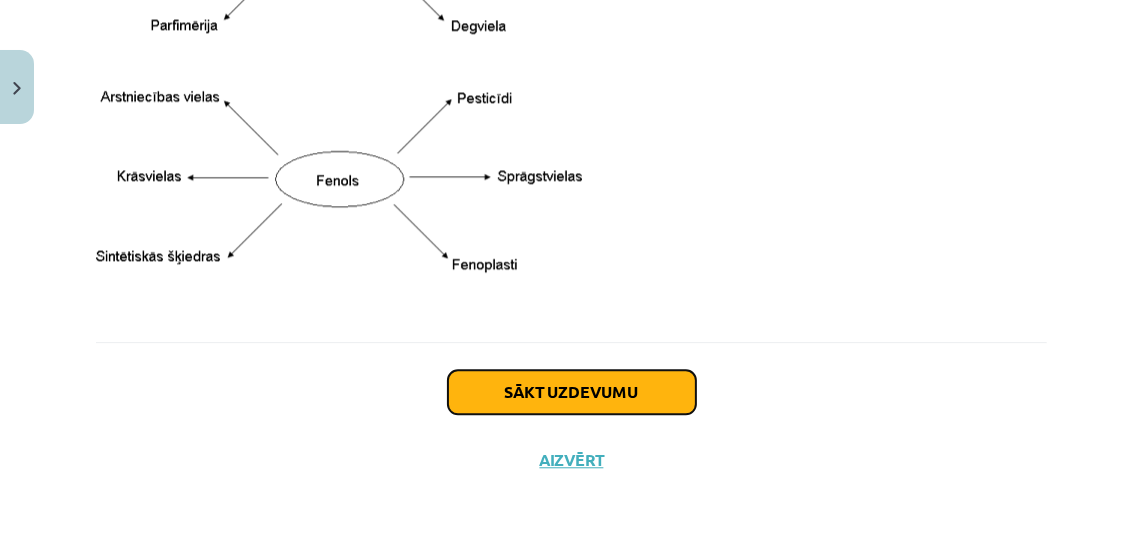 click on "Sākt uzdevumu" 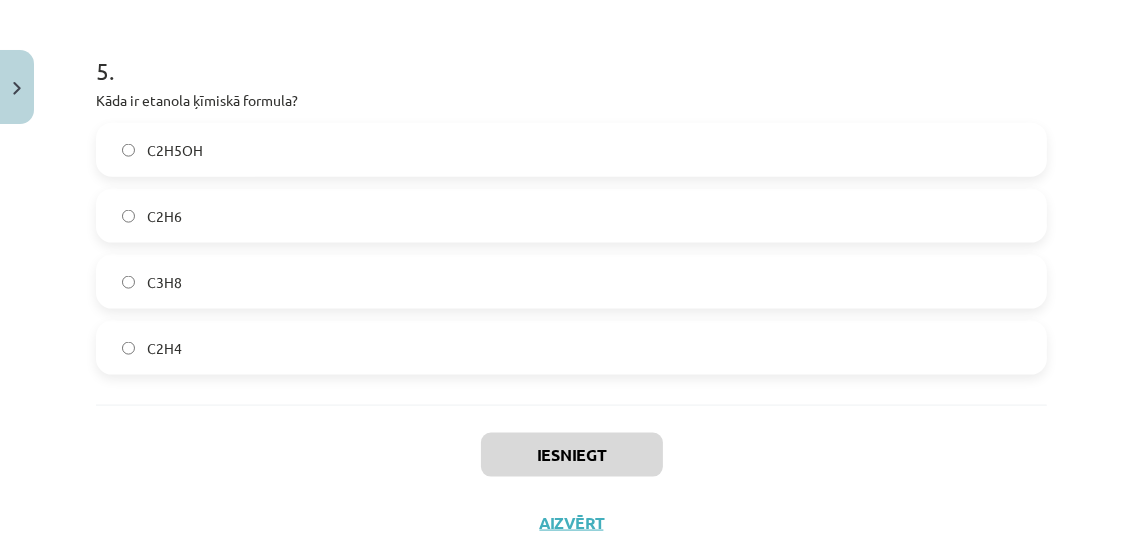 scroll, scrollTop: 2013, scrollLeft: 0, axis: vertical 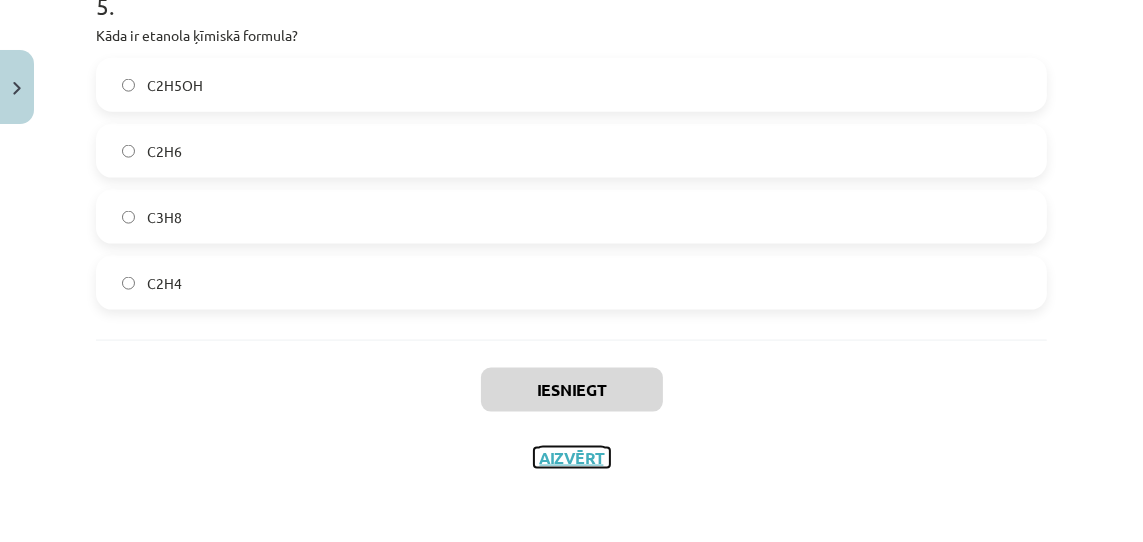 click on "Aizvērt" 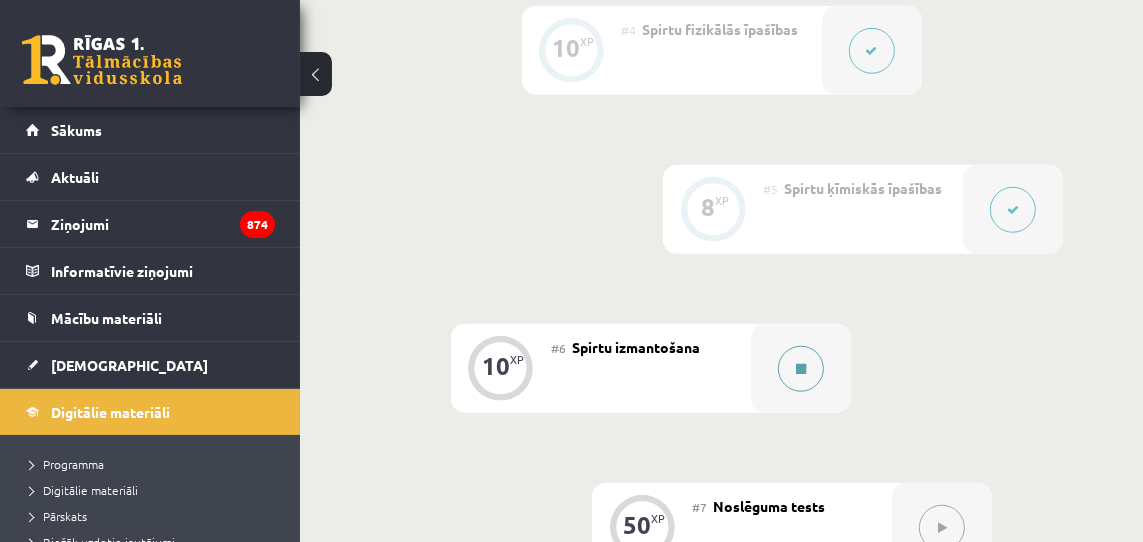 drag, startPoint x: 15, startPoint y: 84, endPoint x: 797, endPoint y: 368, distance: 831.9736 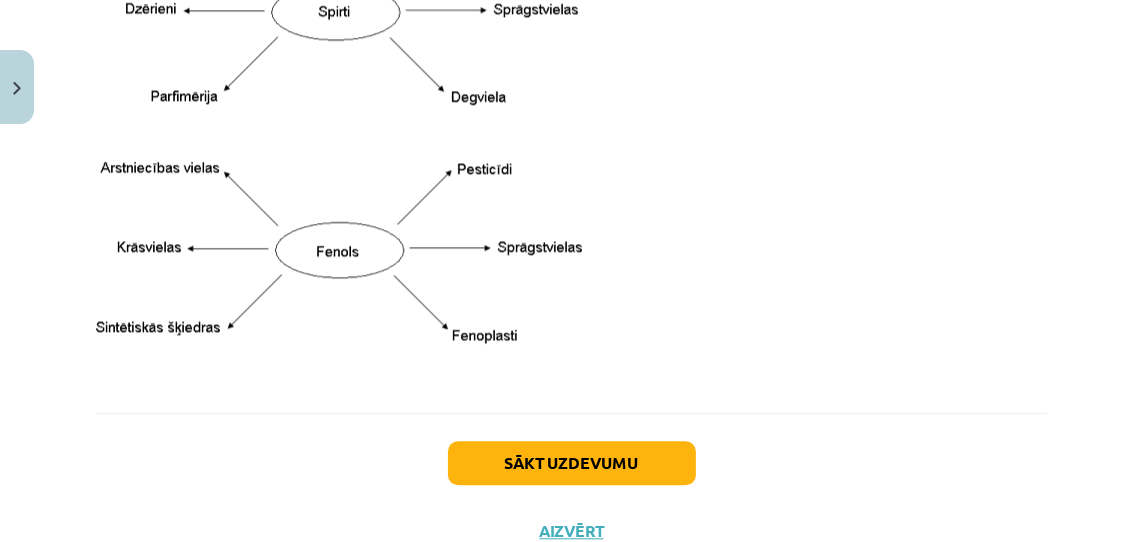 scroll, scrollTop: 3646, scrollLeft: 0, axis: vertical 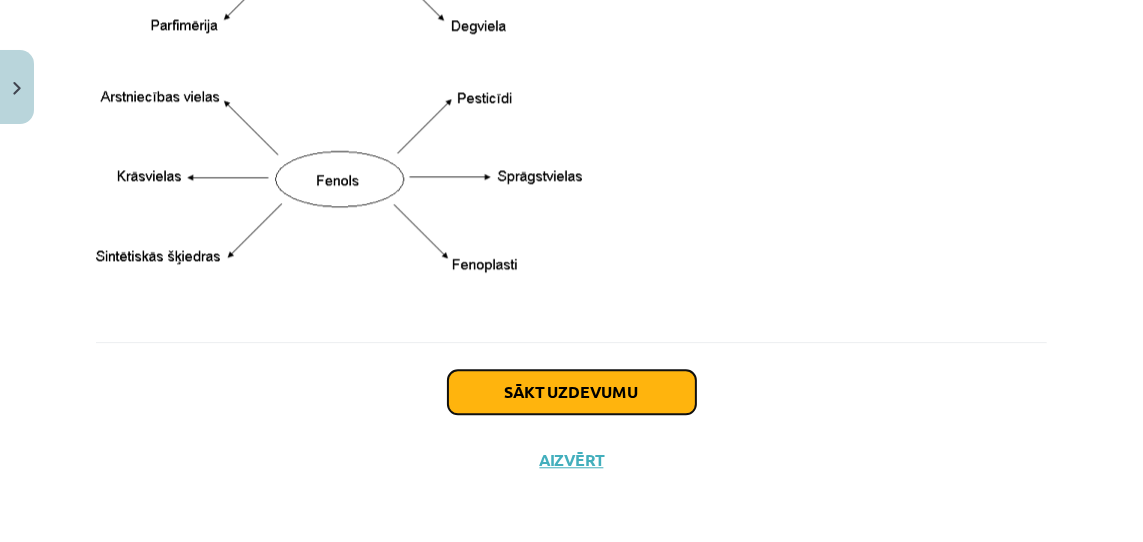 click on "Sākt uzdevumu" 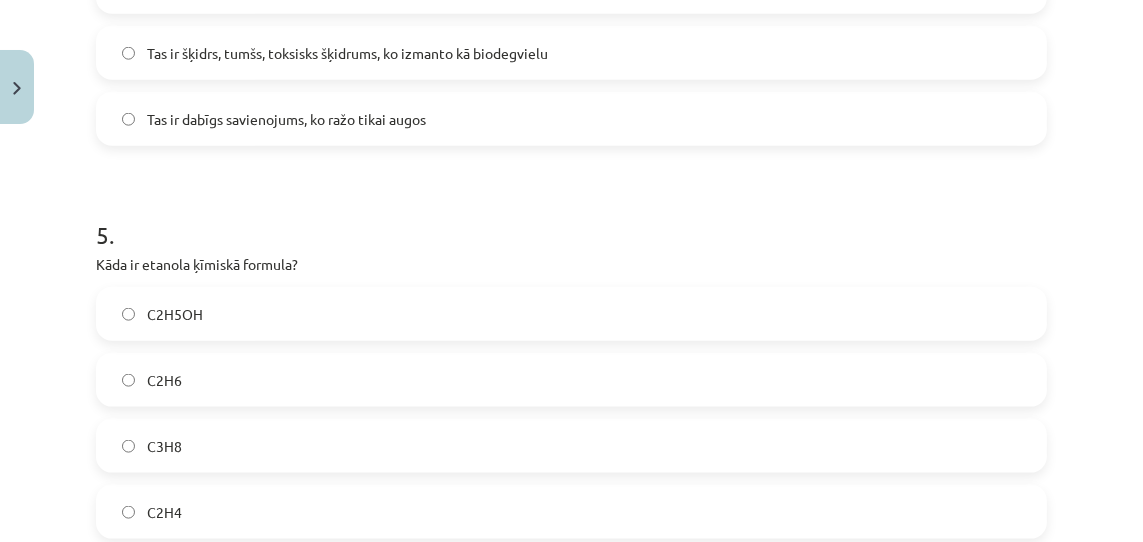 scroll, scrollTop: 2013, scrollLeft: 0, axis: vertical 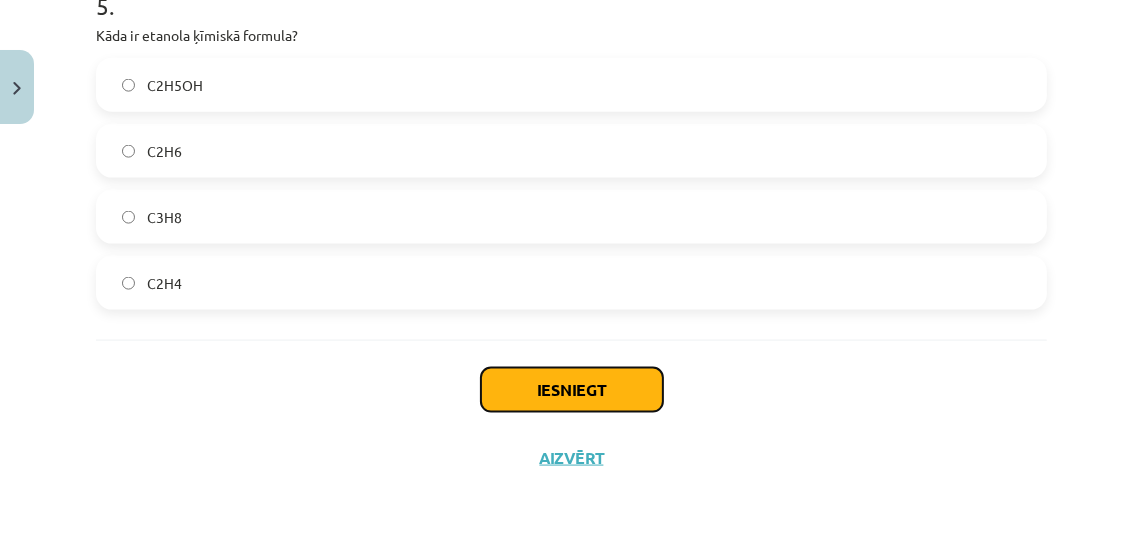 drag, startPoint x: 797, startPoint y: 368, endPoint x: 559, endPoint y: 400, distance: 240.14163 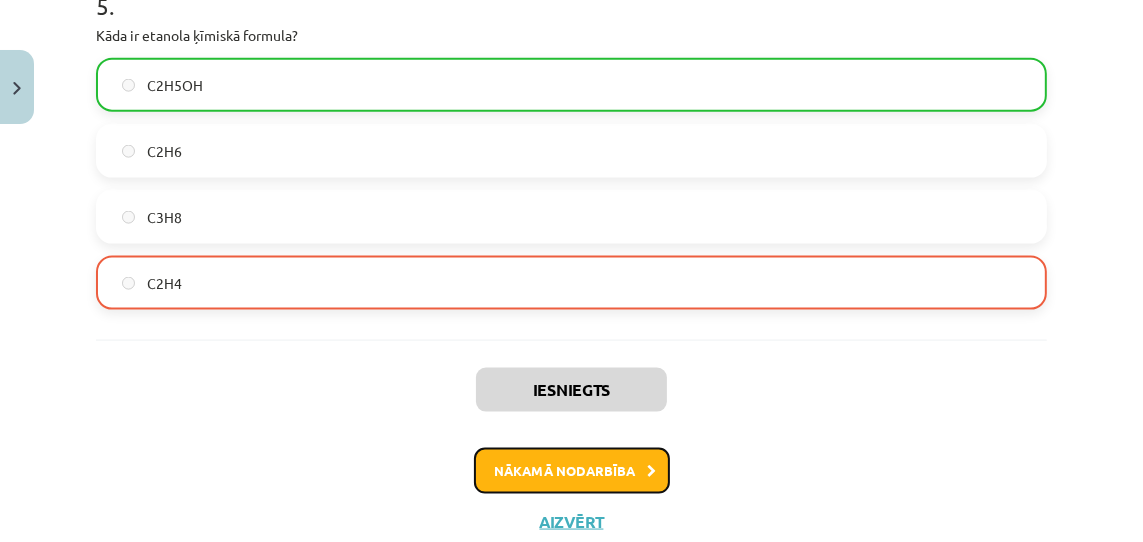 click on "Nākamā nodarbība" 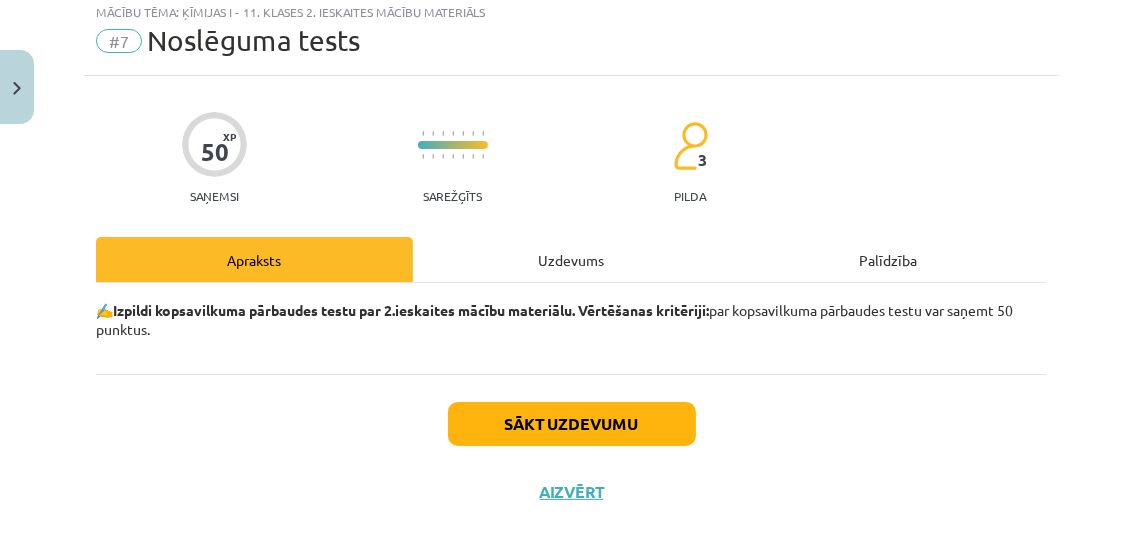 scroll, scrollTop: 50, scrollLeft: 0, axis: vertical 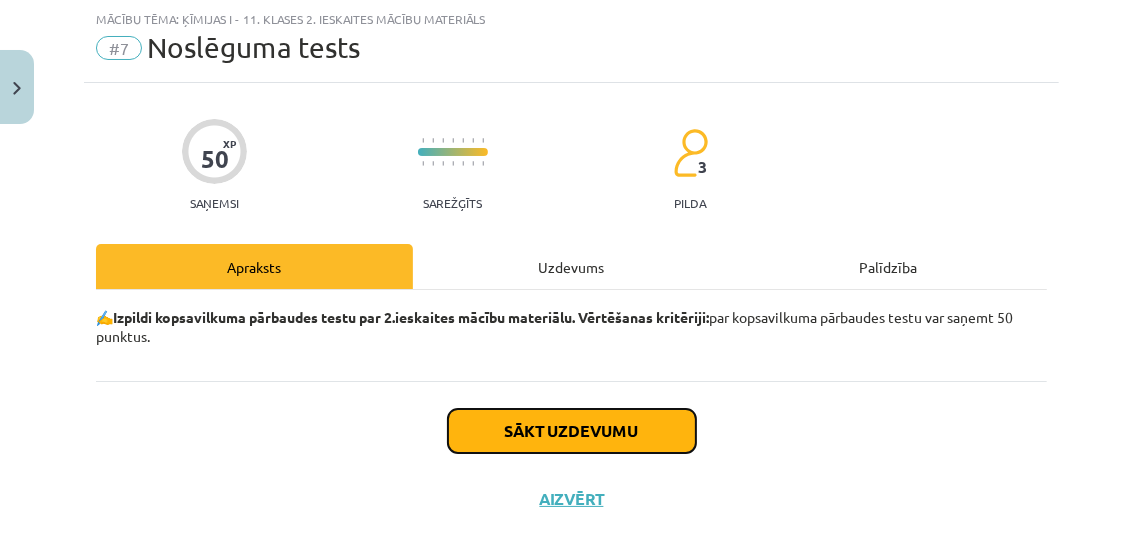 drag, startPoint x: 559, startPoint y: 400, endPoint x: 584, endPoint y: 431, distance: 39.824615 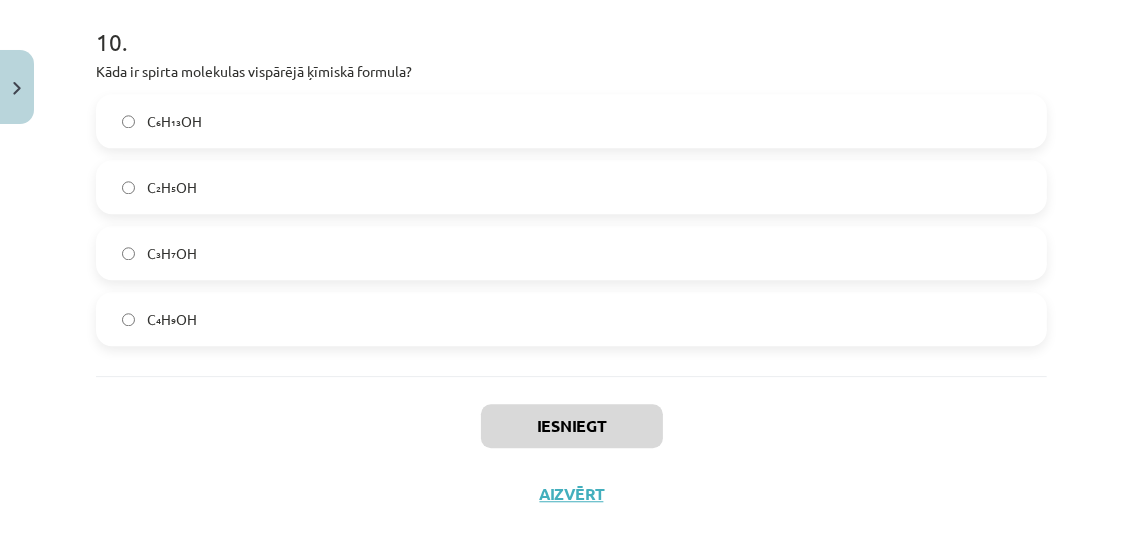 scroll, scrollTop: 3780, scrollLeft: 0, axis: vertical 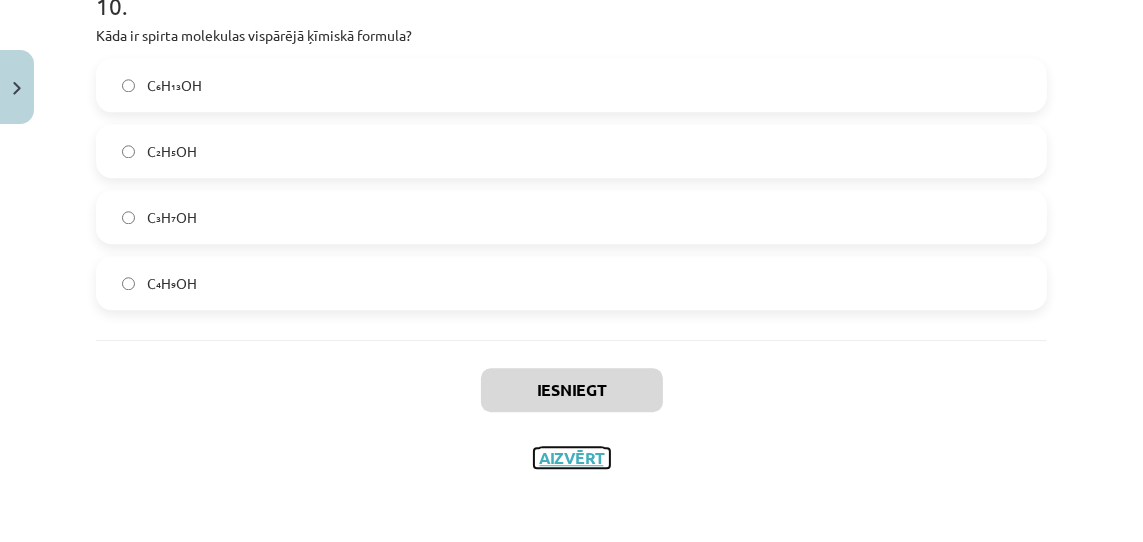 drag, startPoint x: 584, startPoint y: 431, endPoint x: 569, endPoint y: 461, distance: 33.54102 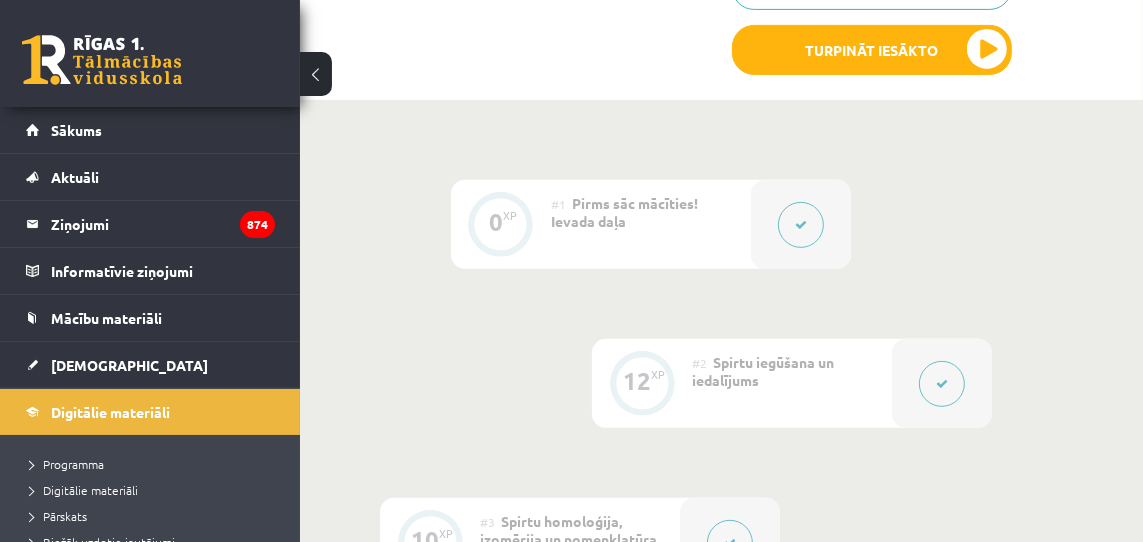 scroll, scrollTop: 608, scrollLeft: 0, axis: vertical 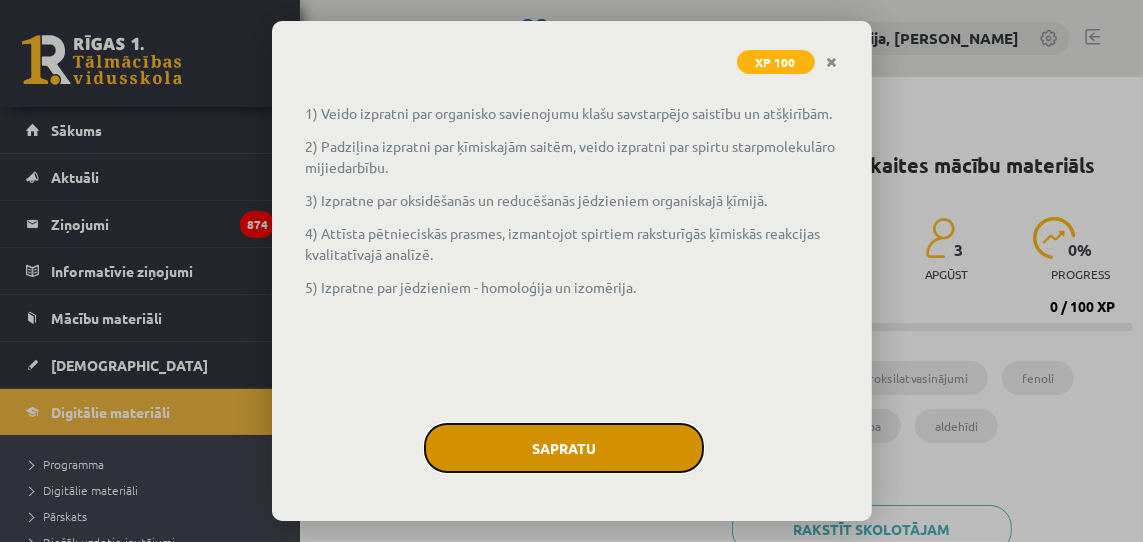 drag, startPoint x: 0, startPoint y: 0, endPoint x: 605, endPoint y: 449, distance: 753.4096 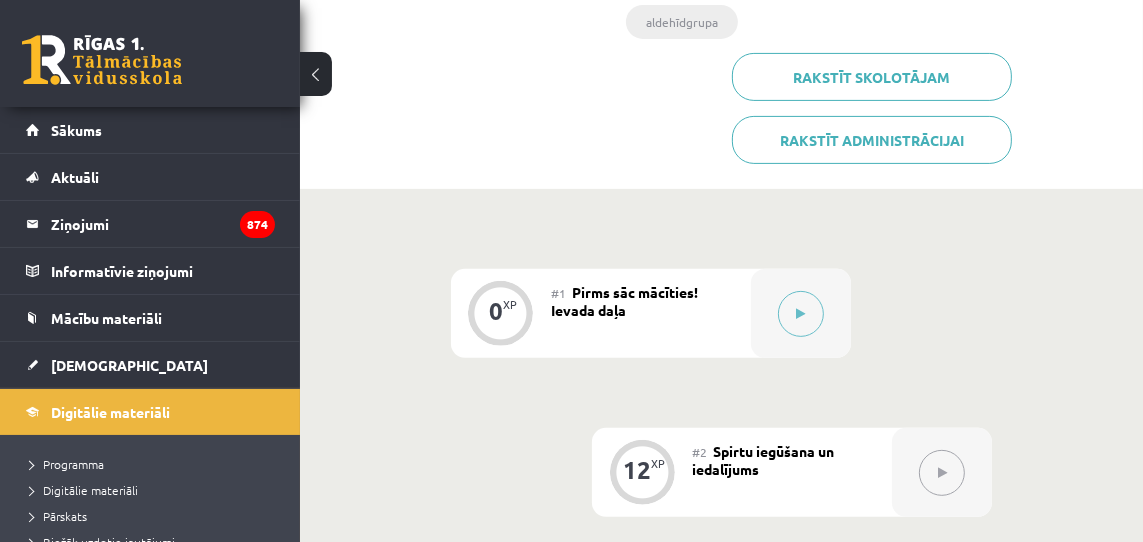 scroll, scrollTop: 456, scrollLeft: 0, axis: vertical 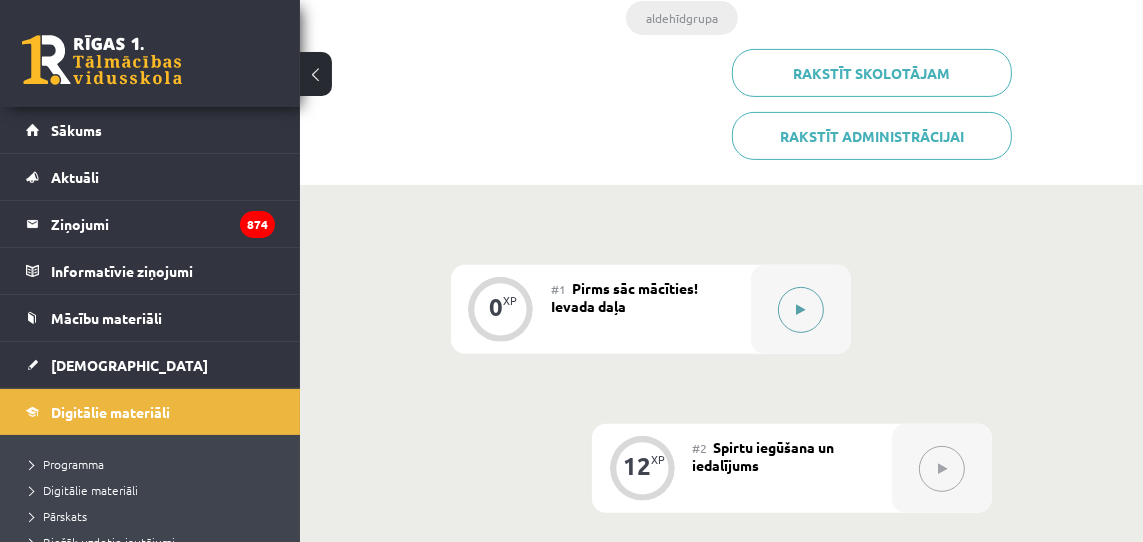 drag, startPoint x: 605, startPoint y: 449, endPoint x: 796, endPoint y: 306, distance: 238.60008 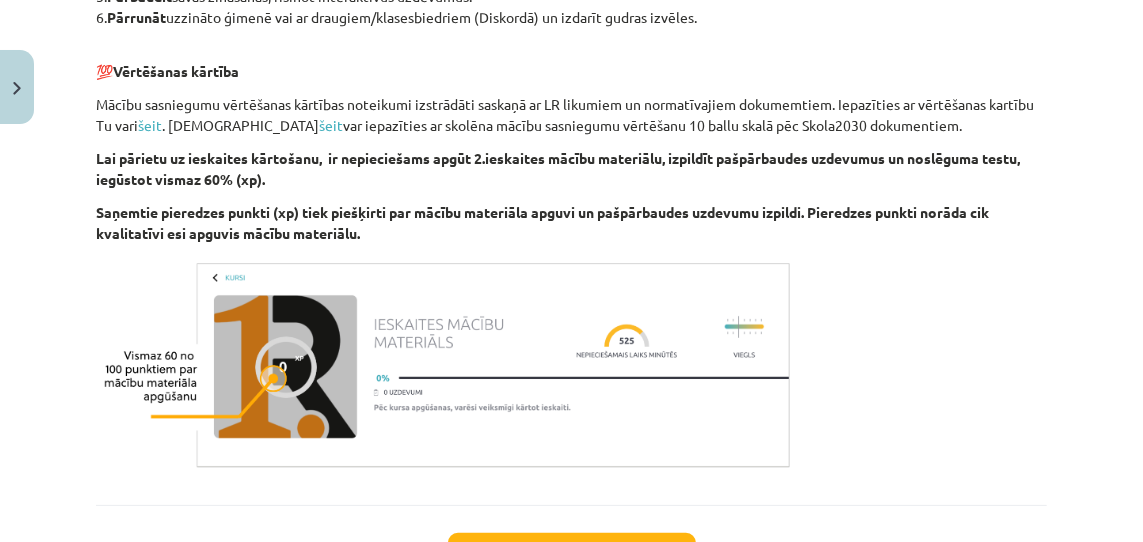scroll, scrollTop: 1334, scrollLeft: 0, axis: vertical 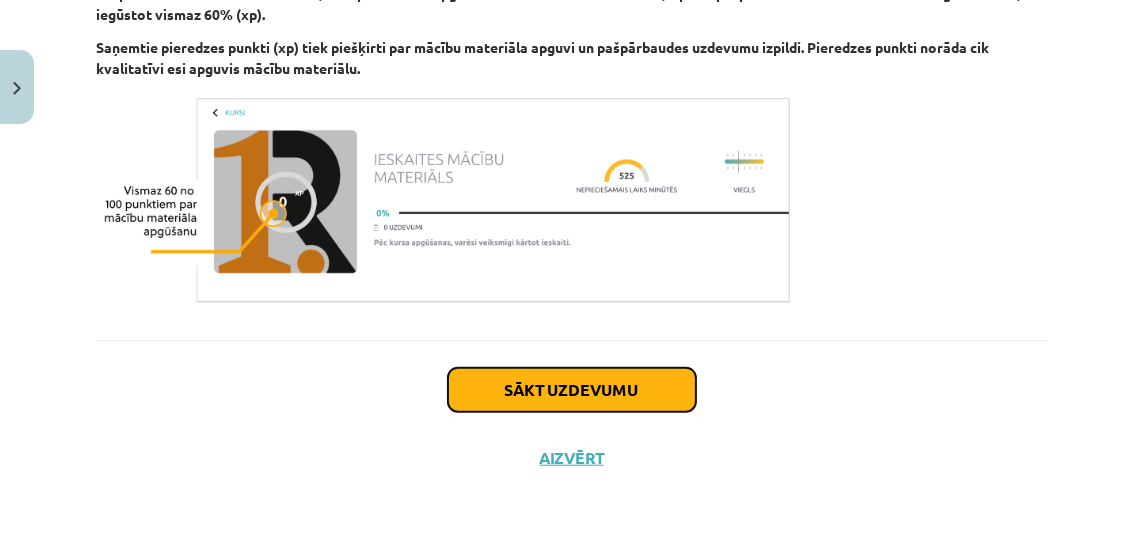 drag, startPoint x: 796, startPoint y: 306, endPoint x: 625, endPoint y: 389, distance: 190.07893 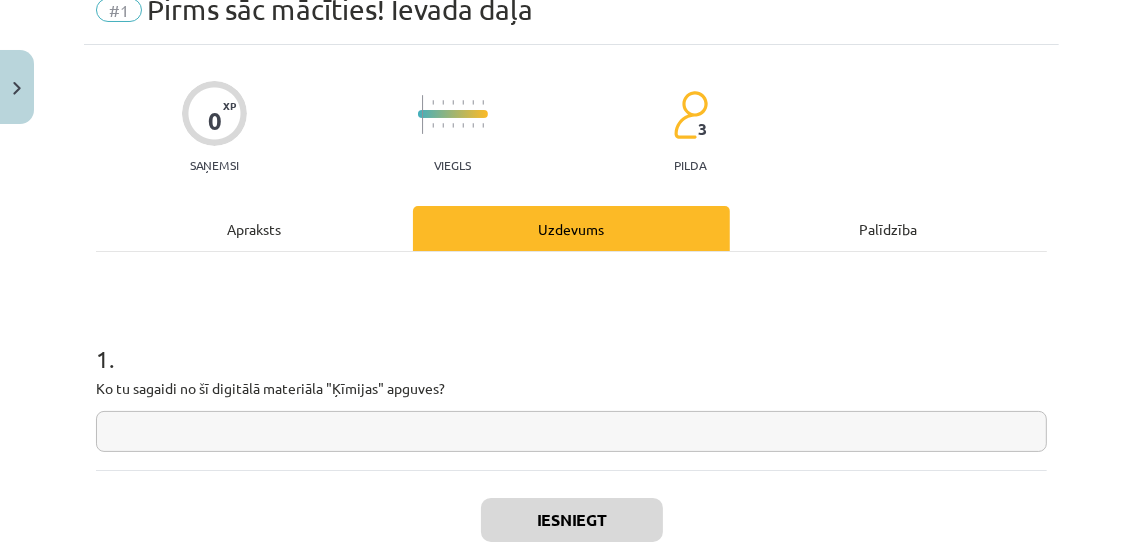scroll, scrollTop: 218, scrollLeft: 0, axis: vertical 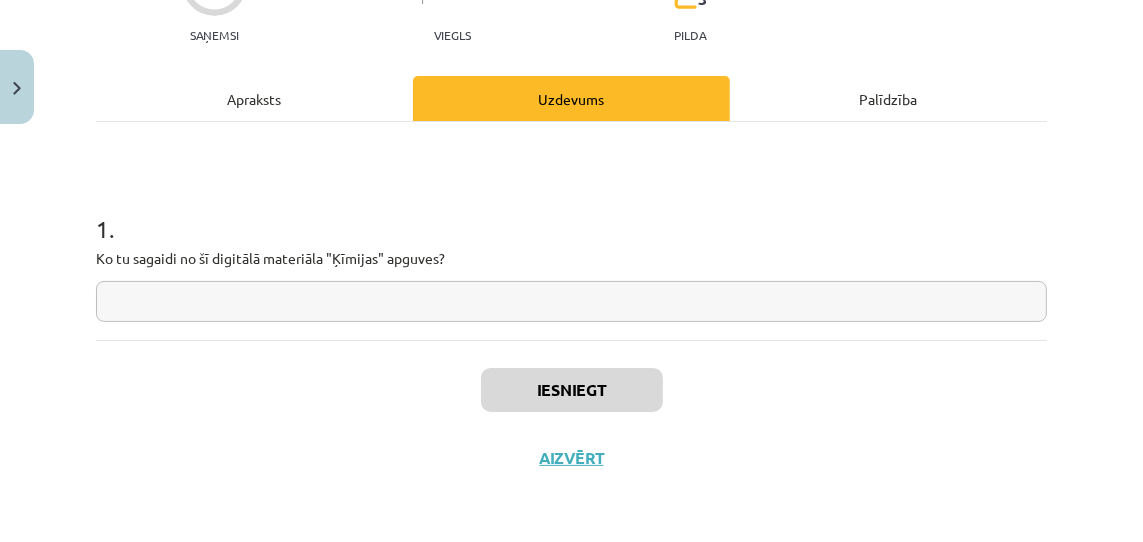 drag, startPoint x: 625, startPoint y: 389, endPoint x: 613, endPoint y: 292, distance: 97.73945 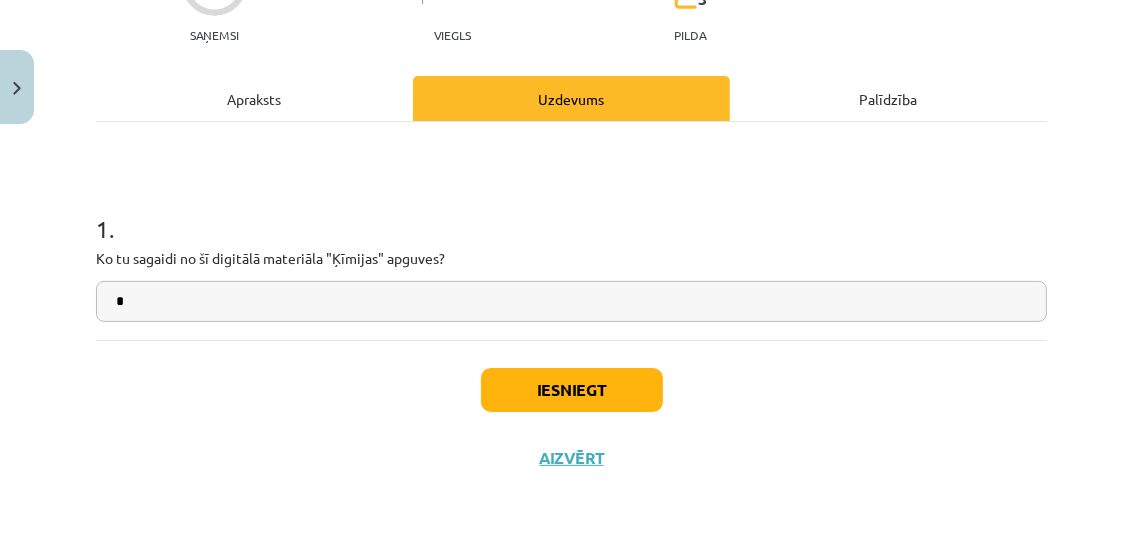 type on "*" 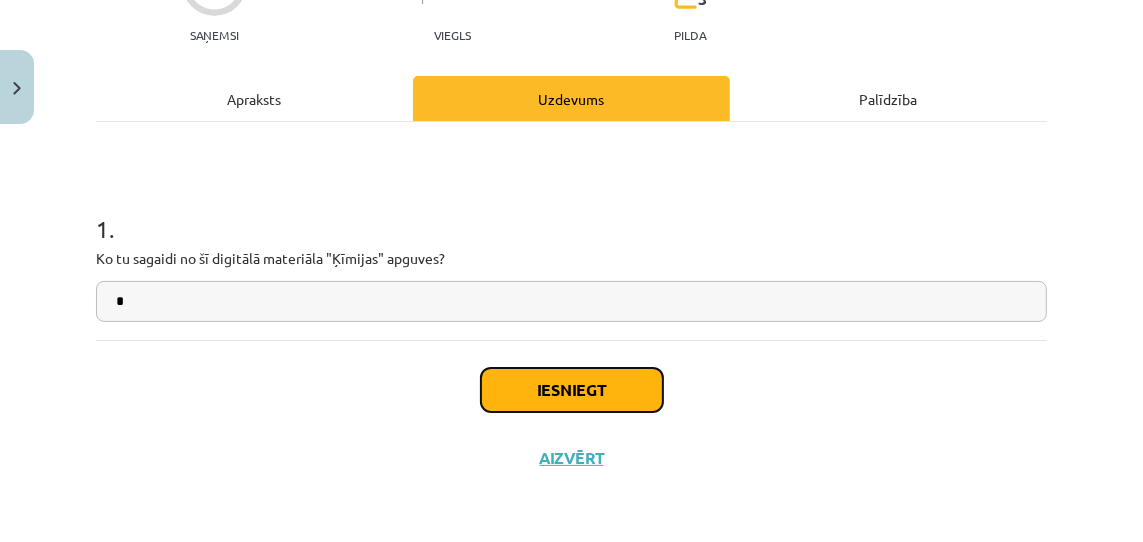 drag, startPoint x: 613, startPoint y: 292, endPoint x: 611, endPoint y: 398, distance: 106.01887 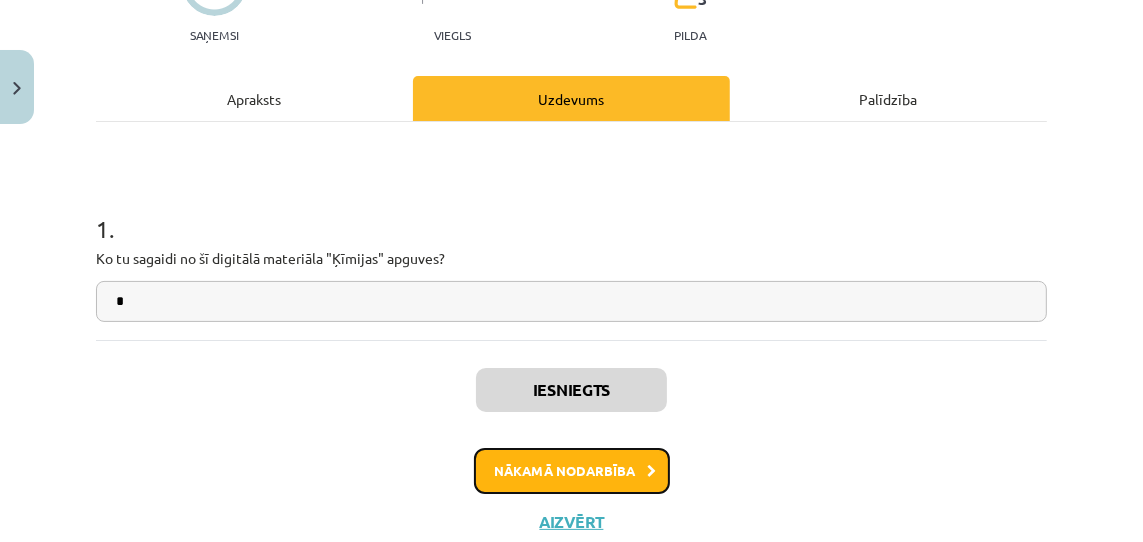 drag, startPoint x: 611, startPoint y: 398, endPoint x: 576, endPoint y: 466, distance: 76.47875 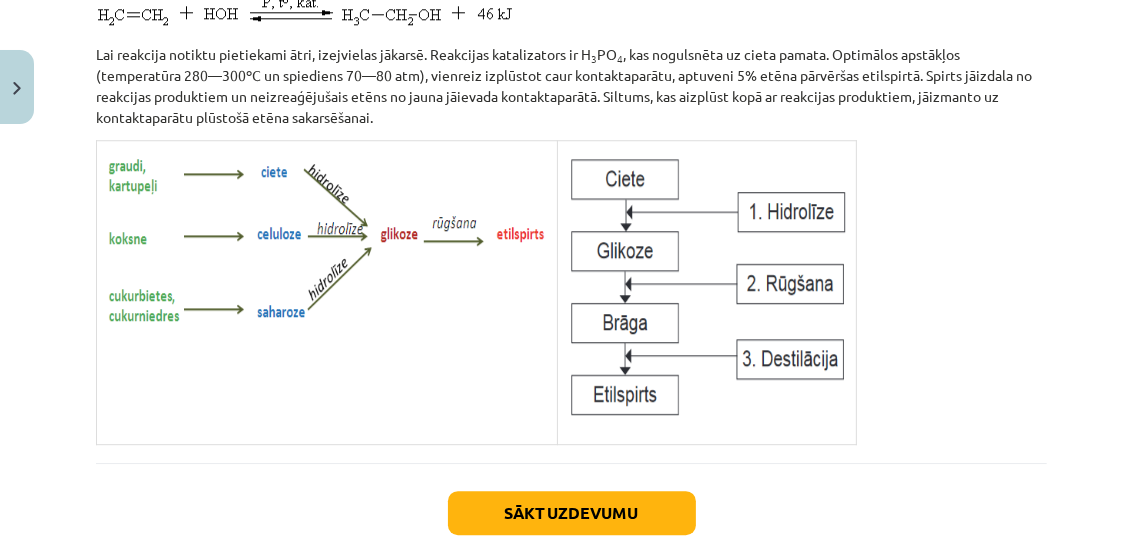 scroll, scrollTop: 4295, scrollLeft: 0, axis: vertical 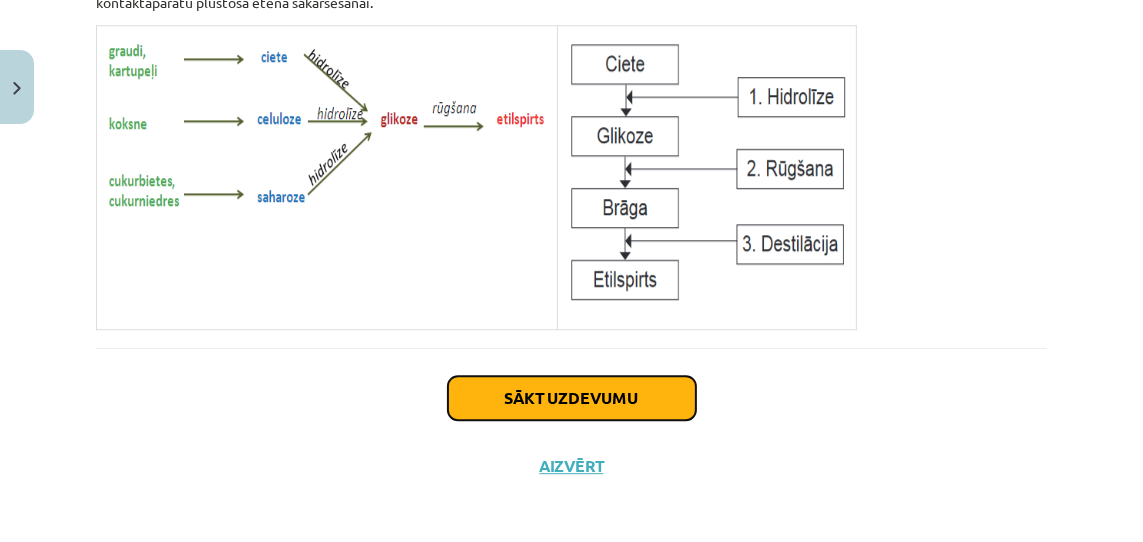 click on "Sākt uzdevumu" 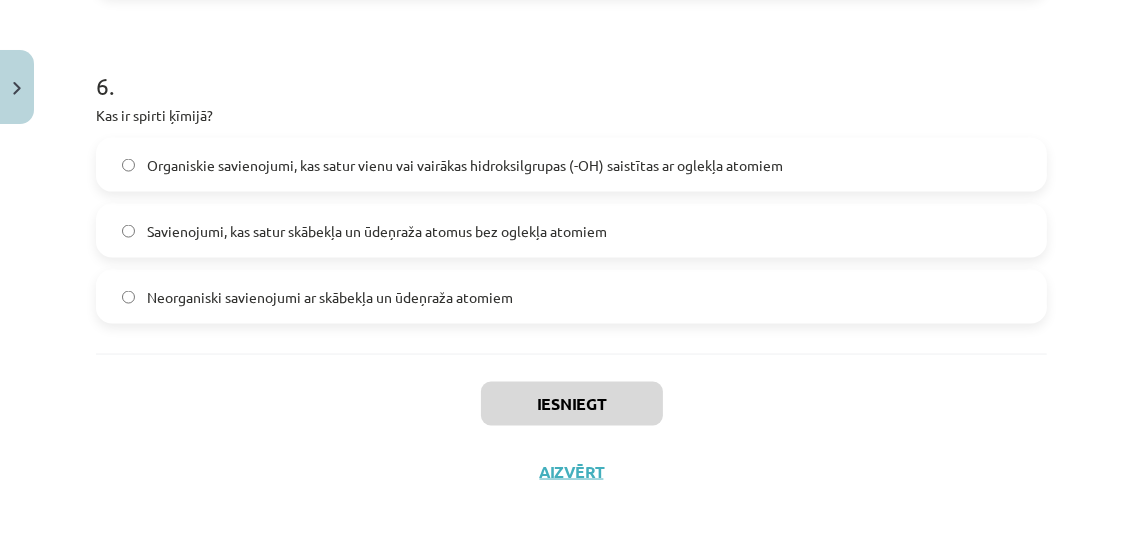 scroll, scrollTop: 2274, scrollLeft: 0, axis: vertical 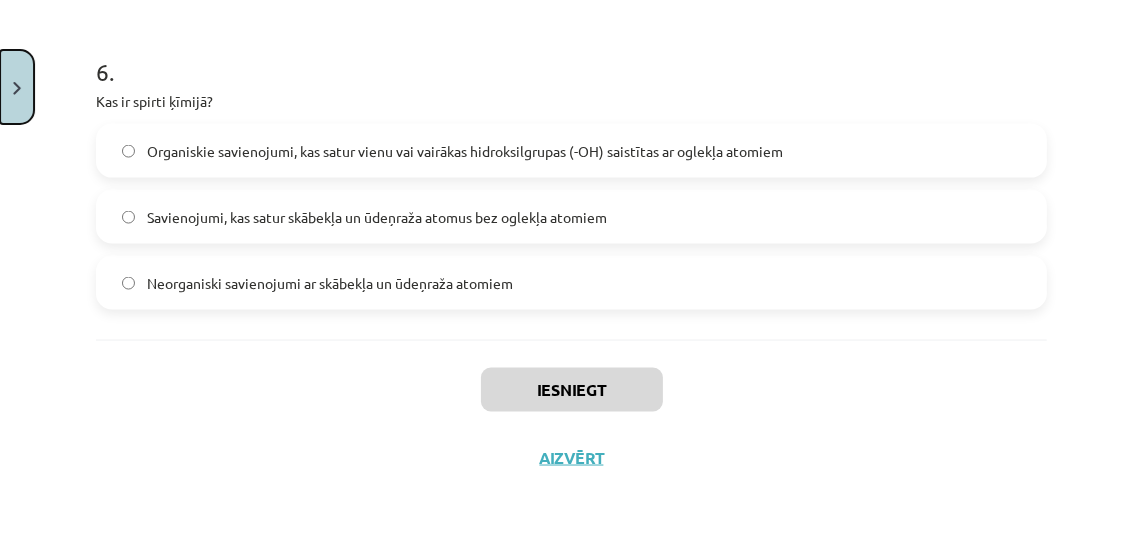 click 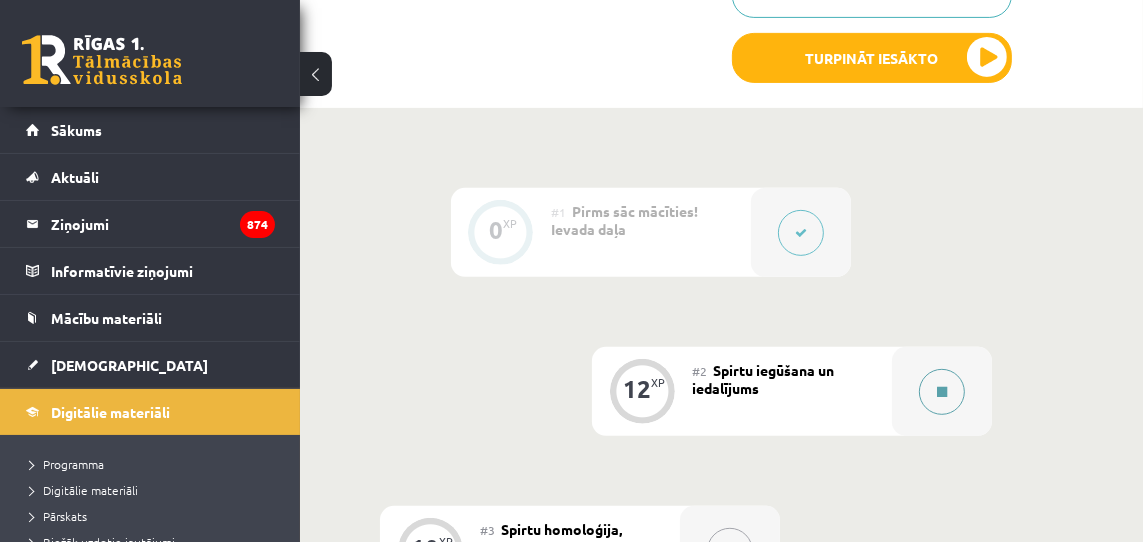 click 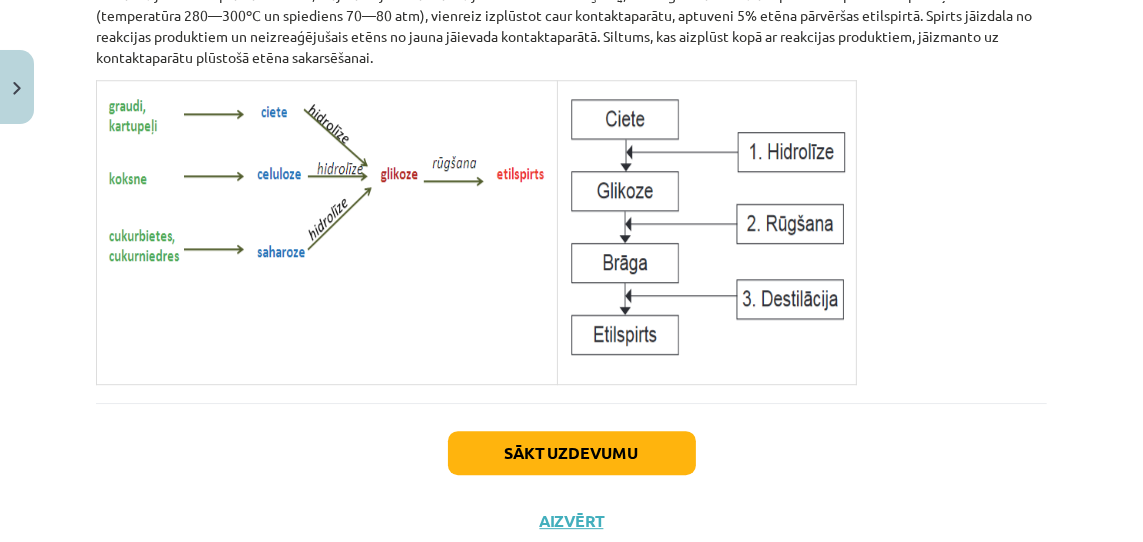 scroll, scrollTop: 4295, scrollLeft: 0, axis: vertical 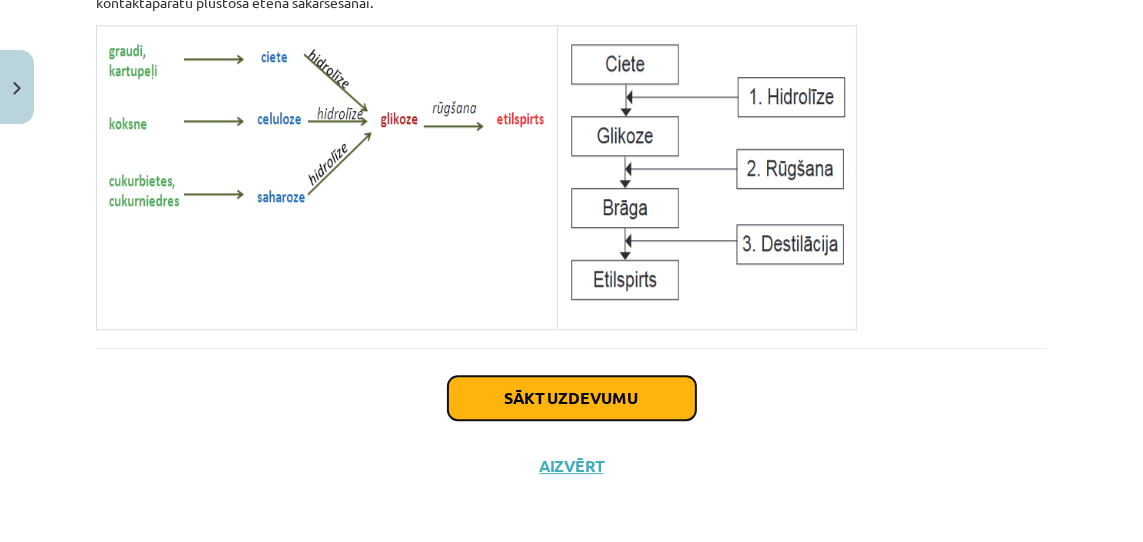 click on "Sākt uzdevumu" 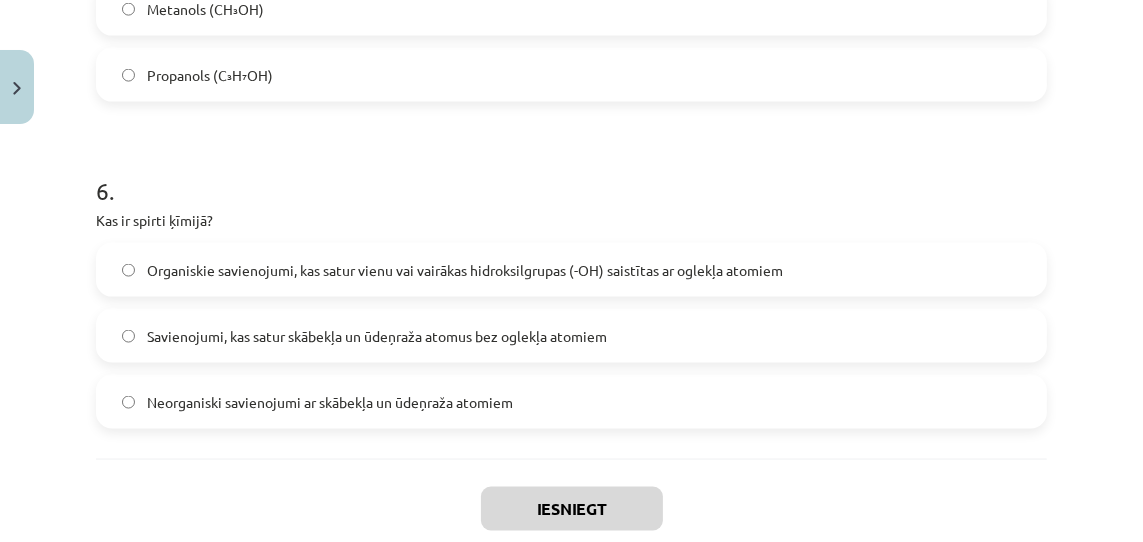 scroll, scrollTop: 2274, scrollLeft: 0, axis: vertical 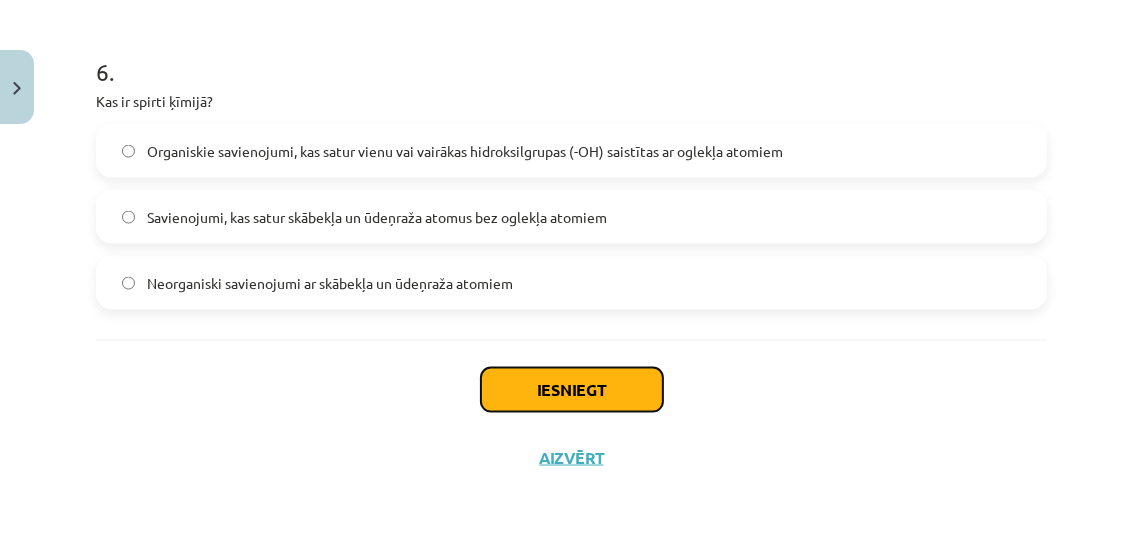 click on "Iesniegt" 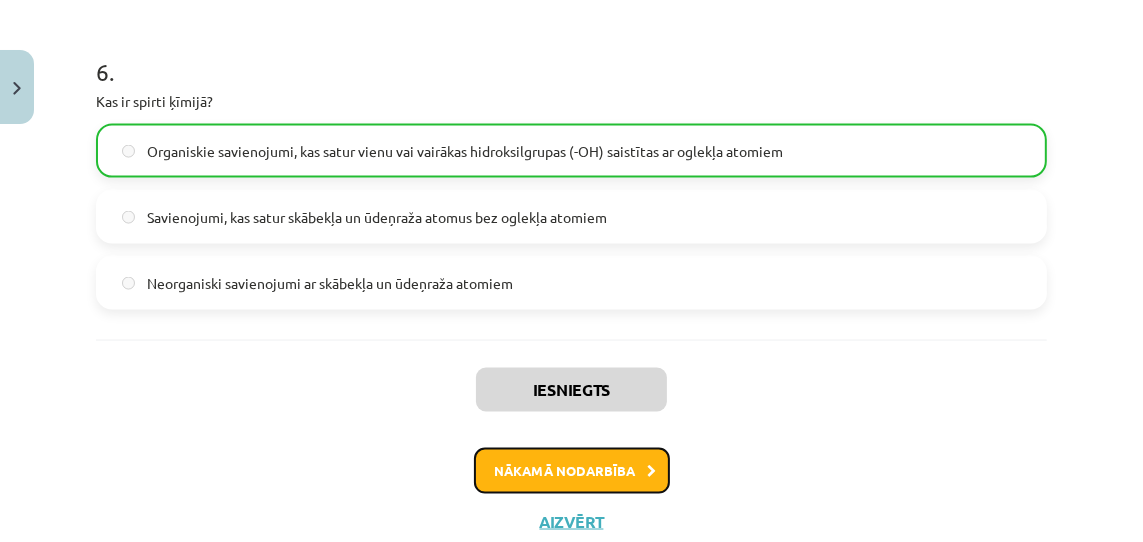 click on "Nākamā nodarbība" 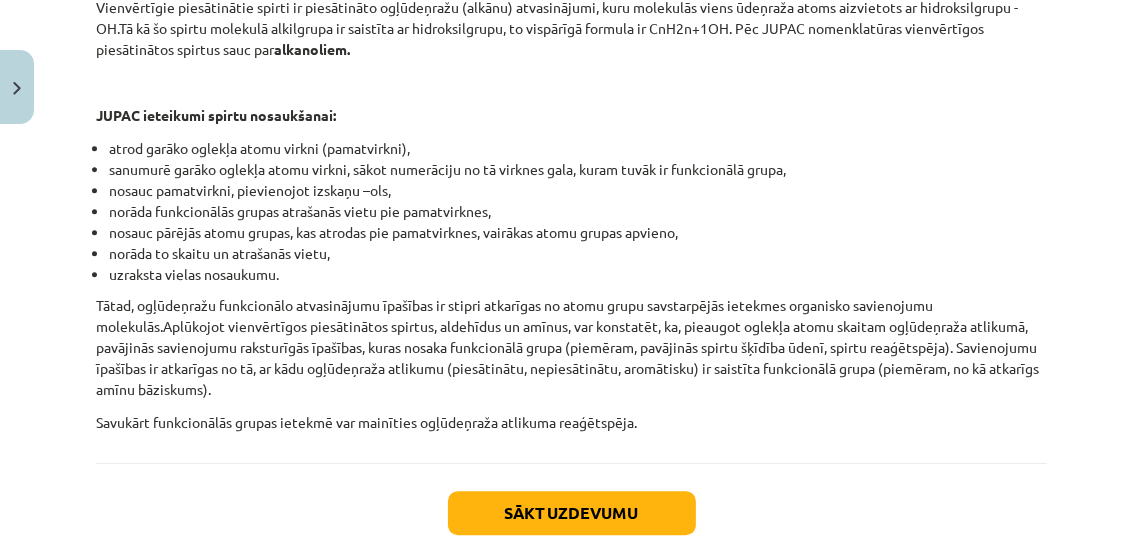 scroll, scrollTop: 4440, scrollLeft: 0, axis: vertical 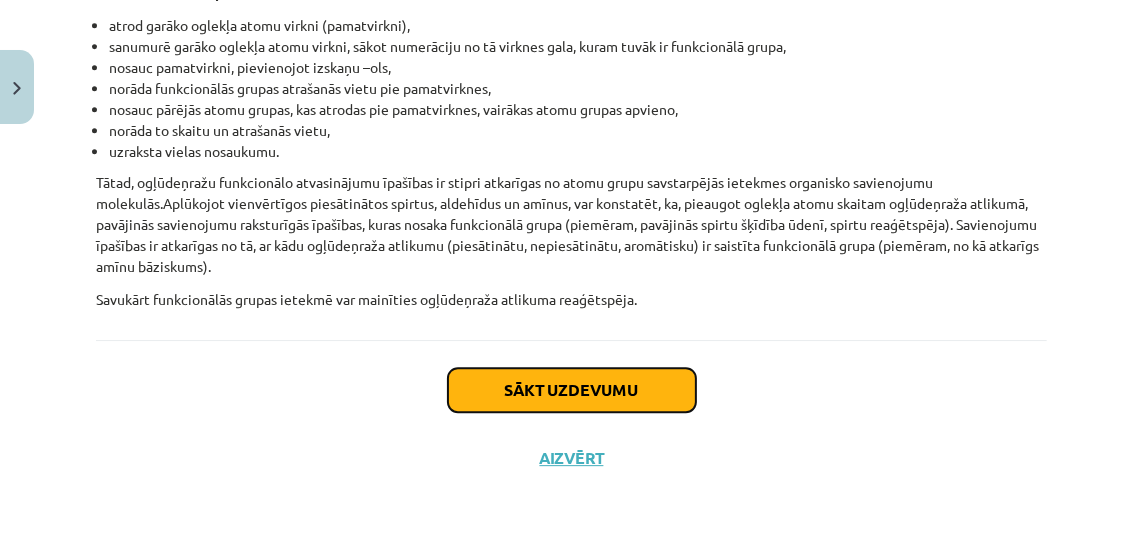 click on "Sākt uzdevumu" 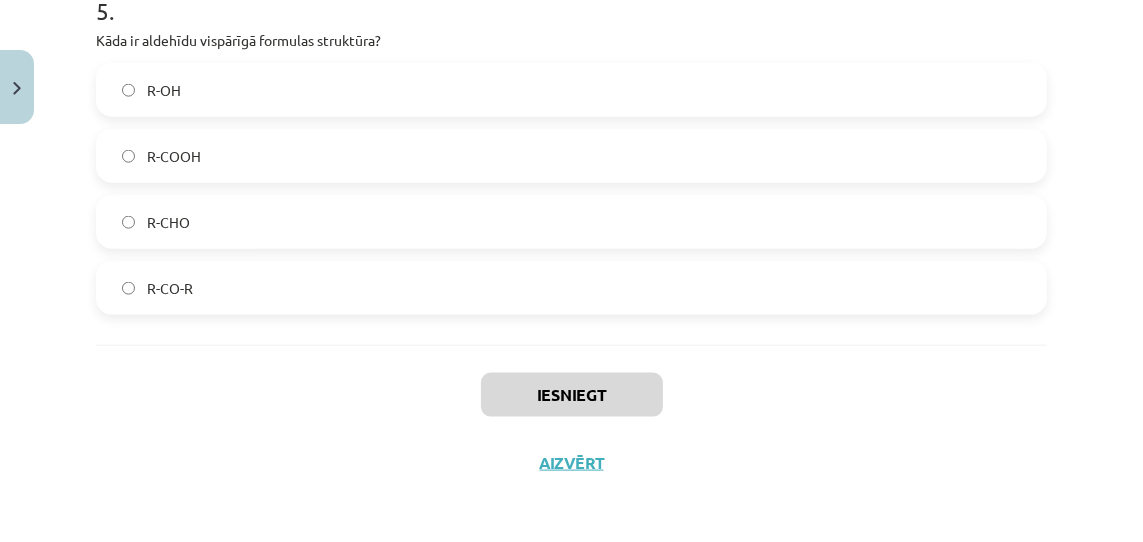 scroll, scrollTop: 1879, scrollLeft: 0, axis: vertical 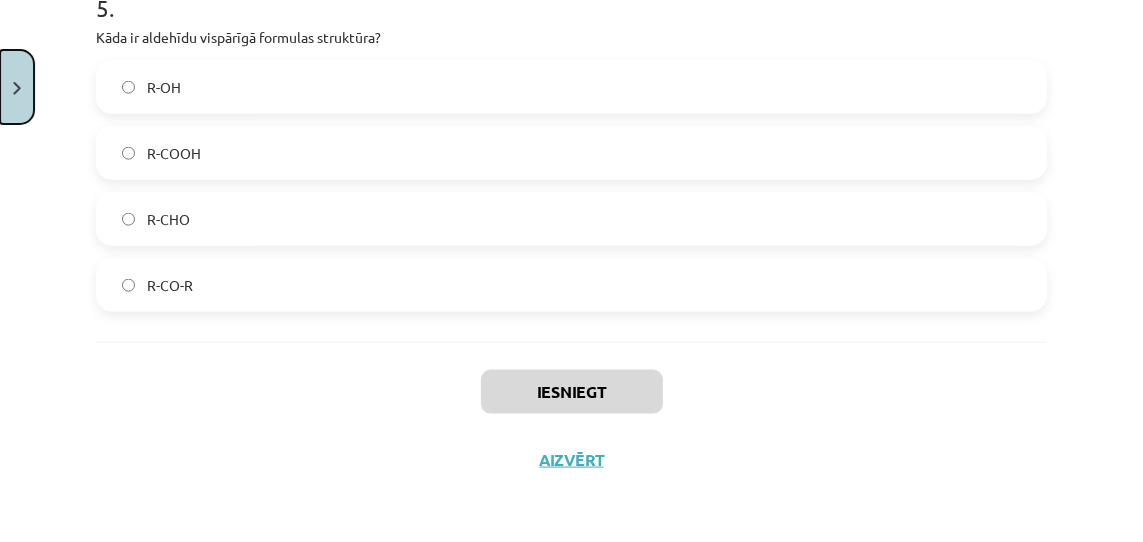 click 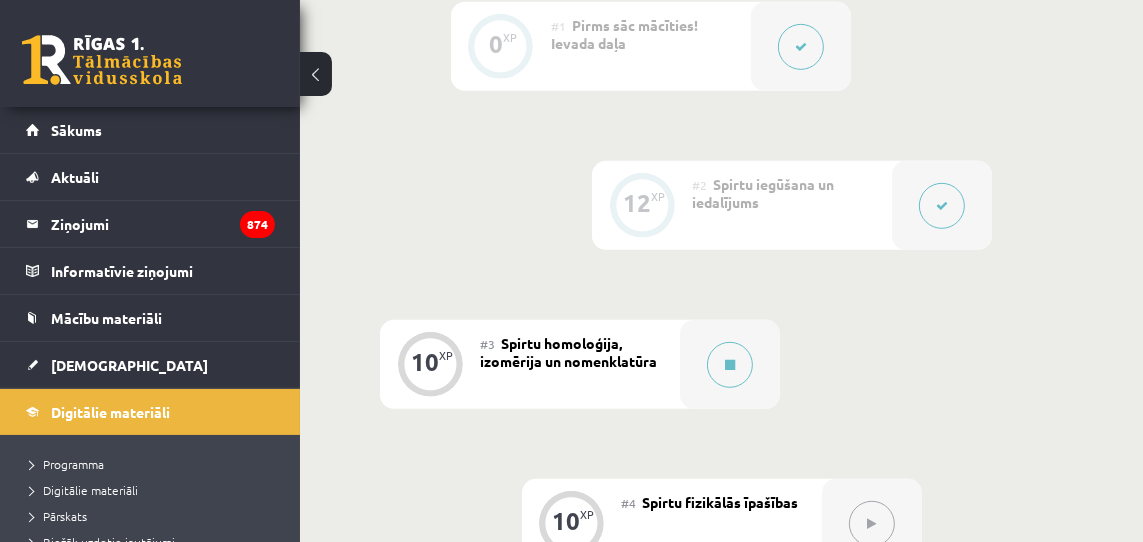 scroll, scrollTop: 808, scrollLeft: 0, axis: vertical 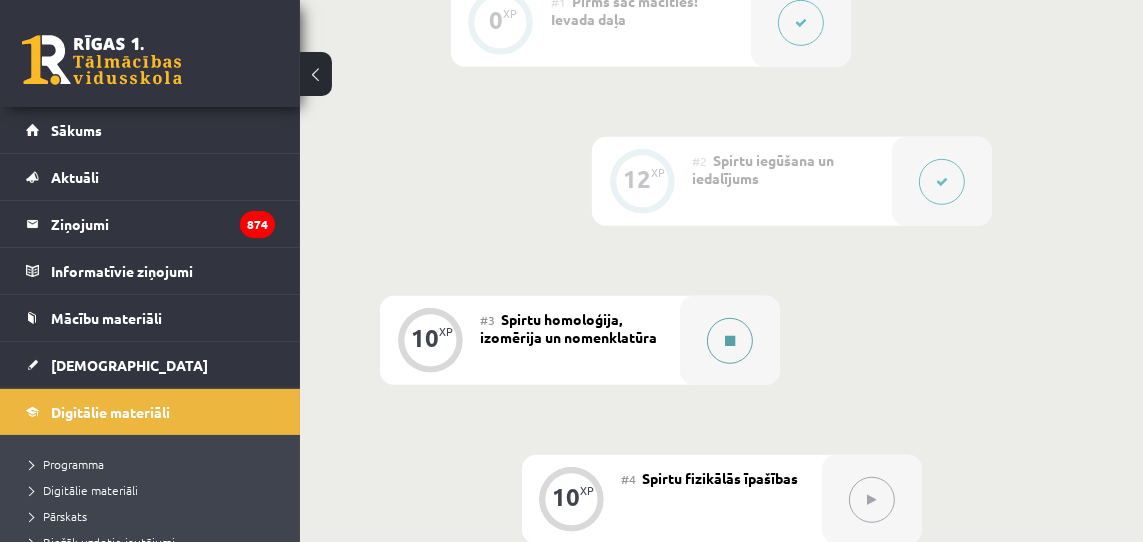 click 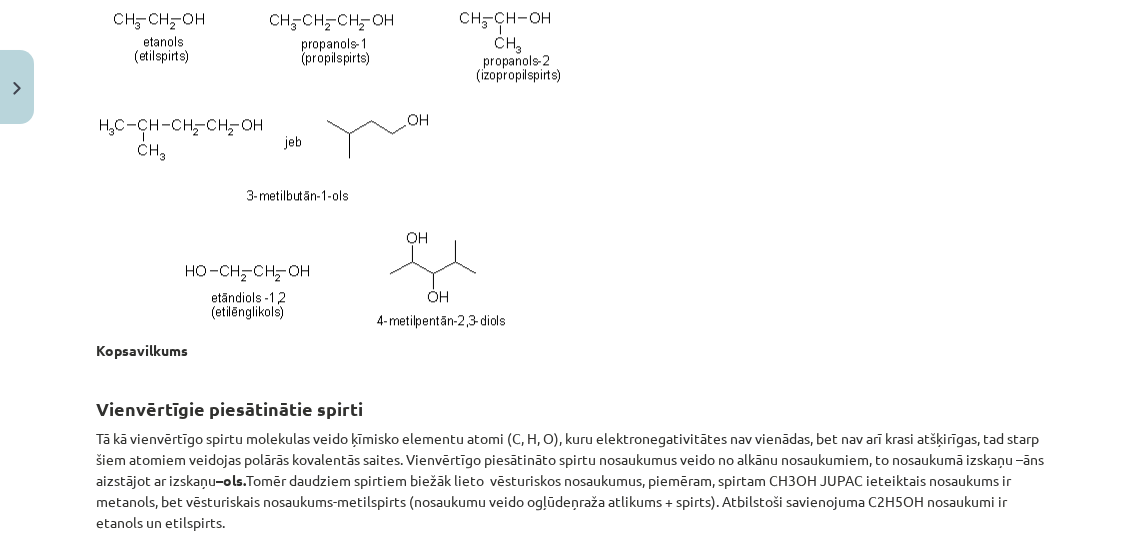 scroll, scrollTop: 3561, scrollLeft: 0, axis: vertical 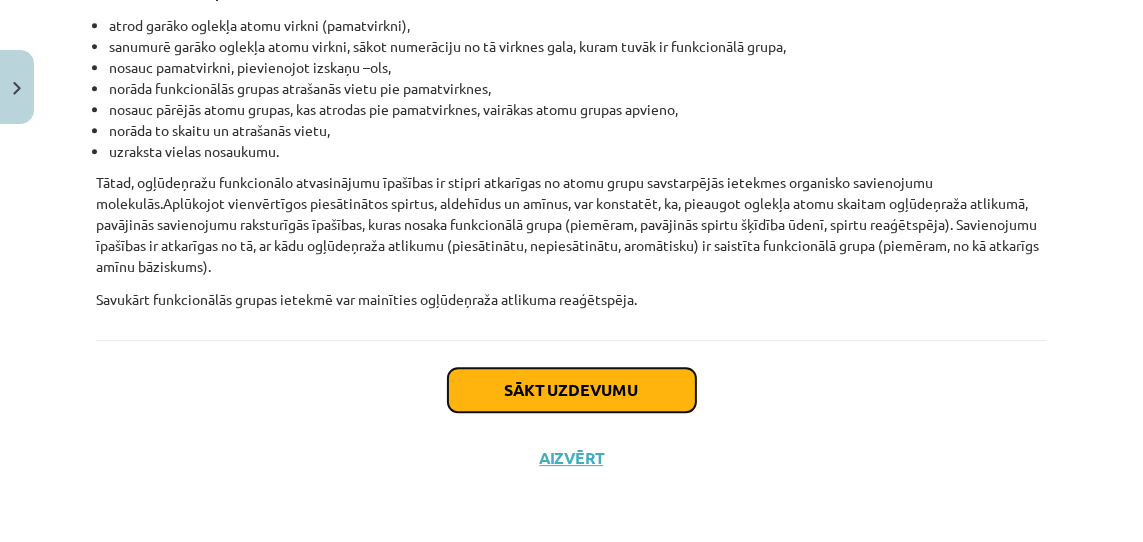 click on "Sākt uzdevumu" 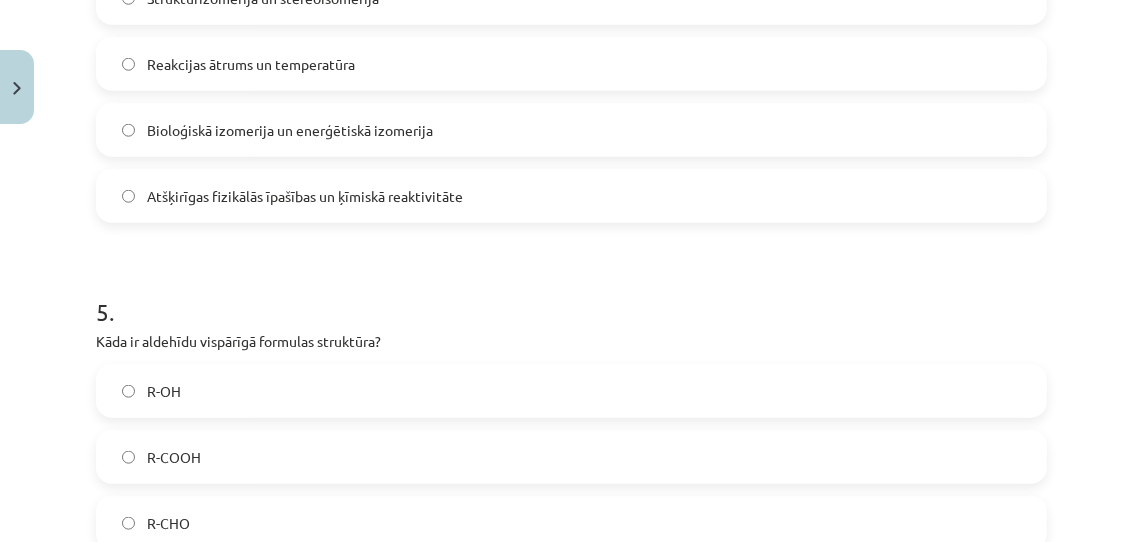 scroll, scrollTop: 1881, scrollLeft: 0, axis: vertical 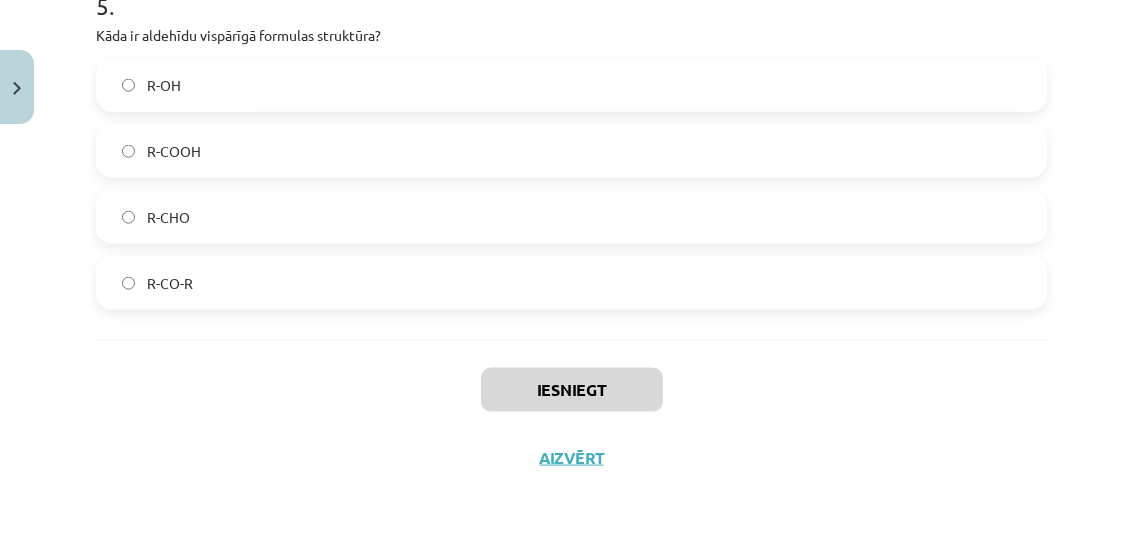 click on "R-CHO" 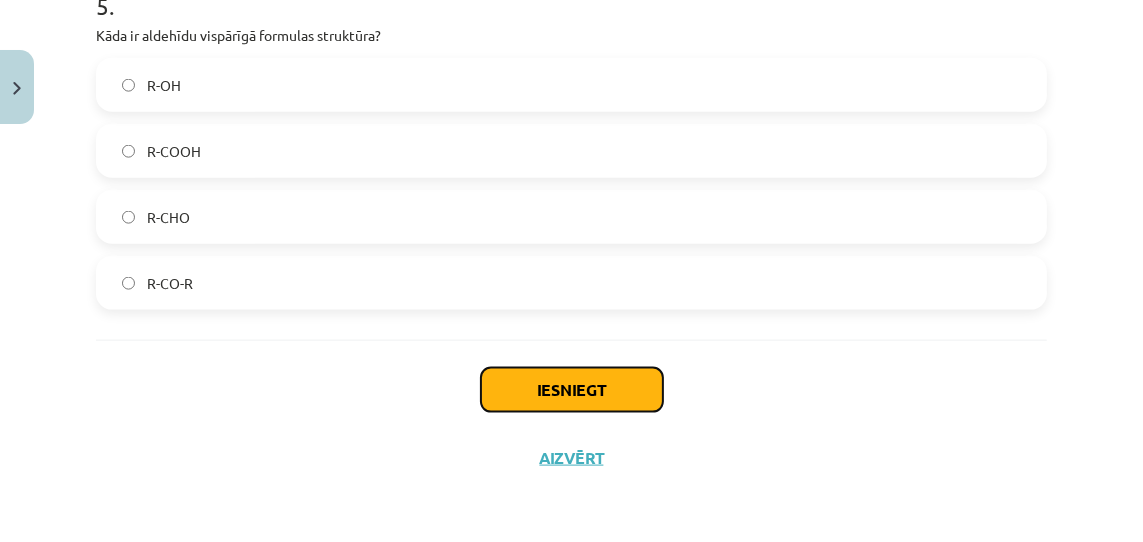click on "Iesniegt" 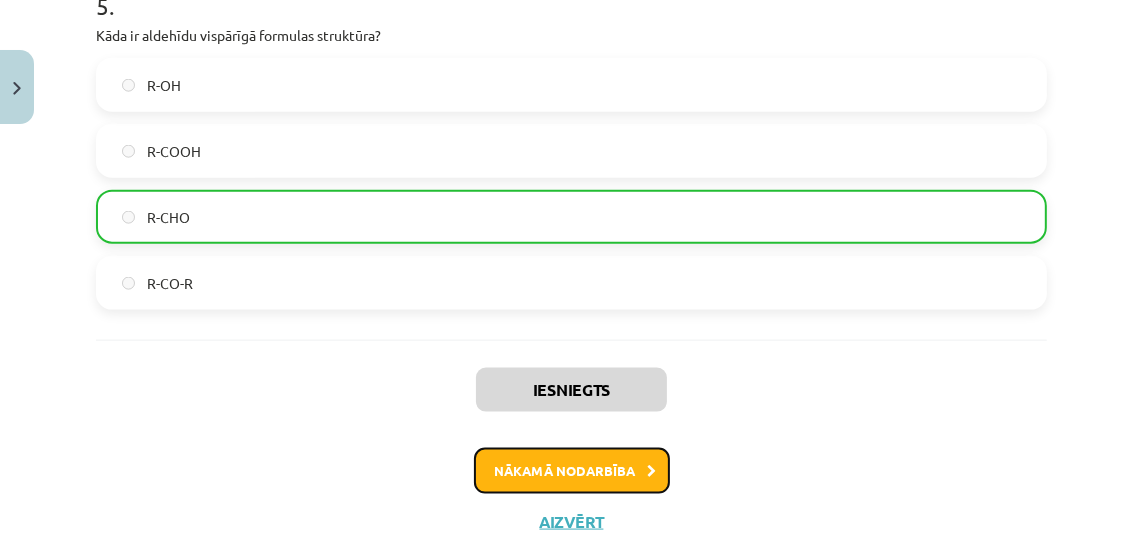click on "Nākamā nodarbība" 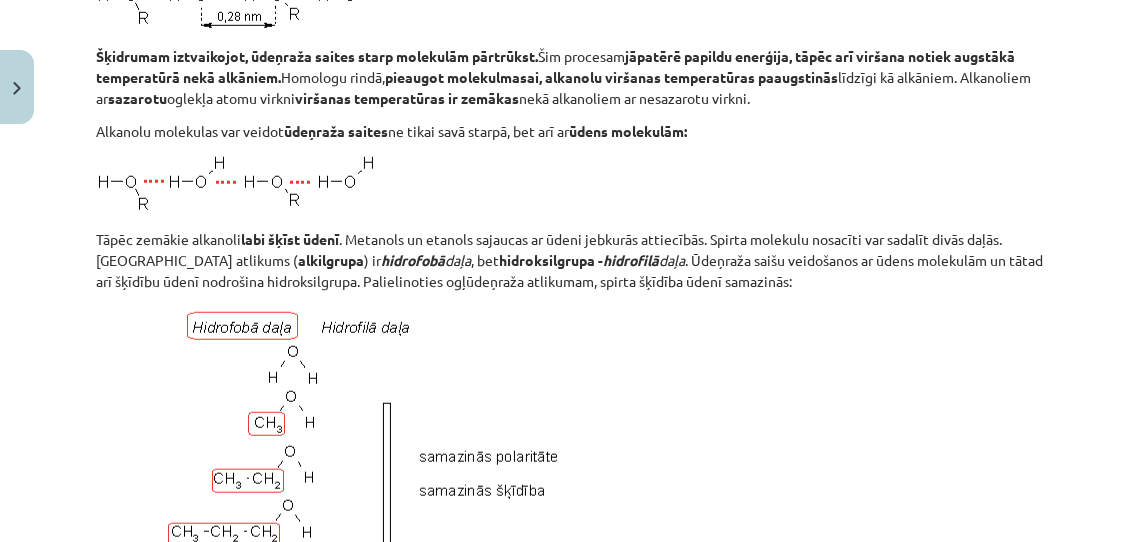 scroll, scrollTop: 0, scrollLeft: 0, axis: both 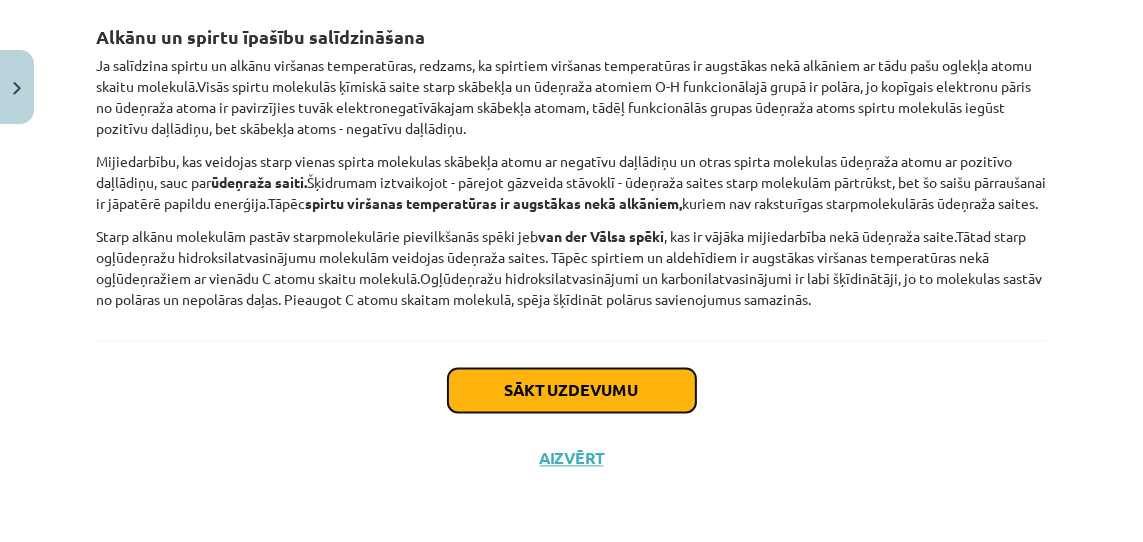 click on "Sākt uzdevumu" 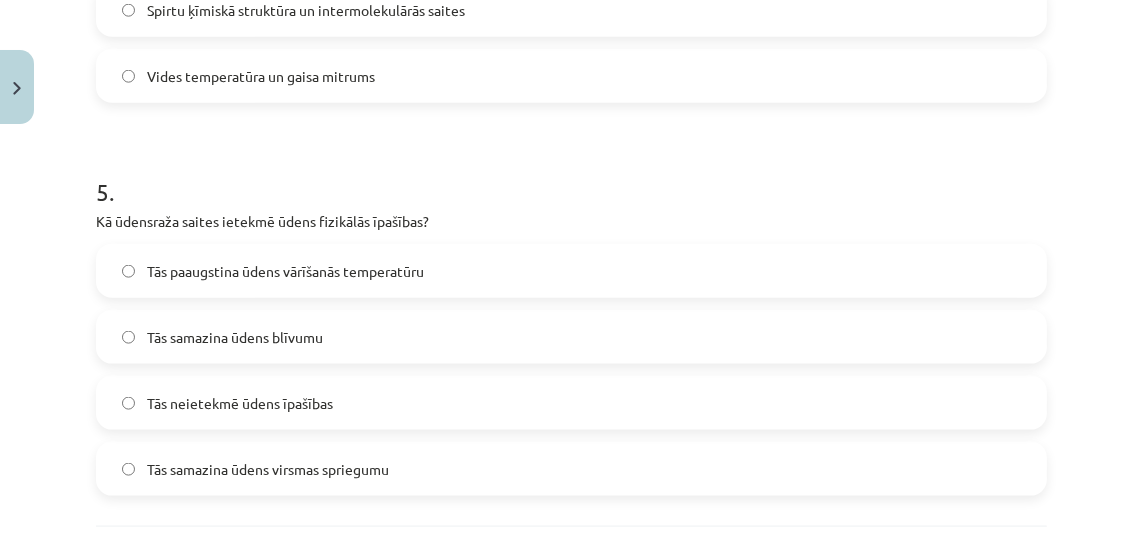 scroll, scrollTop: 1824, scrollLeft: 0, axis: vertical 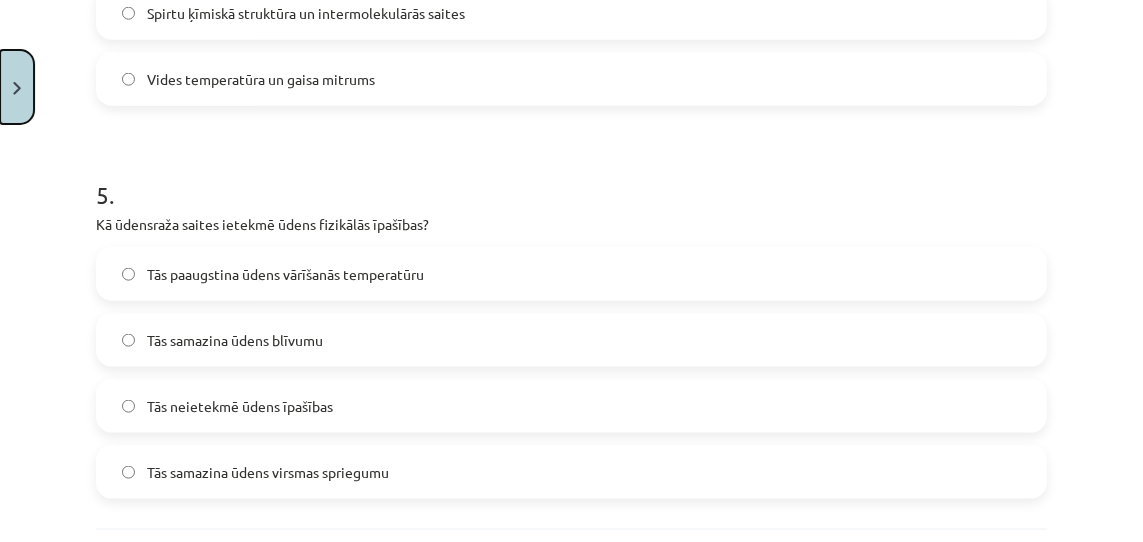 click 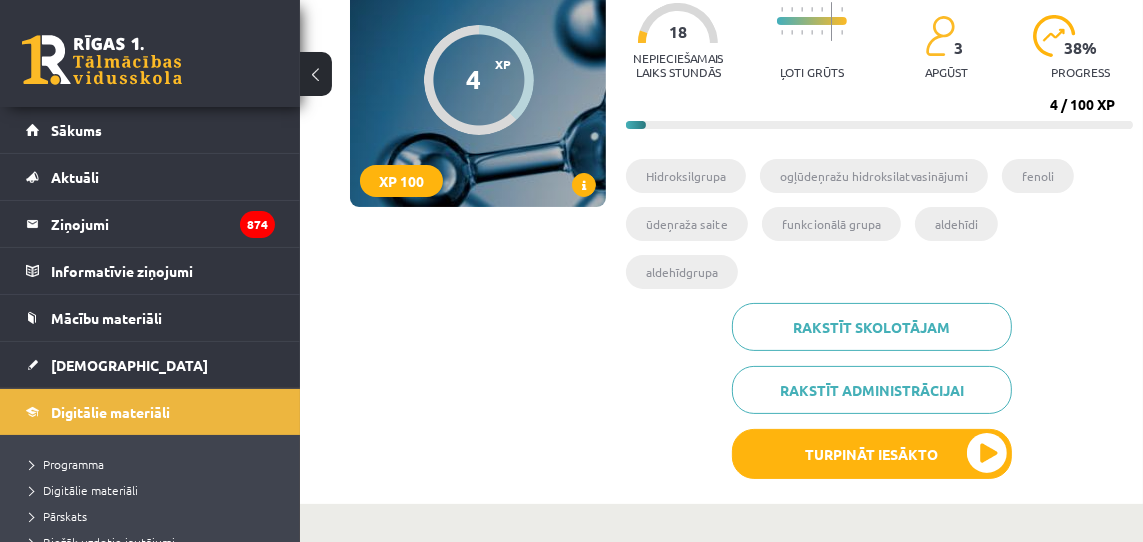 scroll, scrollTop: 0, scrollLeft: 0, axis: both 